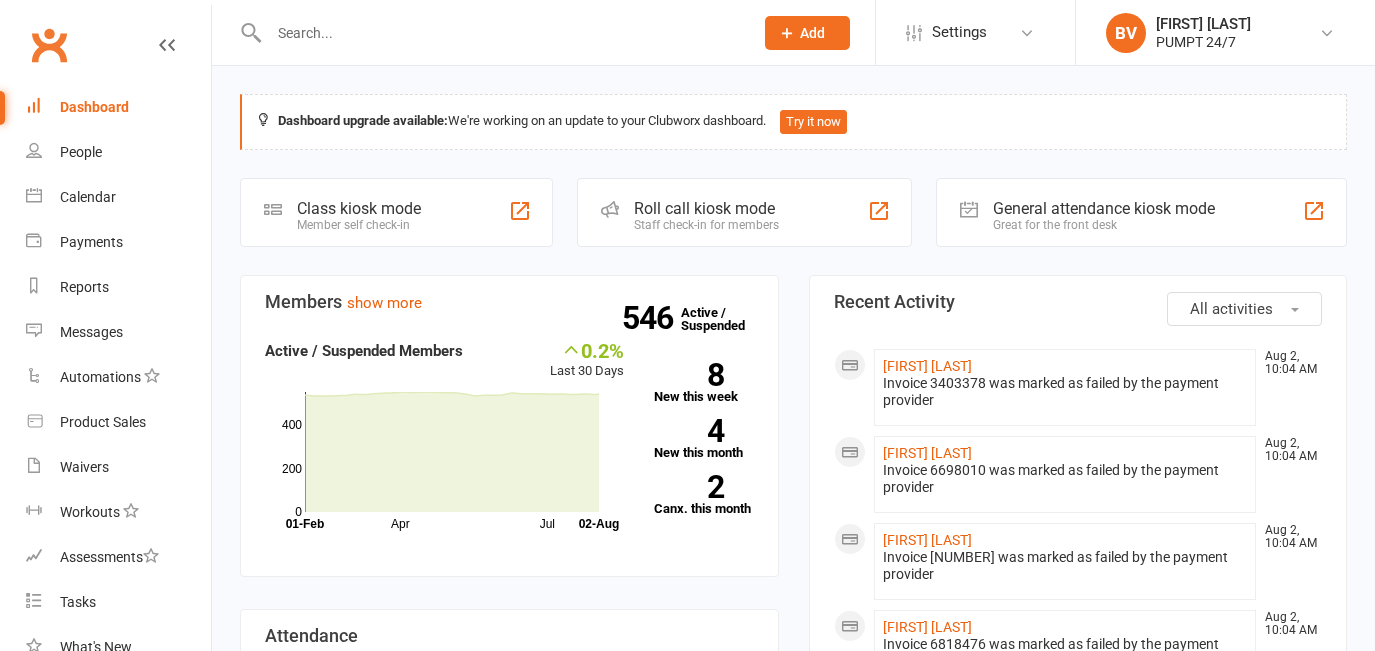 scroll, scrollTop: 0, scrollLeft: 0, axis: both 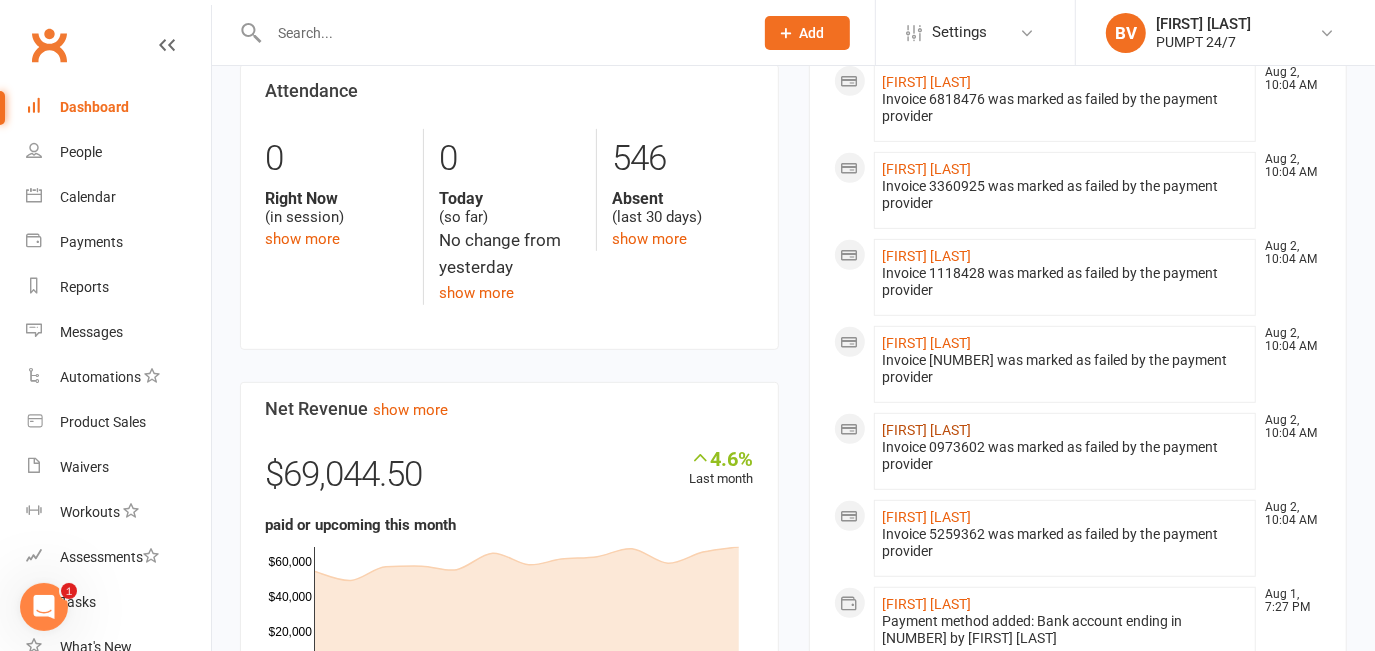 click on "[FIRST] [LAST]" 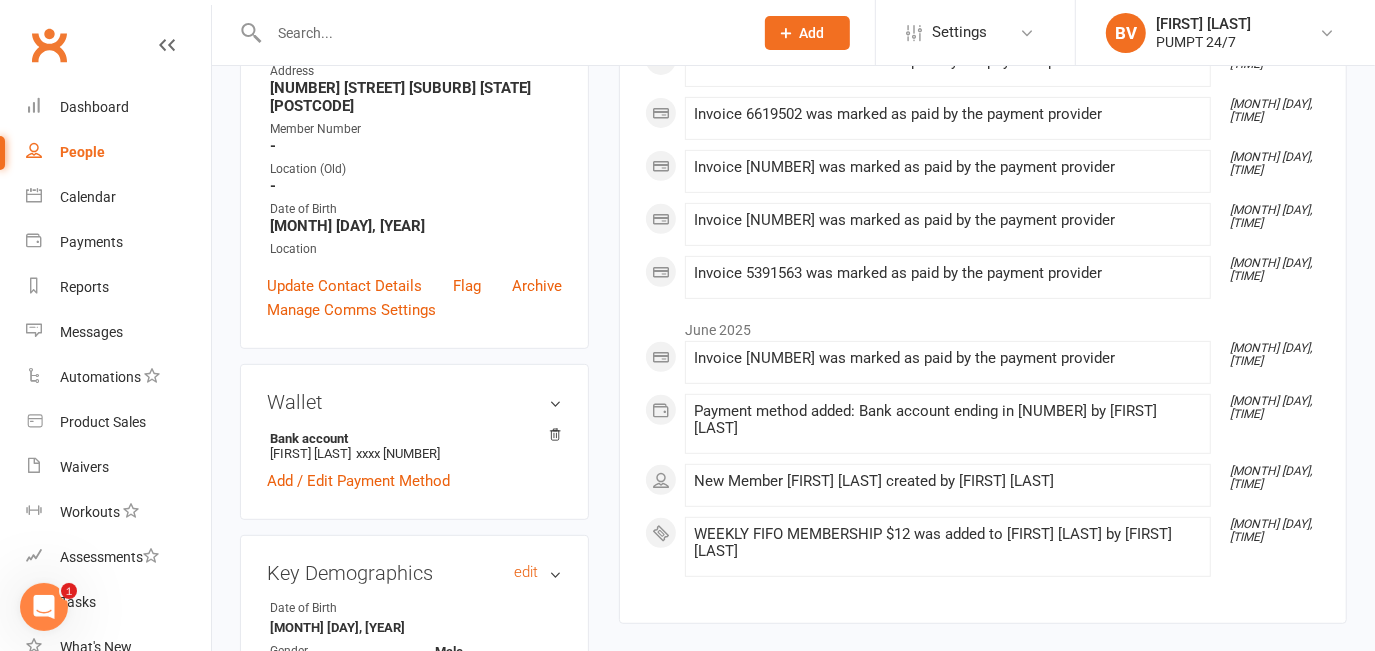 scroll, scrollTop: 545, scrollLeft: 0, axis: vertical 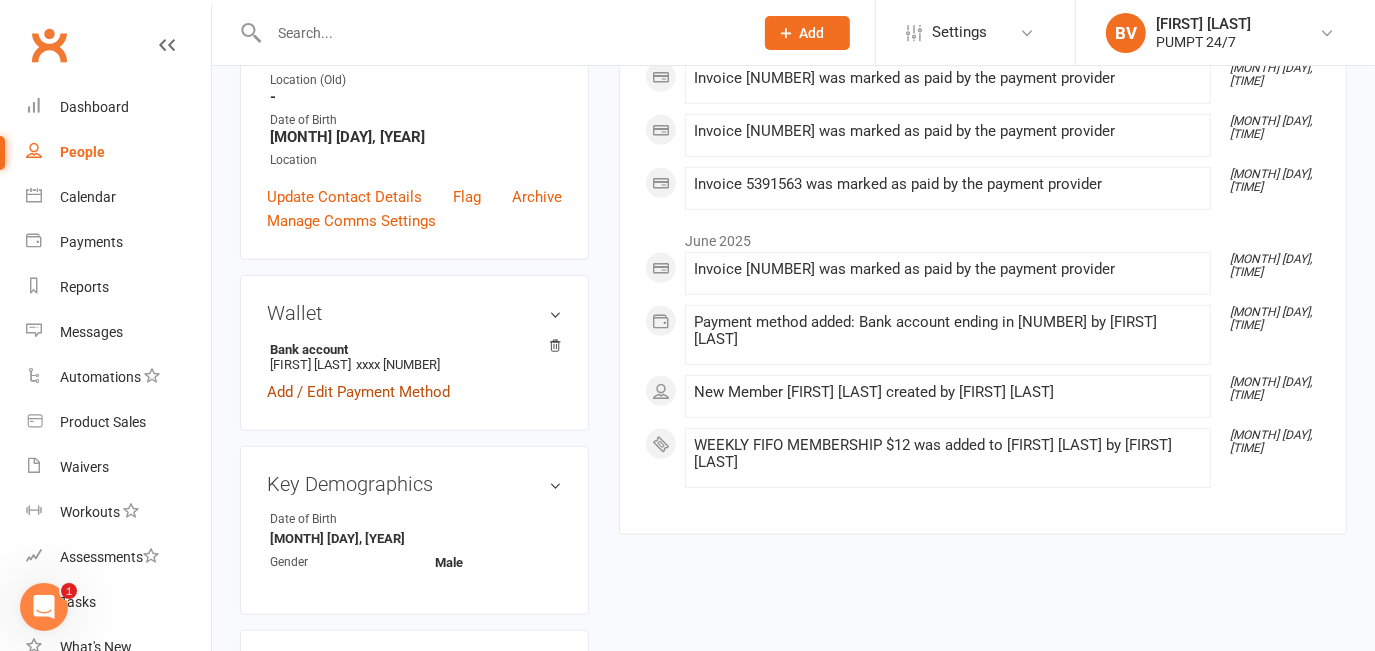click on "Add / Edit Payment Method" at bounding box center [358, 392] 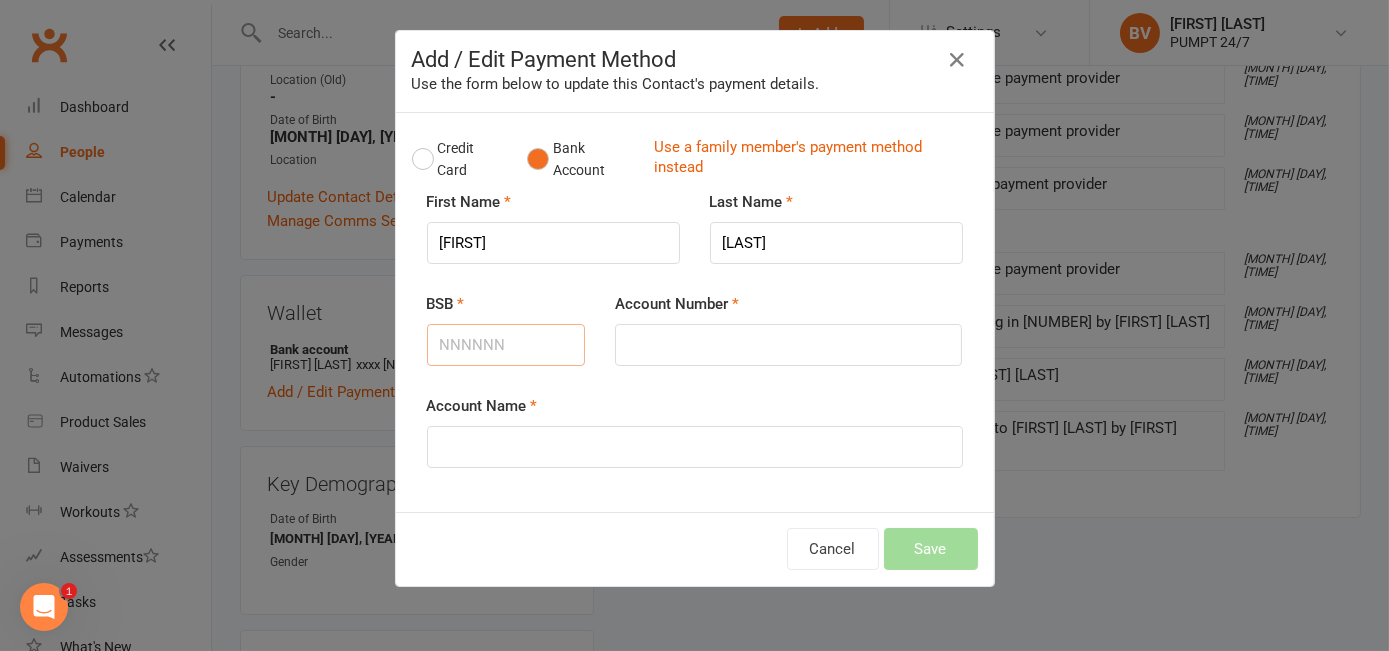 click on "BSB" at bounding box center [506, 345] 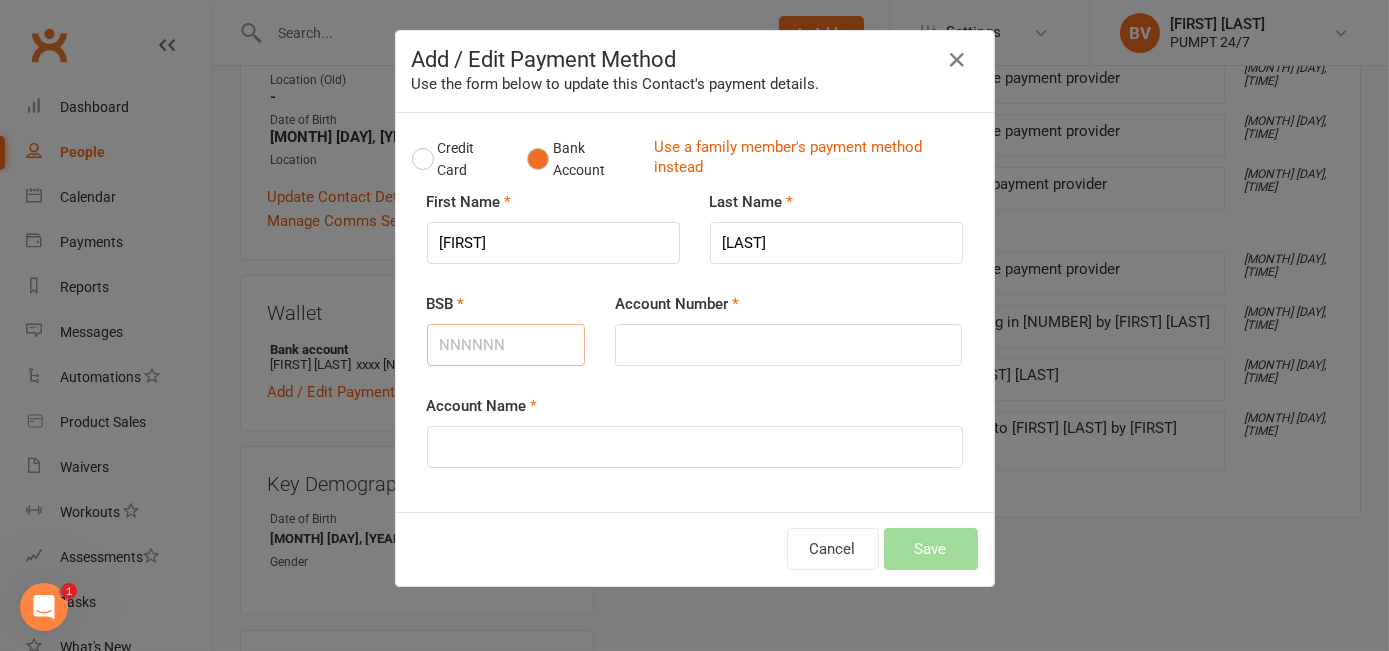type on "[NUMBER]" 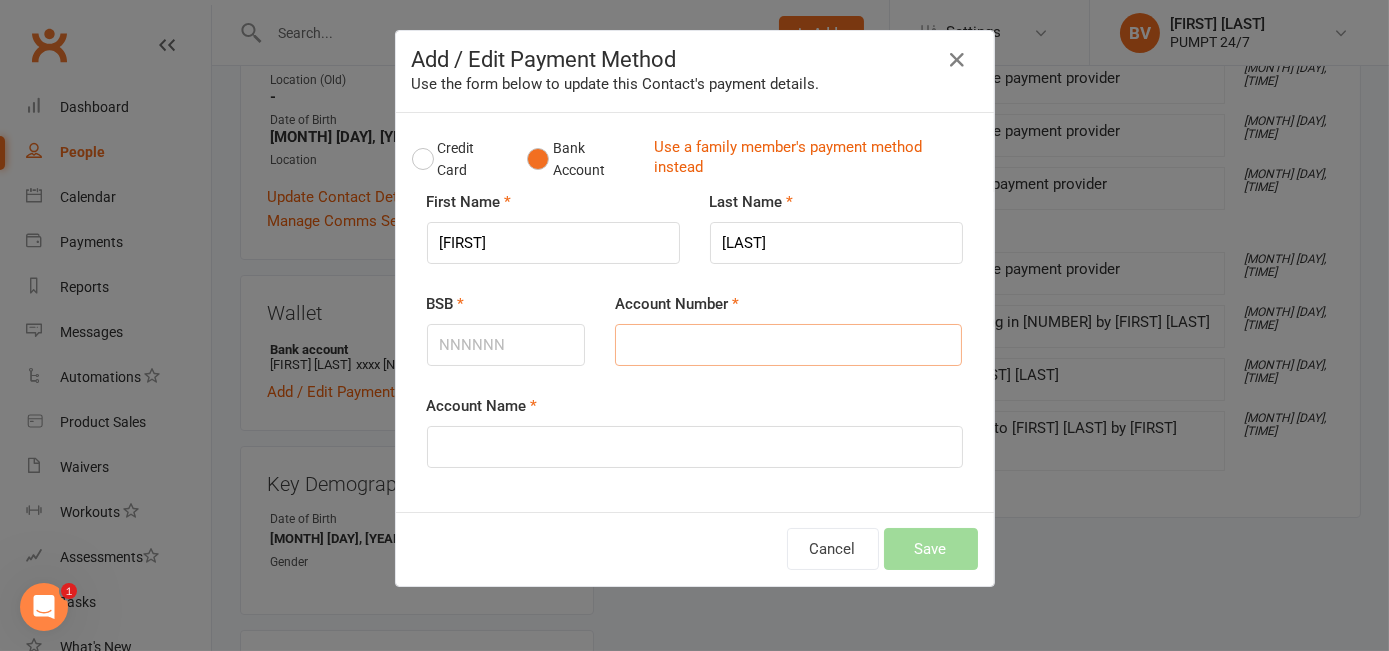 click on "Account Number" at bounding box center [788, 345] 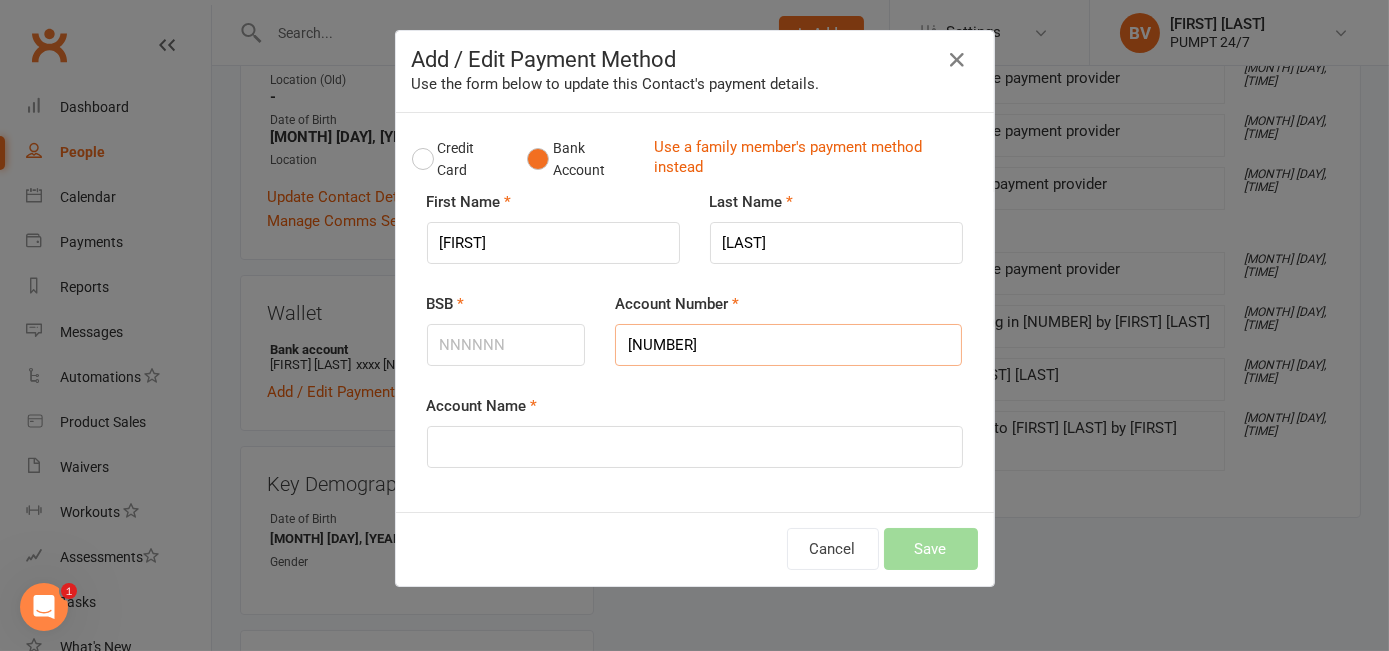 type on "[NUMBER]" 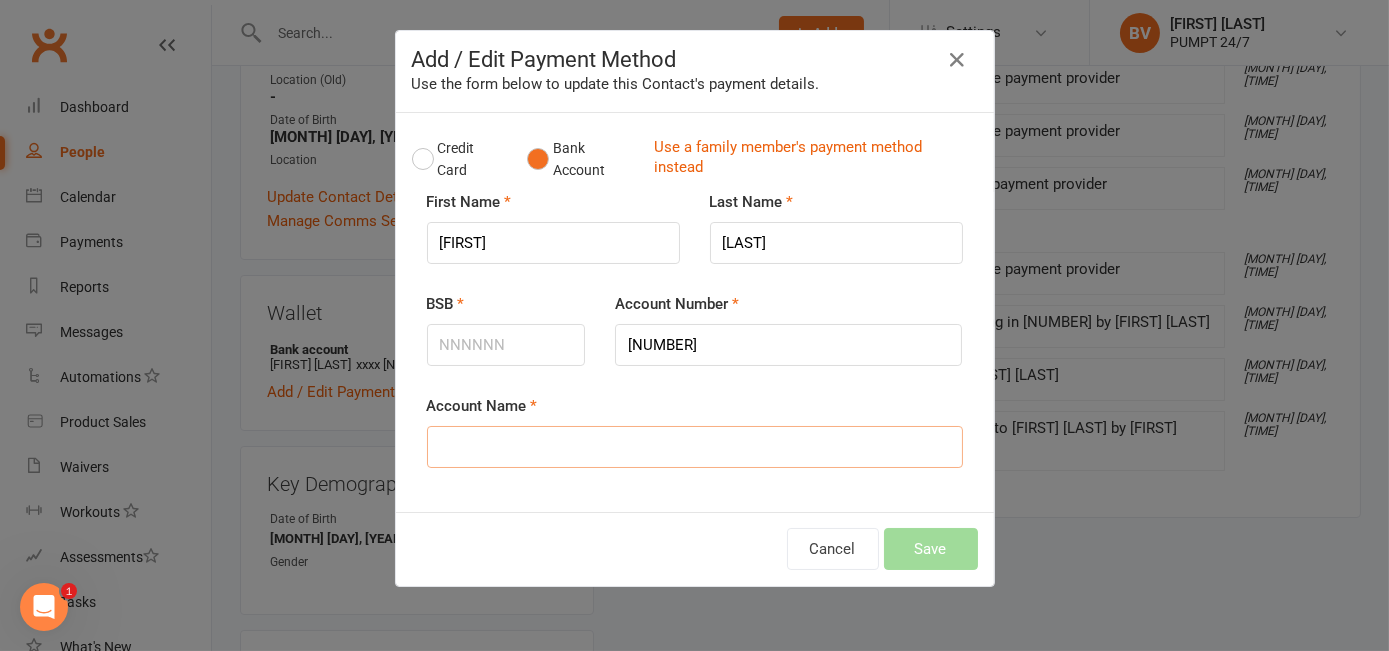 click on "Account Name" at bounding box center [695, 447] 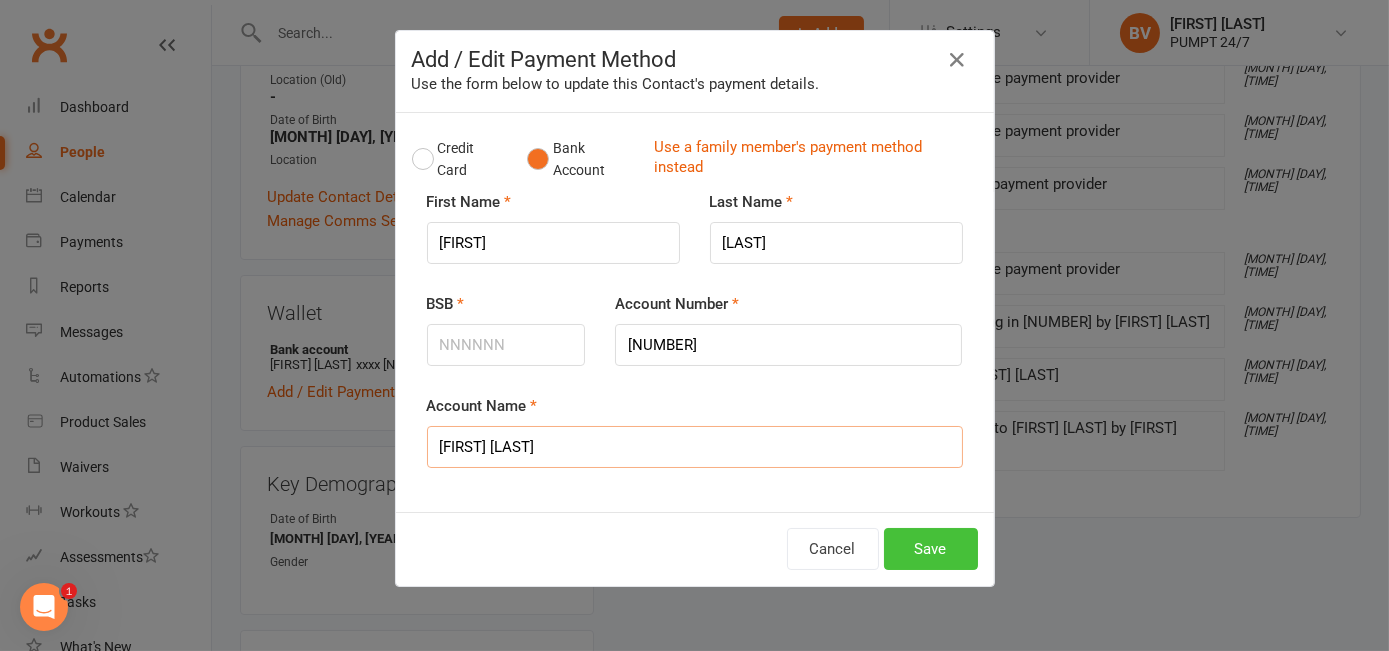 type on "[FIRST] [LAST]" 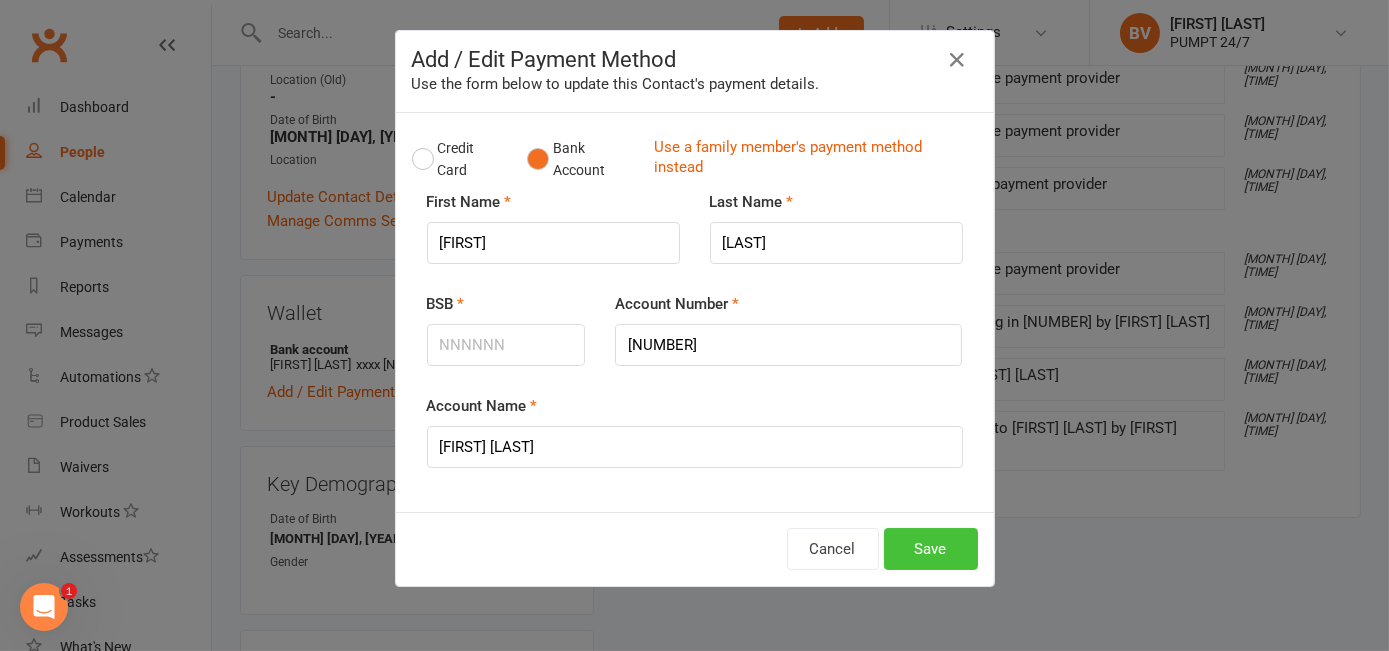 click on "Save" at bounding box center [931, 549] 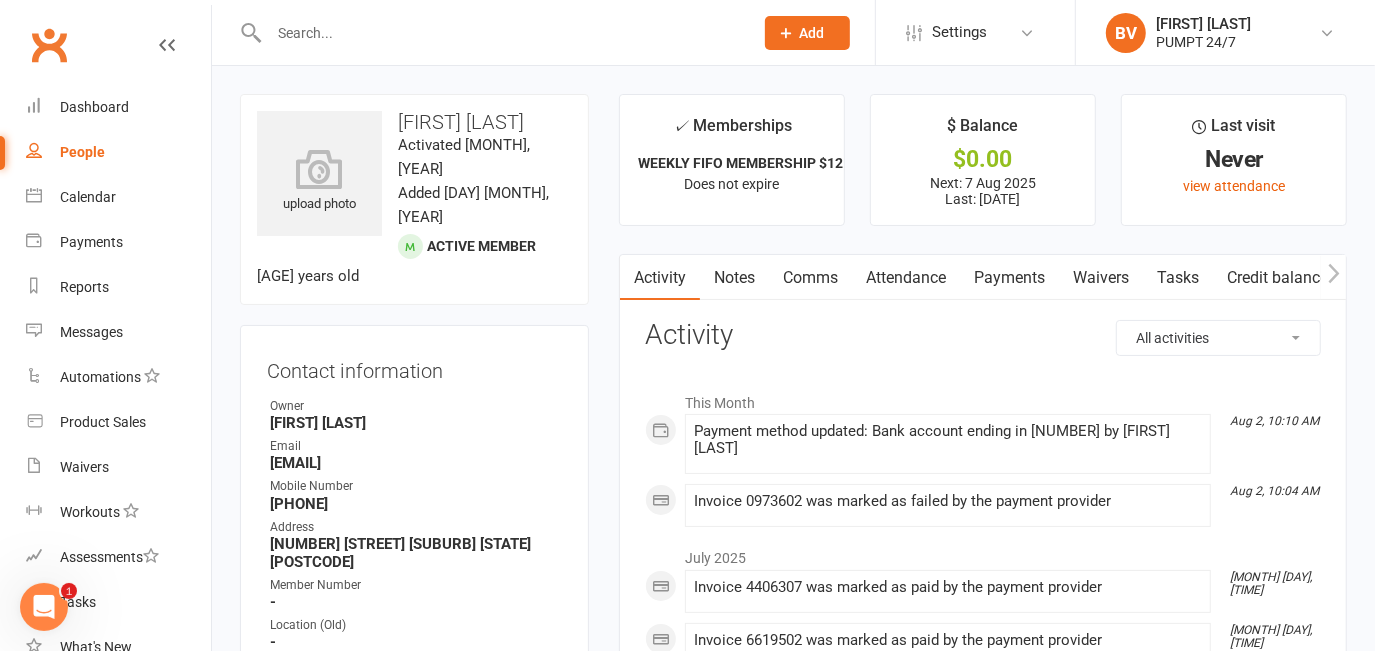 scroll, scrollTop: 0, scrollLeft: 0, axis: both 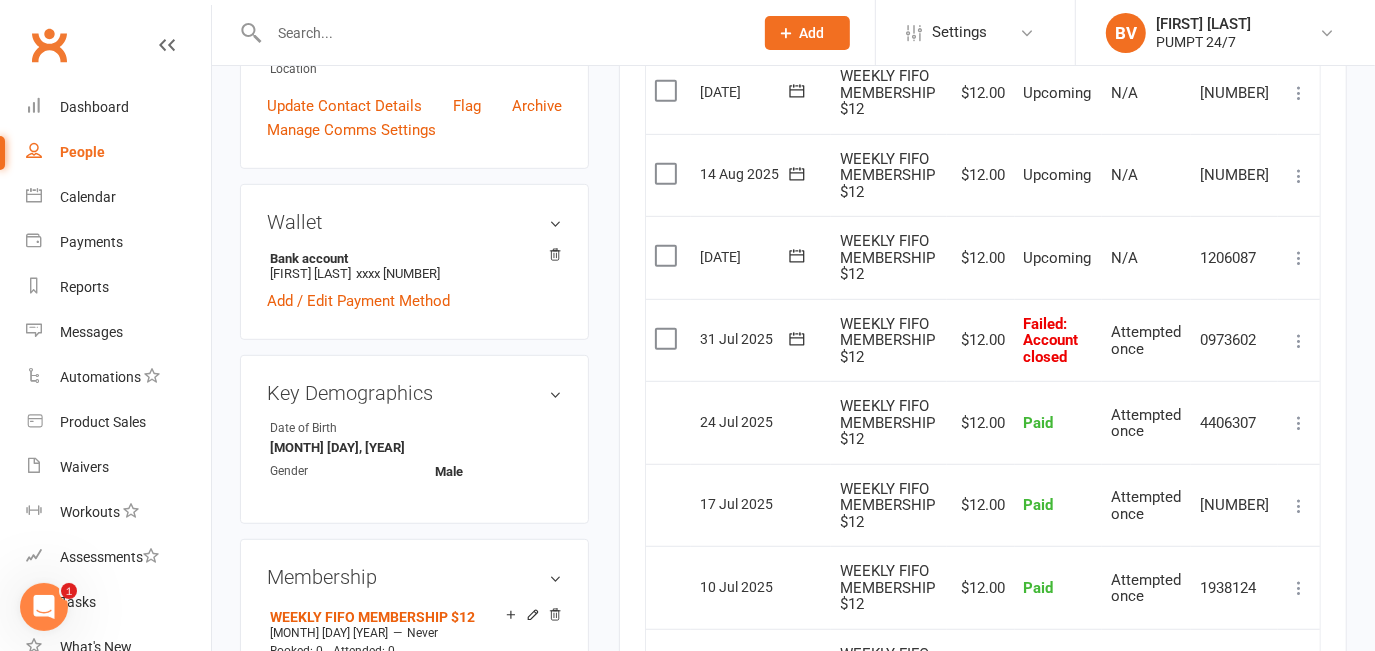 click 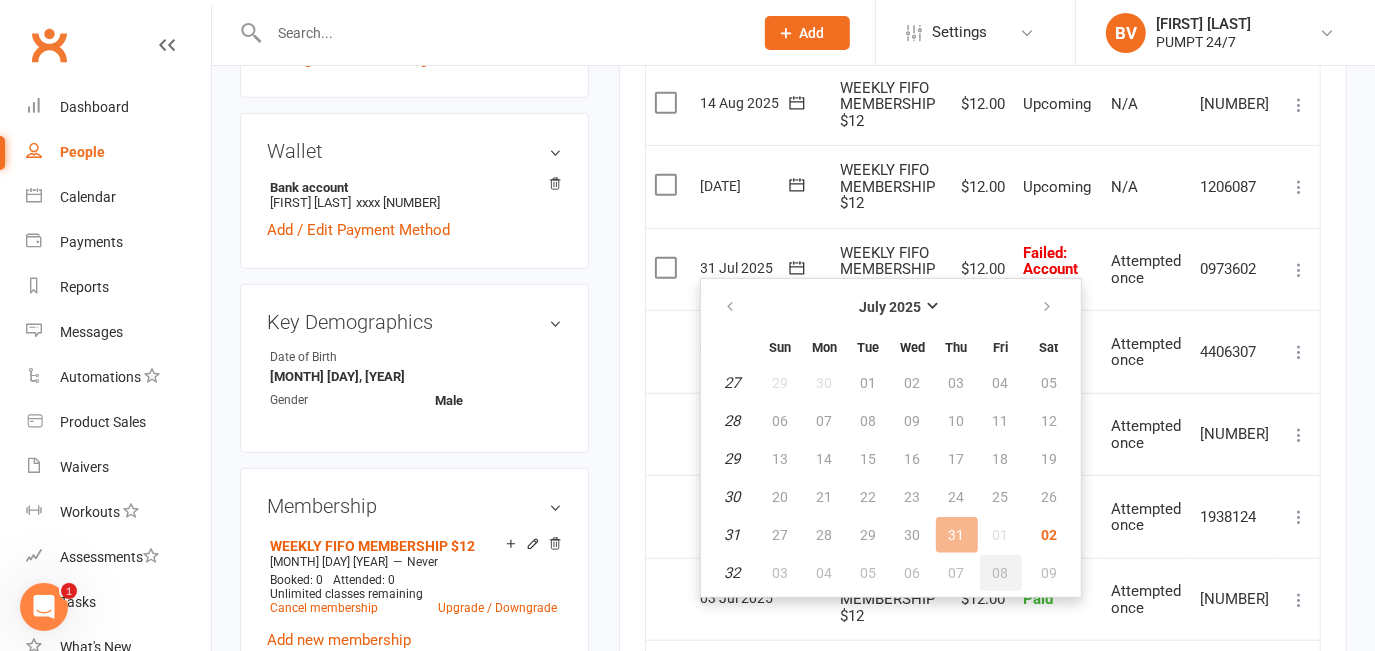 scroll, scrollTop: 818, scrollLeft: 0, axis: vertical 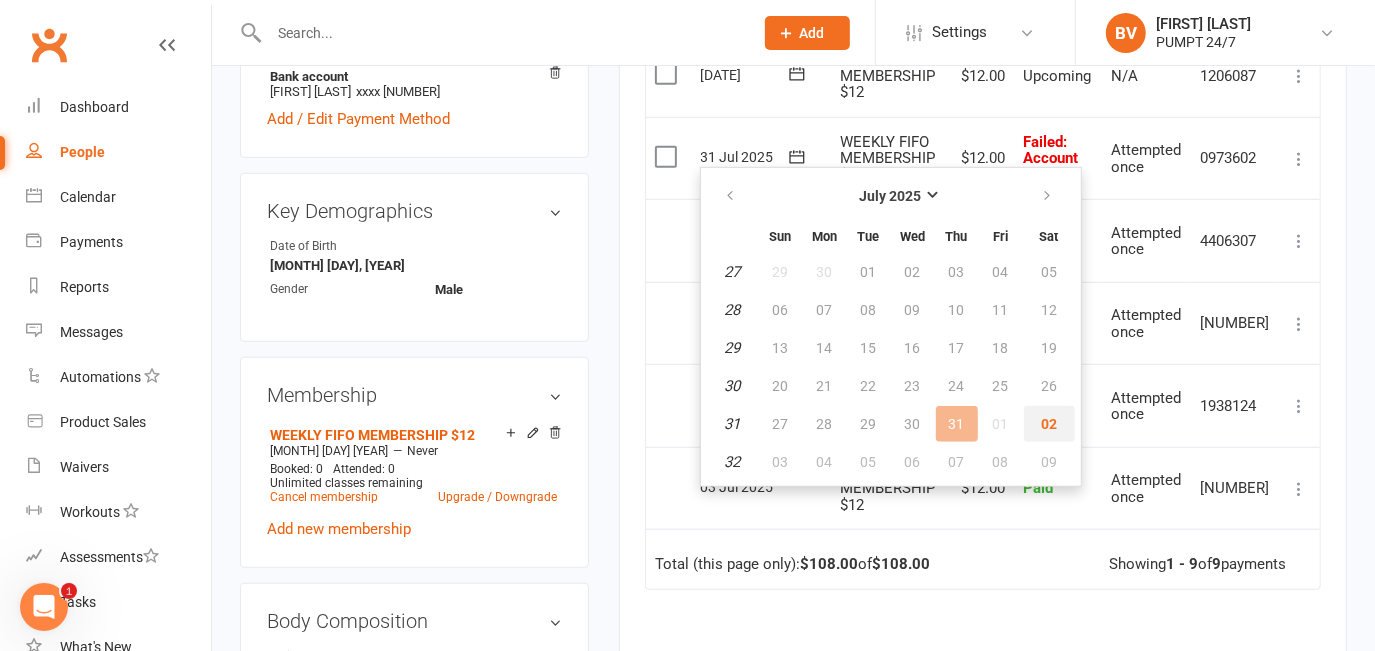 click on "02" at bounding box center (1049, 424) 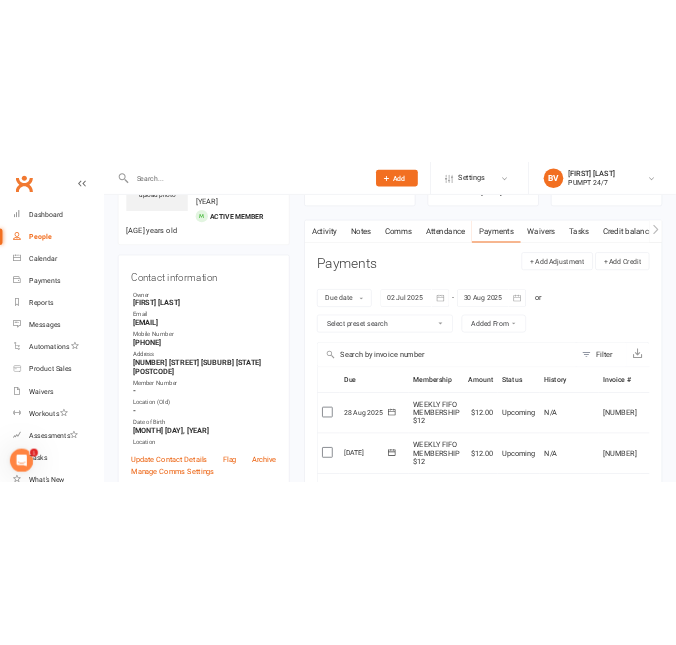 scroll, scrollTop: 0, scrollLeft: 0, axis: both 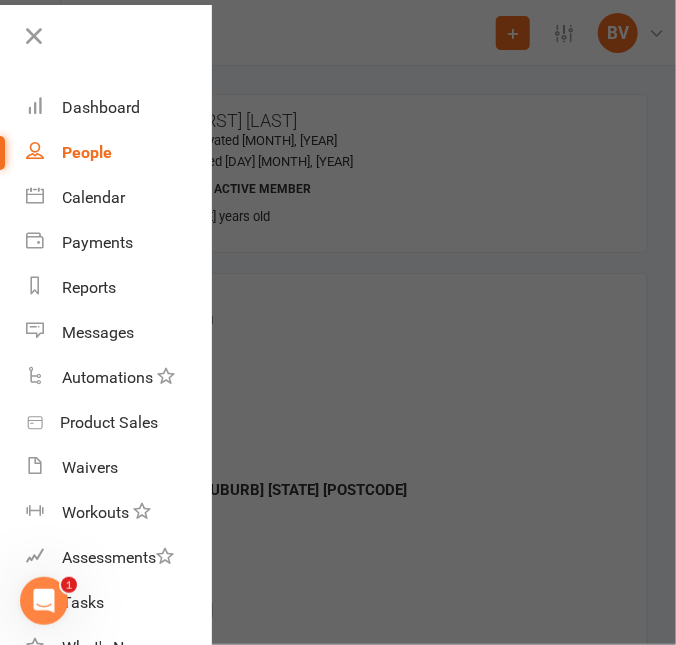 click at bounding box center (338, 322) 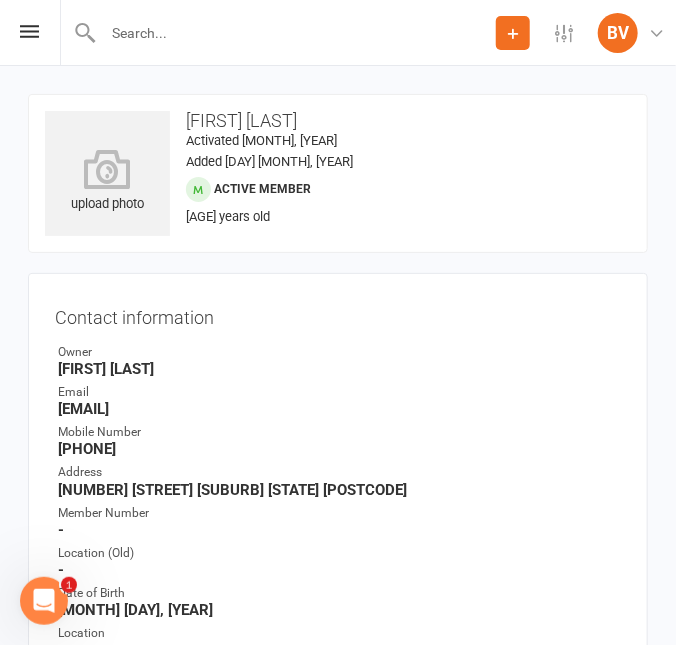 click 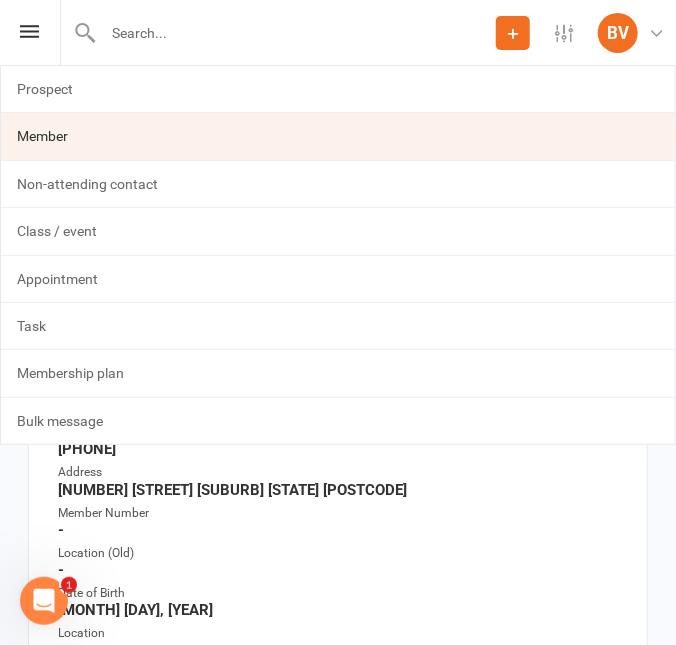 click on "Member" 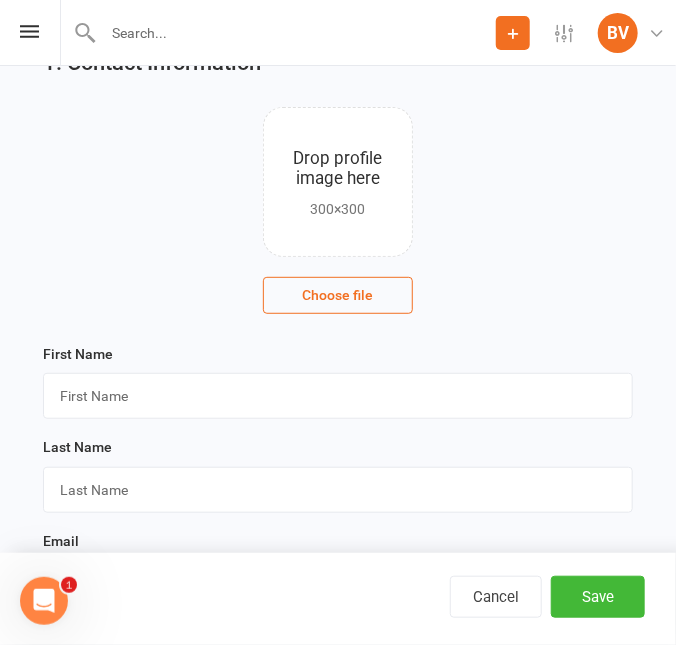 scroll, scrollTop: 272, scrollLeft: 0, axis: vertical 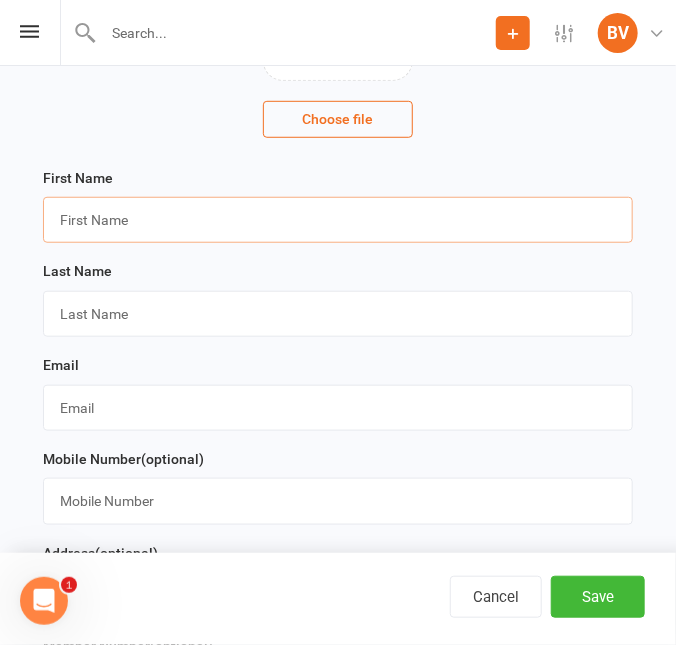 click at bounding box center (338, 220) 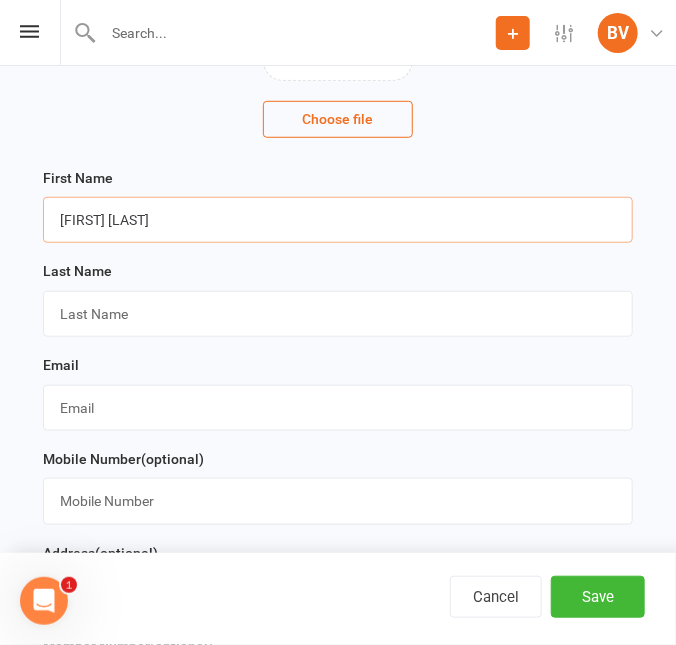 drag, startPoint x: 95, startPoint y: 222, endPoint x: 133, endPoint y: 216, distance: 38.470768 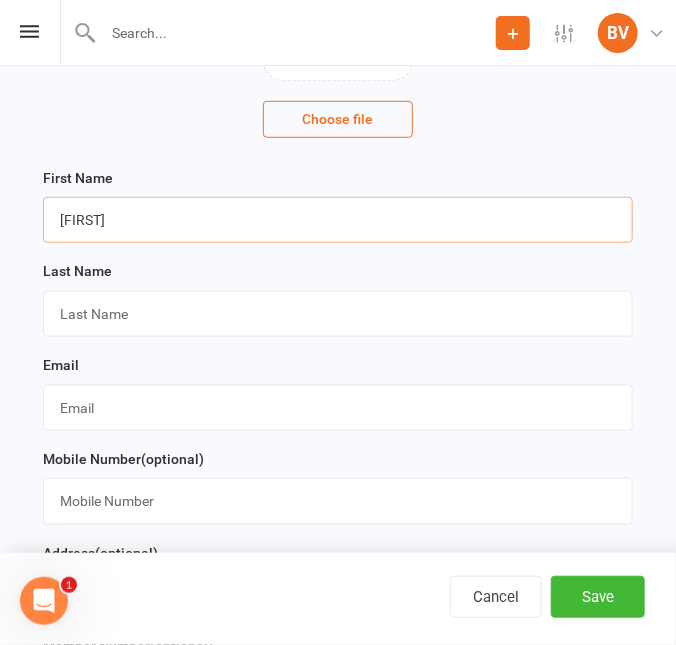 type on "[FIRST]" 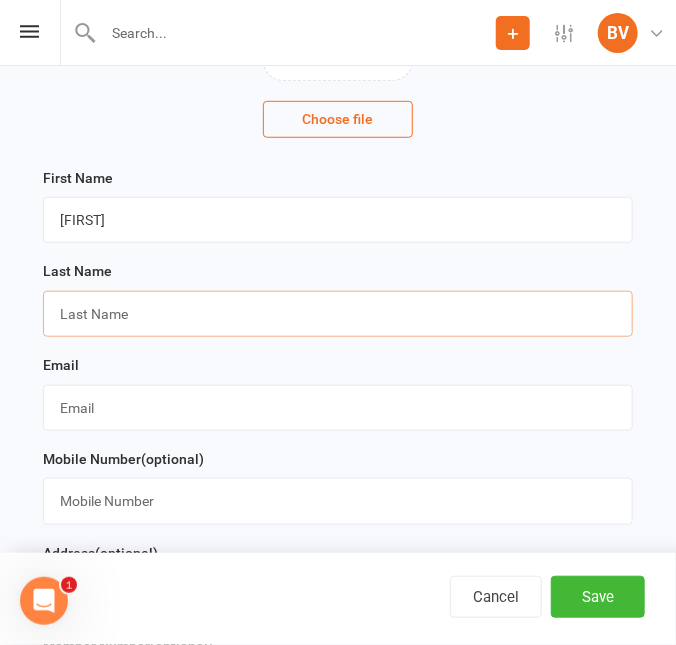 click at bounding box center [338, 314] 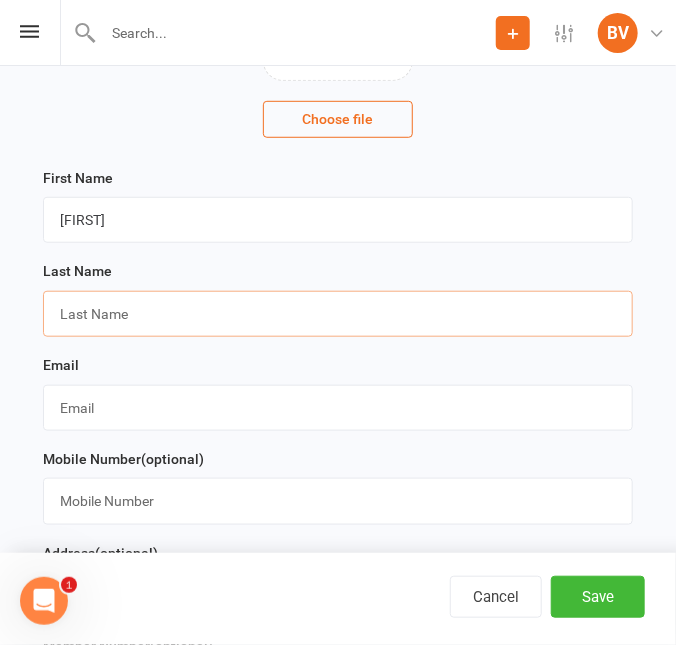 paste on "[LAST]" 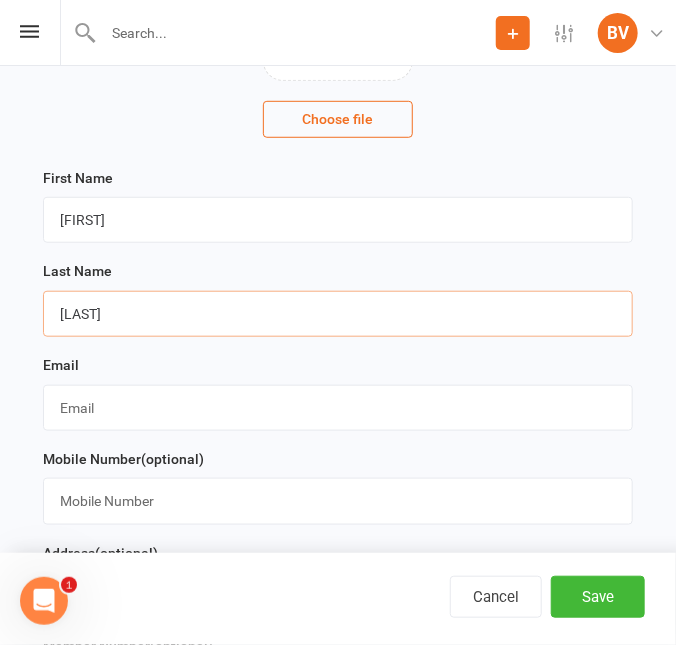 type on "[LAST]" 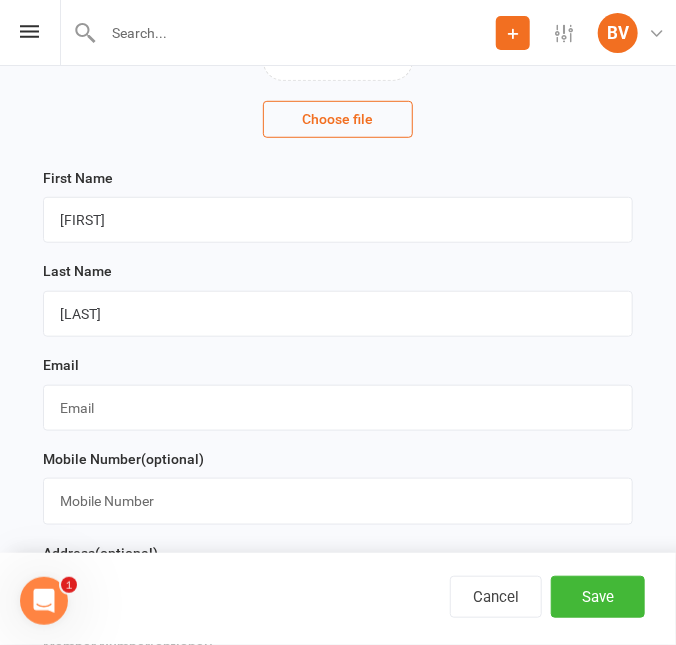 click on "Email" at bounding box center [338, 392] 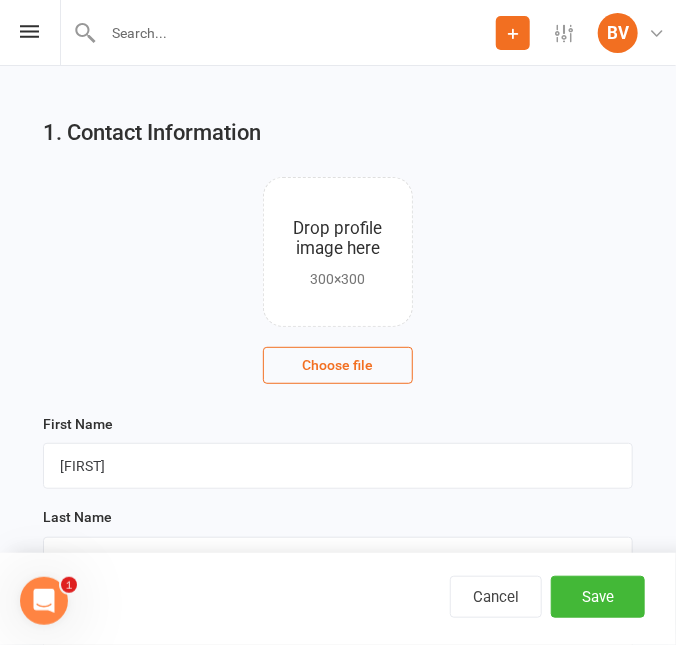 scroll, scrollTop: 0, scrollLeft: 0, axis: both 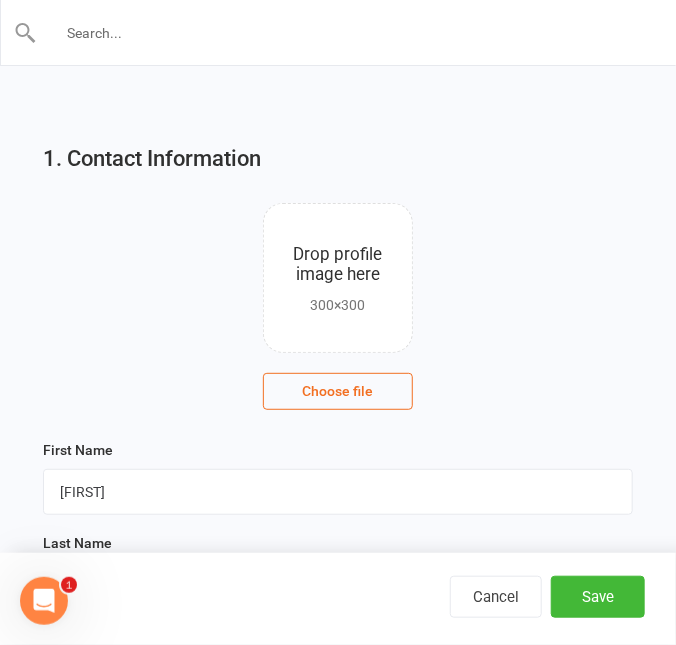 click at bounding box center [339, 33] 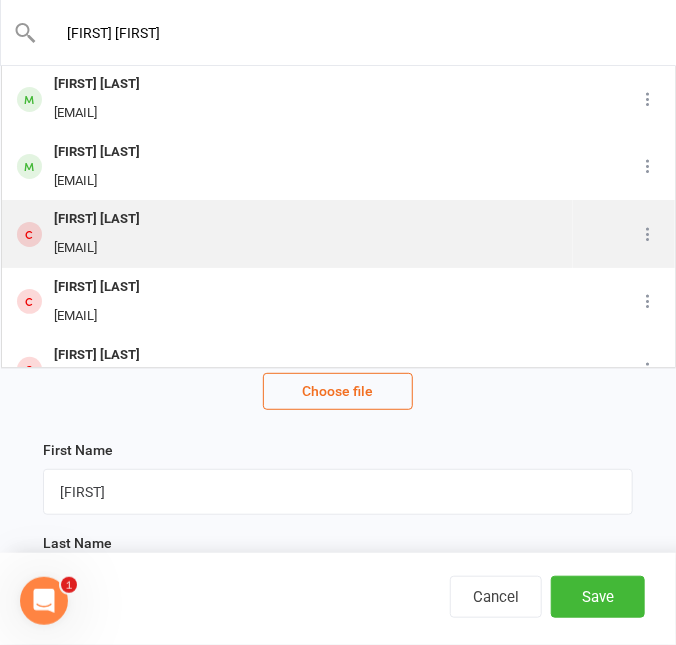 scroll, scrollTop: 0, scrollLeft: 0, axis: both 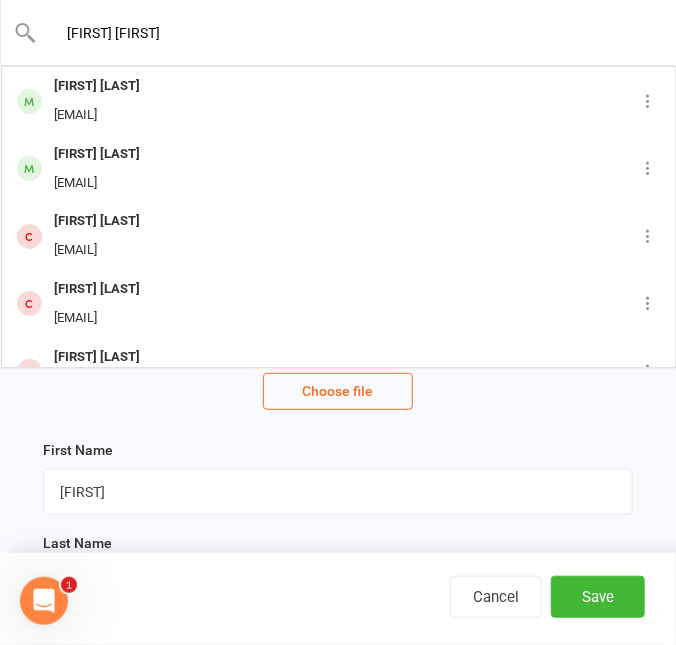 type on "[FIRST] [FIRST]" 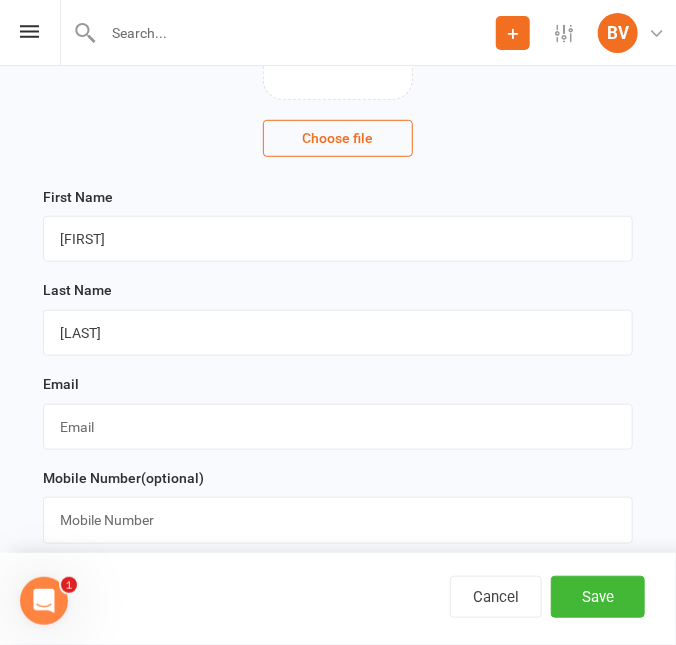scroll, scrollTop: 363, scrollLeft: 0, axis: vertical 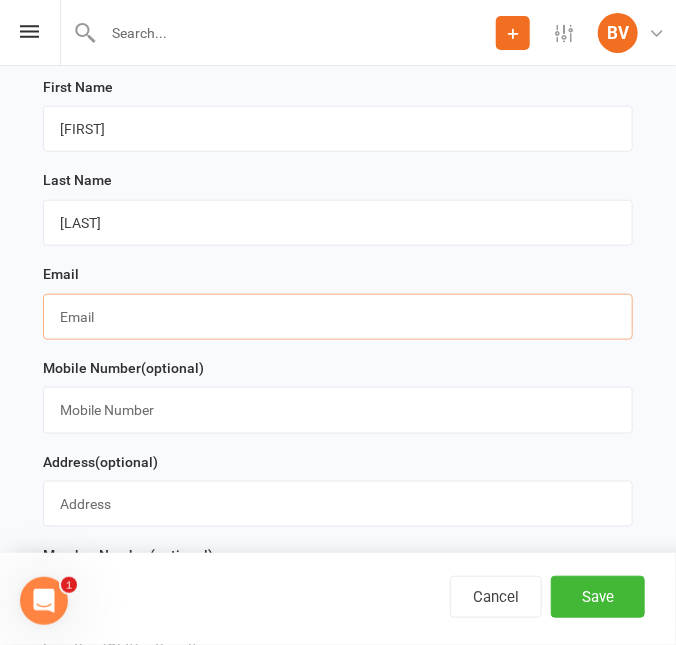 click at bounding box center (338, 317) 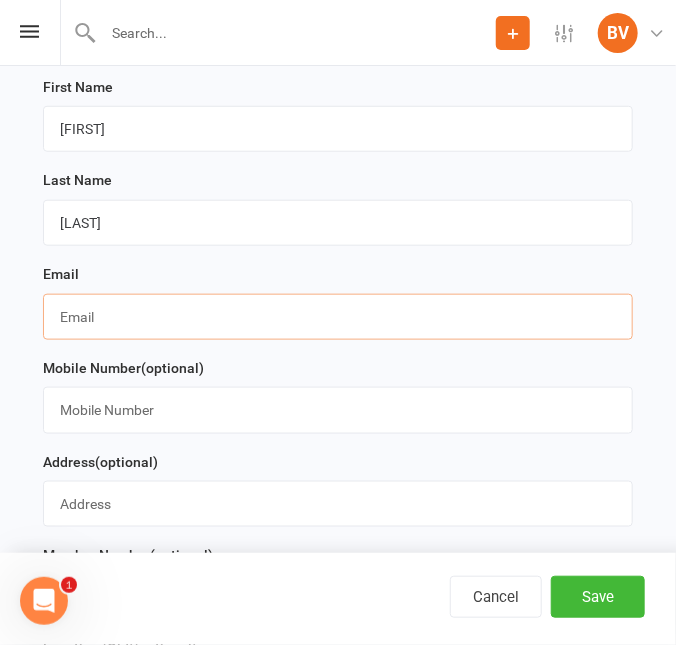 paste on "[EMAIL]" 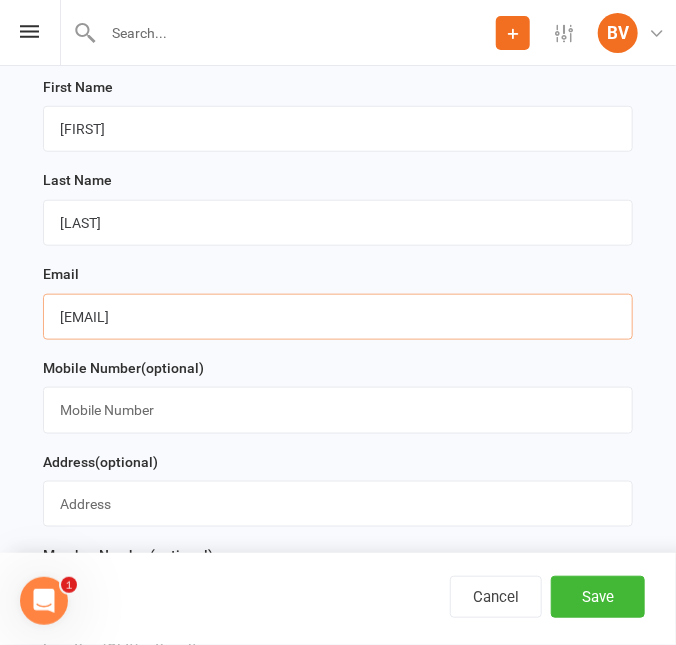 type on "[EMAIL]" 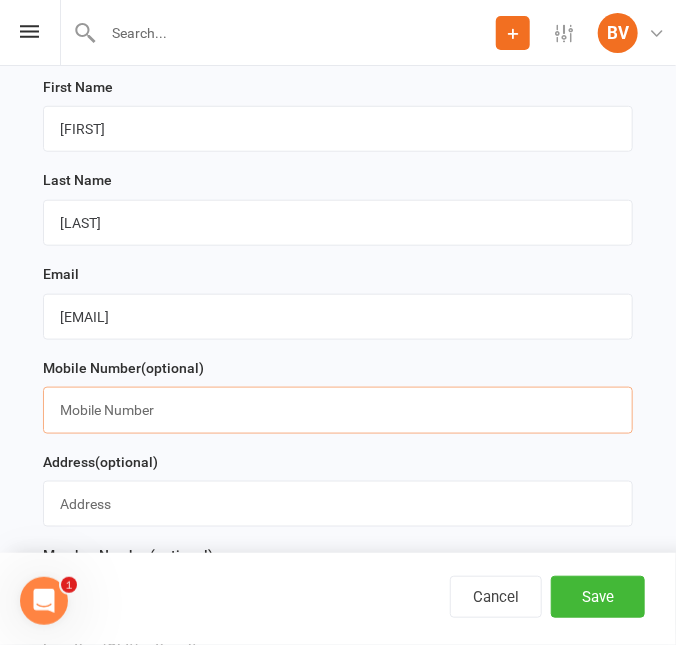 drag, startPoint x: 127, startPoint y: 417, endPoint x: 105, endPoint y: 411, distance: 22.803509 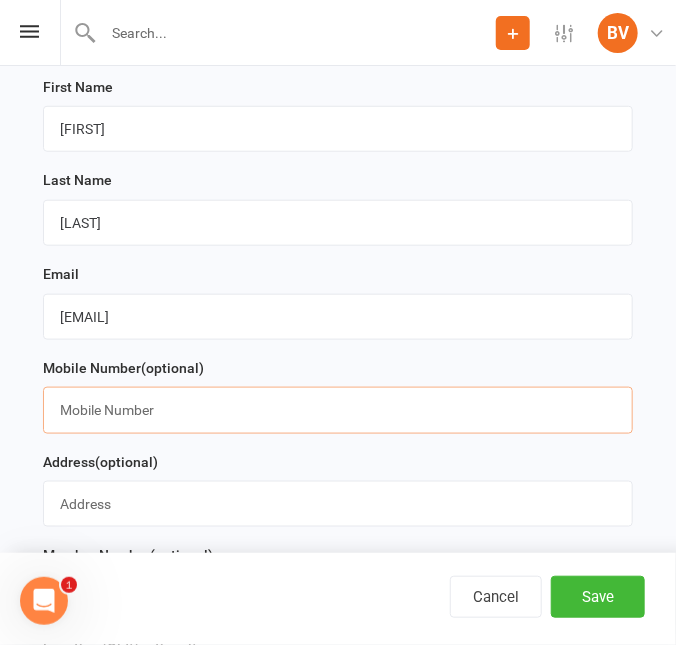 paste on "[PHONE]" 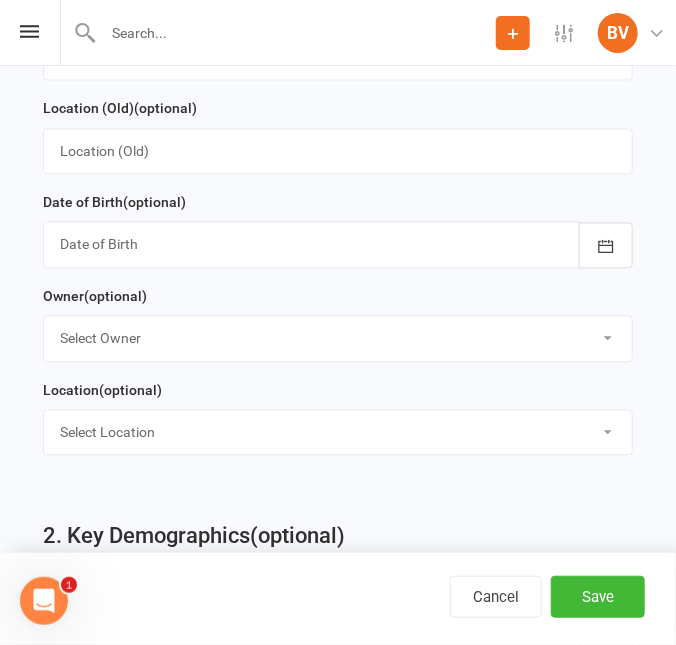 scroll, scrollTop: 909, scrollLeft: 0, axis: vertical 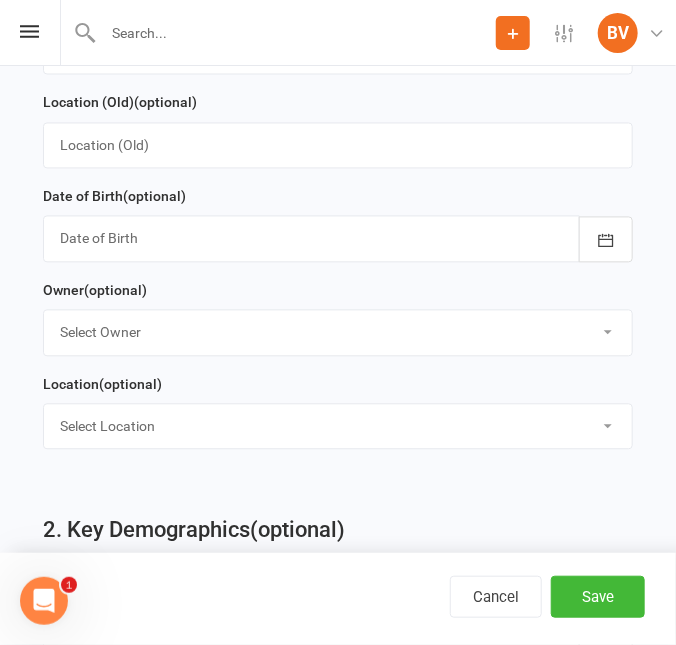 type on "[PHONE]" 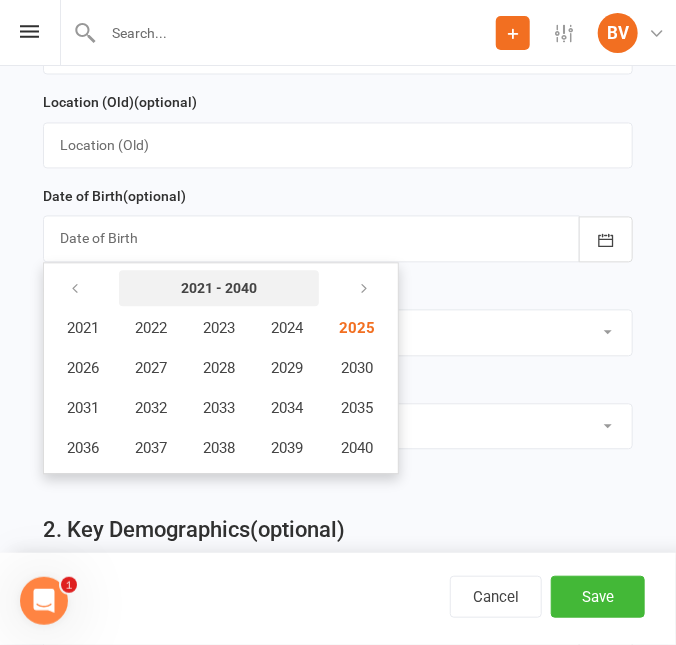 click on "2021 - 2040" at bounding box center [219, 289] 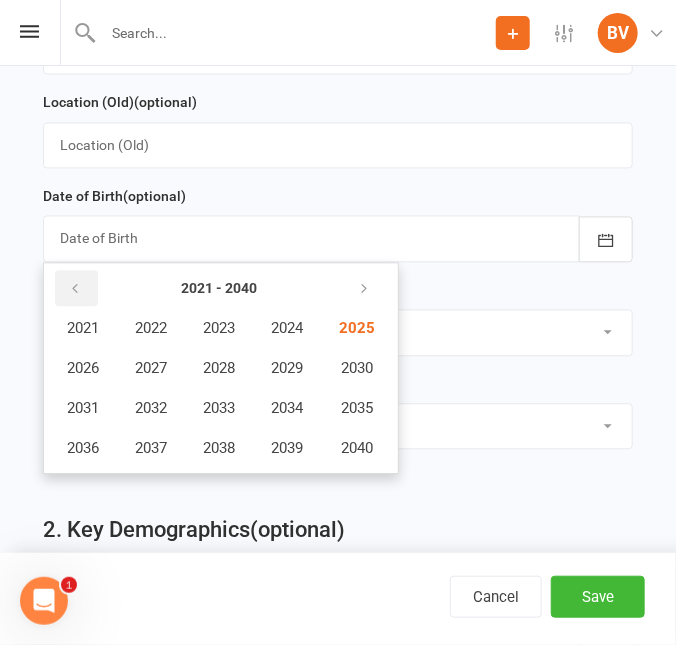 click at bounding box center (75, 290) 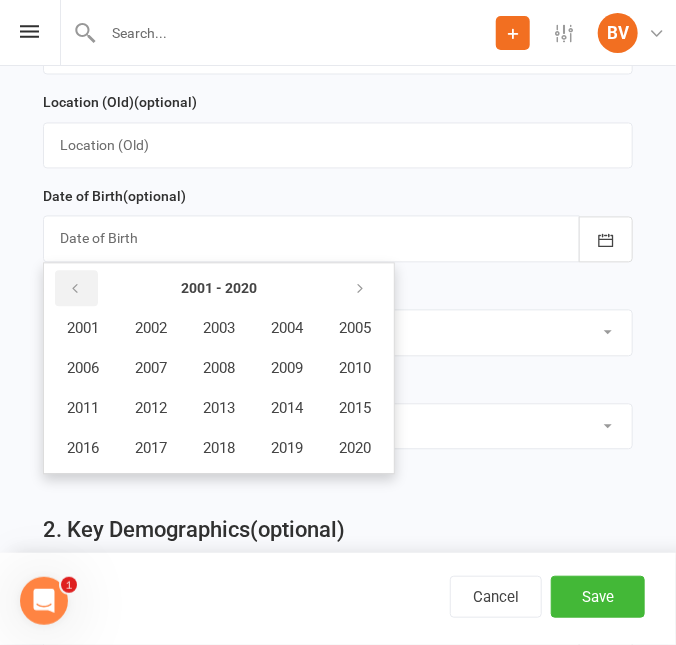 click at bounding box center [75, 290] 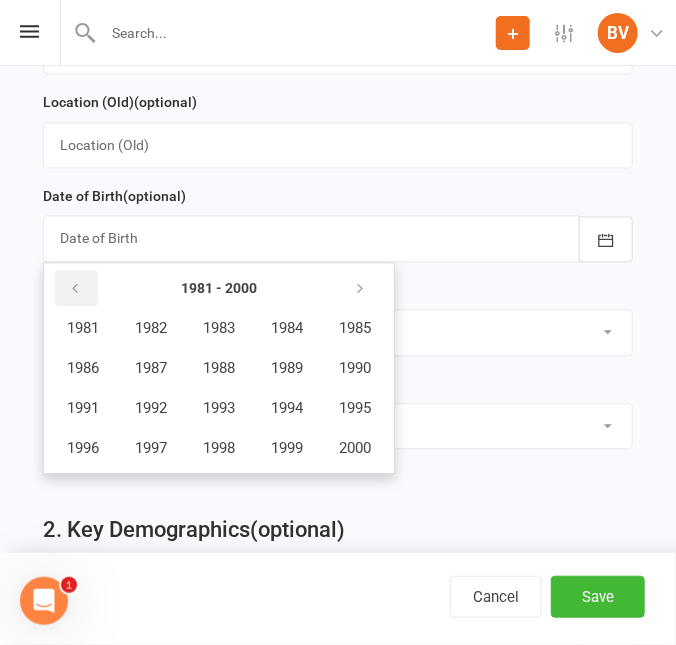 click at bounding box center [75, 290] 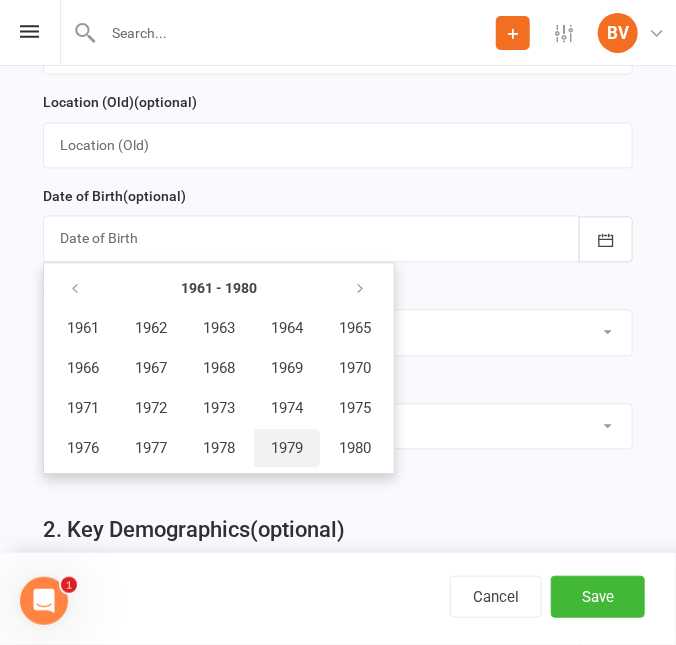 click on "1979" at bounding box center (287, 449) 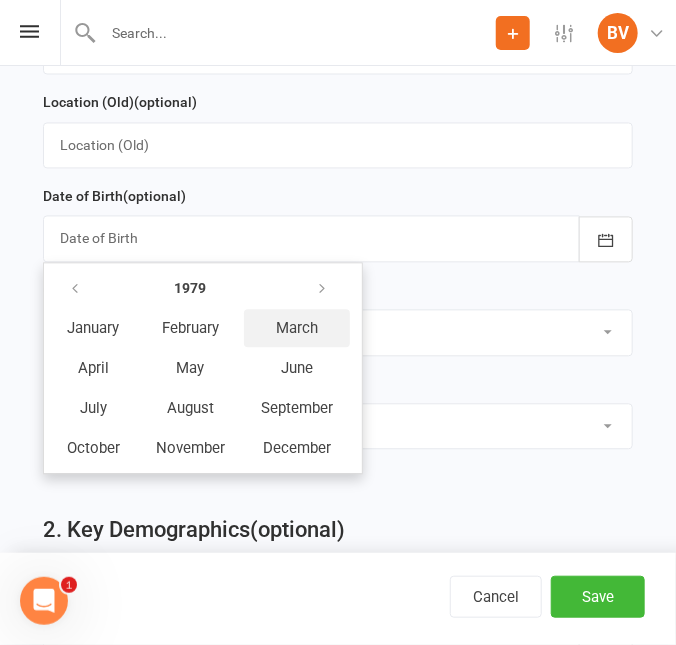click on "March" at bounding box center (297, 329) 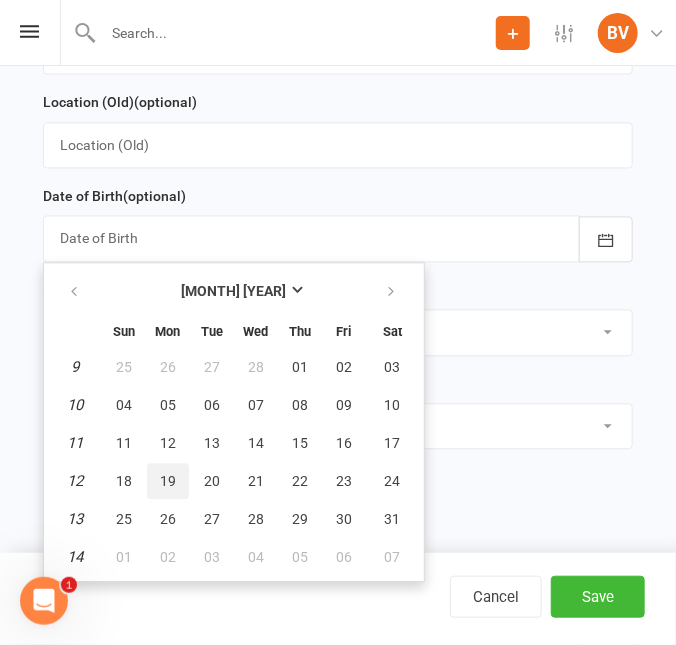 click on "19" at bounding box center (168, 482) 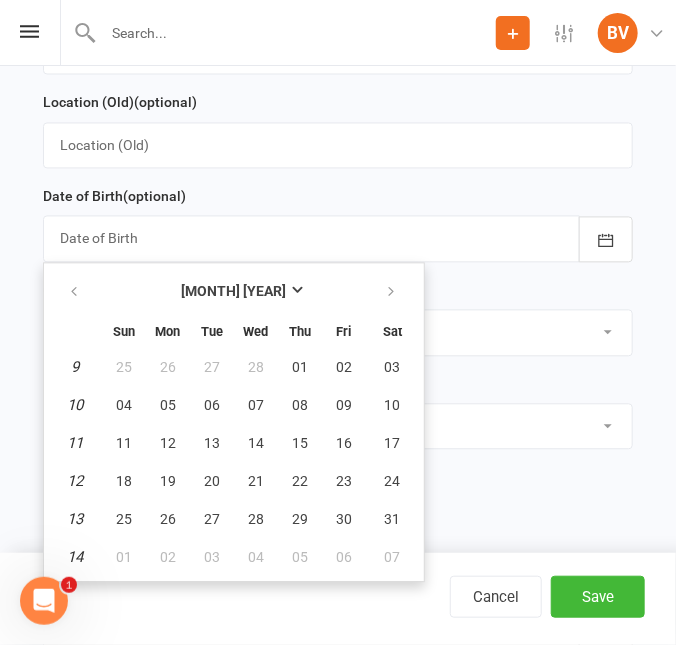 type on "[MONTH] [DAY] [YEAR]" 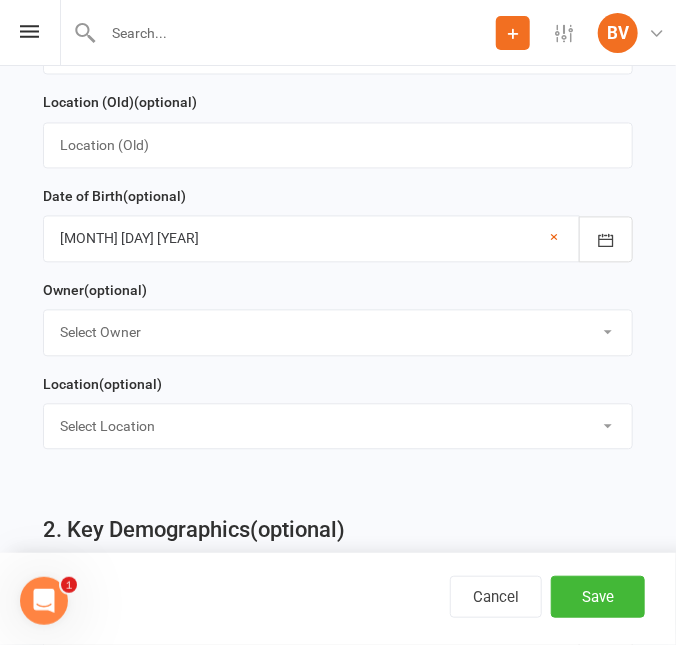 click on "Select Owner [FIRST] [LAST]" at bounding box center [338, 333] 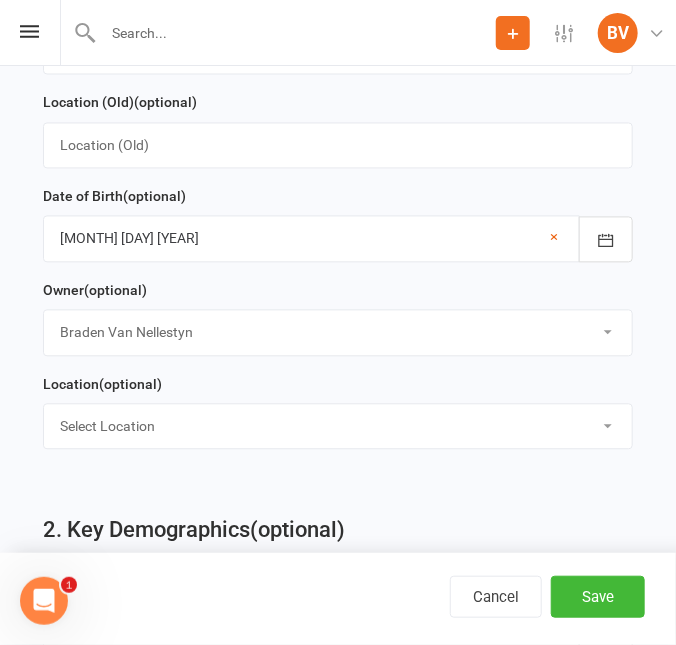 click on "Select Owner [FIRST] [LAST]" at bounding box center (338, 333) 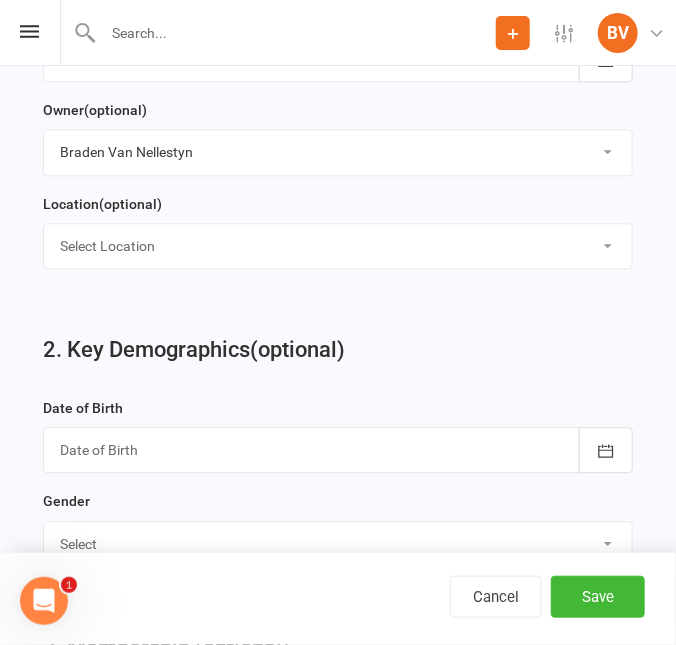scroll, scrollTop: 1181, scrollLeft: 0, axis: vertical 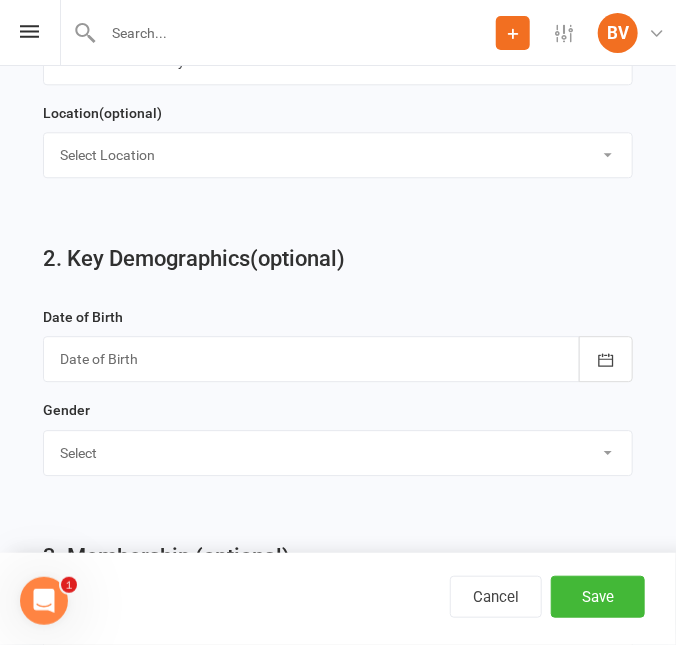 click at bounding box center (338, 359) 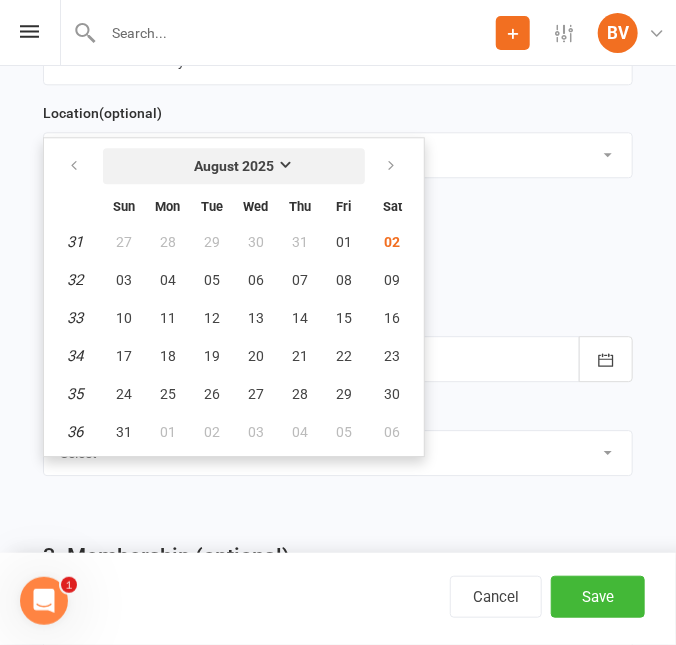 click on "August 2025" at bounding box center [234, 166] 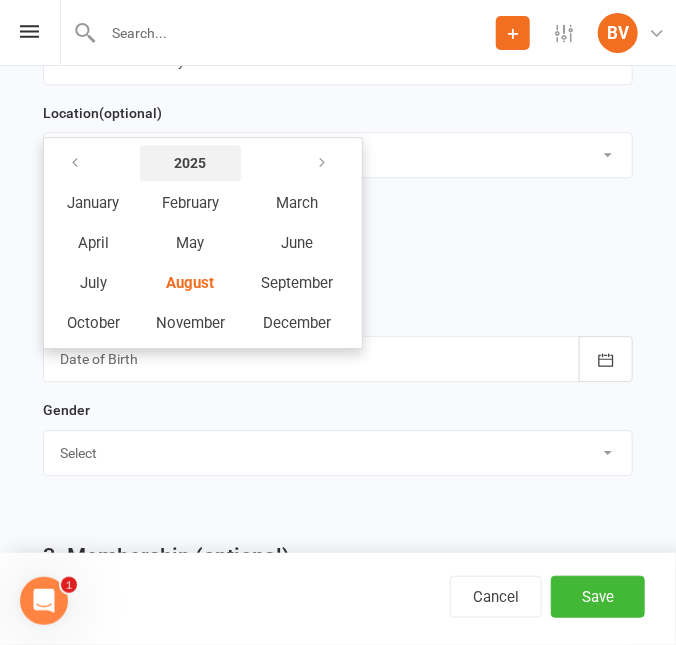 click on "2025" at bounding box center (191, 163) 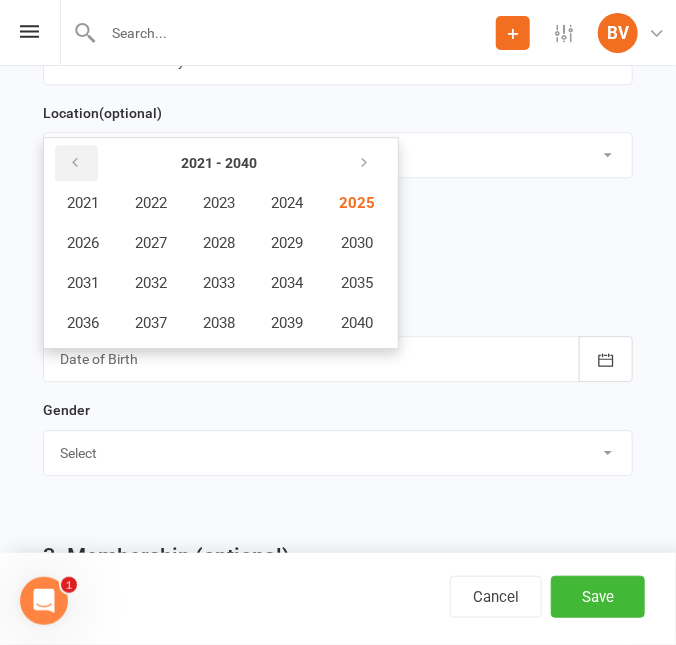 click at bounding box center [75, 163] 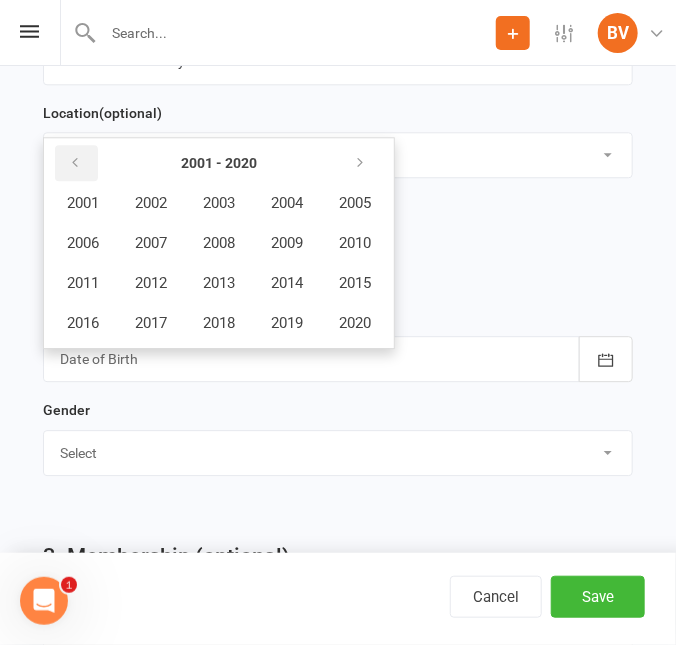 click at bounding box center [75, 163] 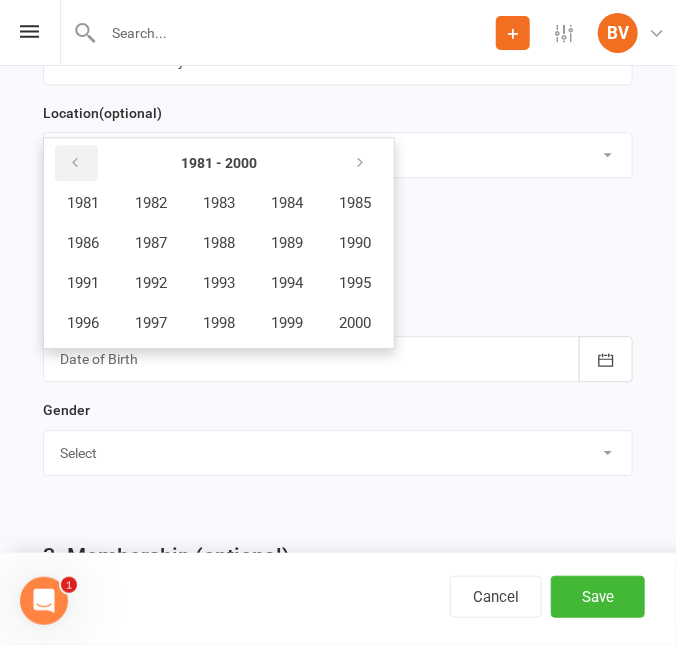click at bounding box center [76, 163] 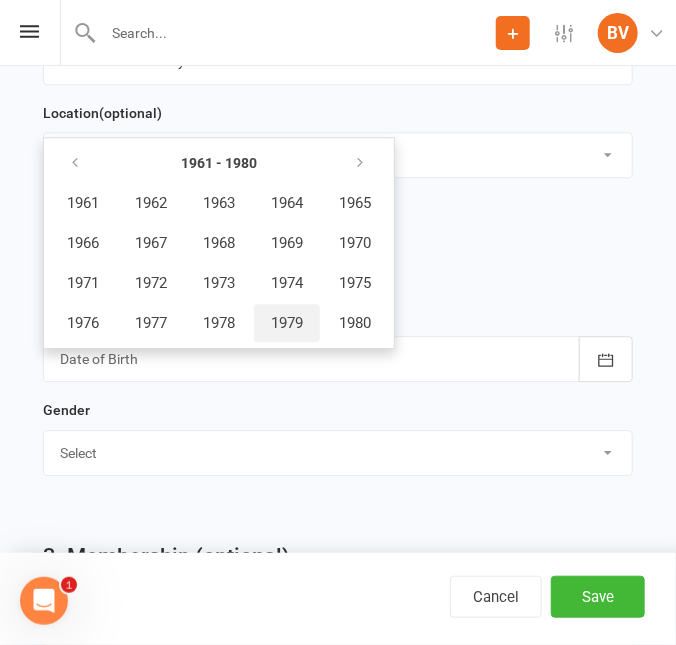 click on "1979" at bounding box center [287, 323] 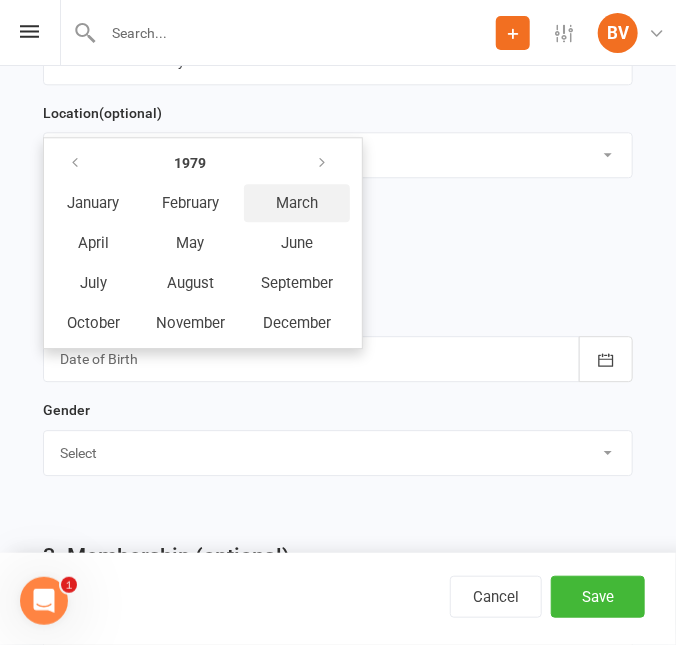 click on "March" at bounding box center [297, 203] 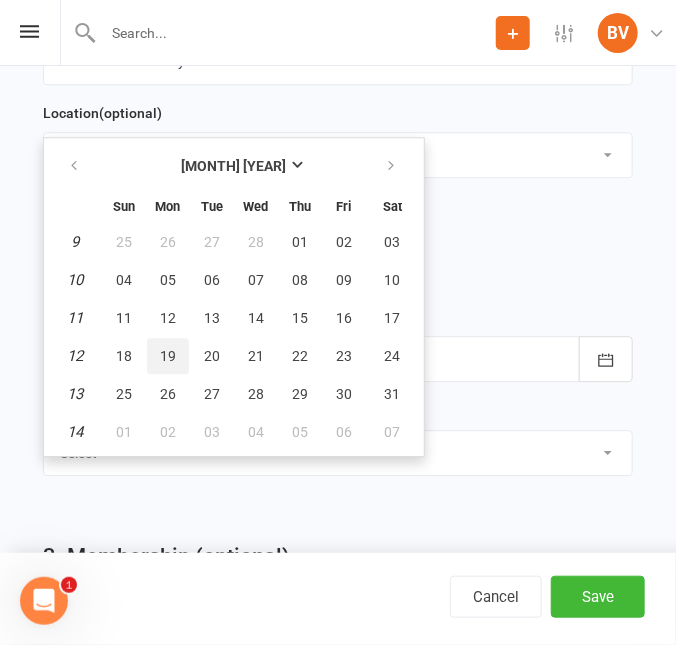 click on "19" at bounding box center (168, 356) 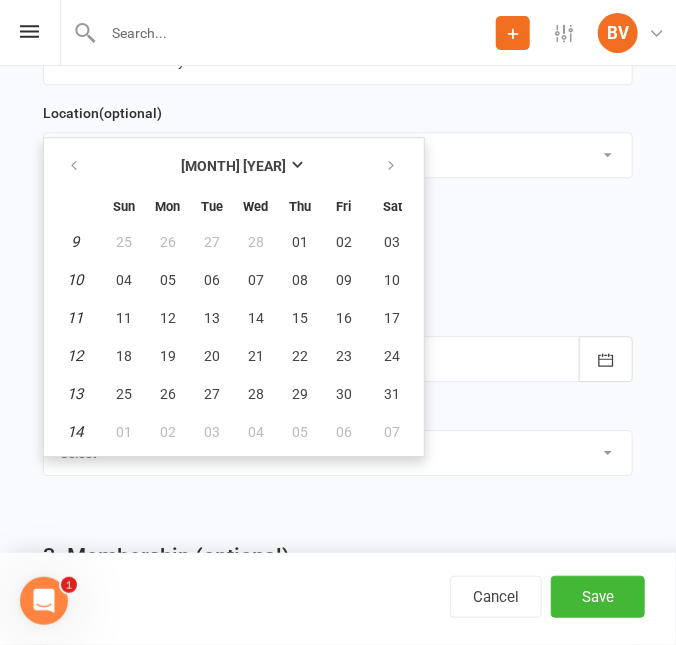 type on "[MONTH] [DAY] [YEAR]" 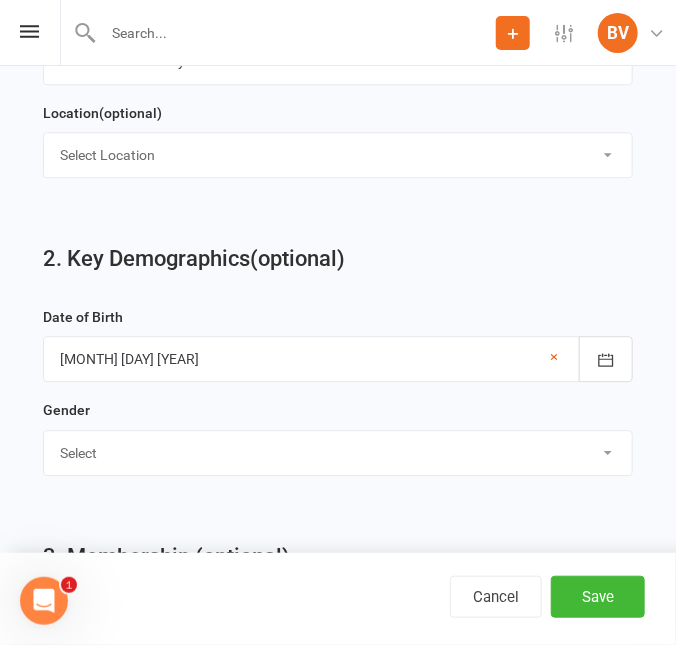 click on "Select Male Female" at bounding box center [338, 453] 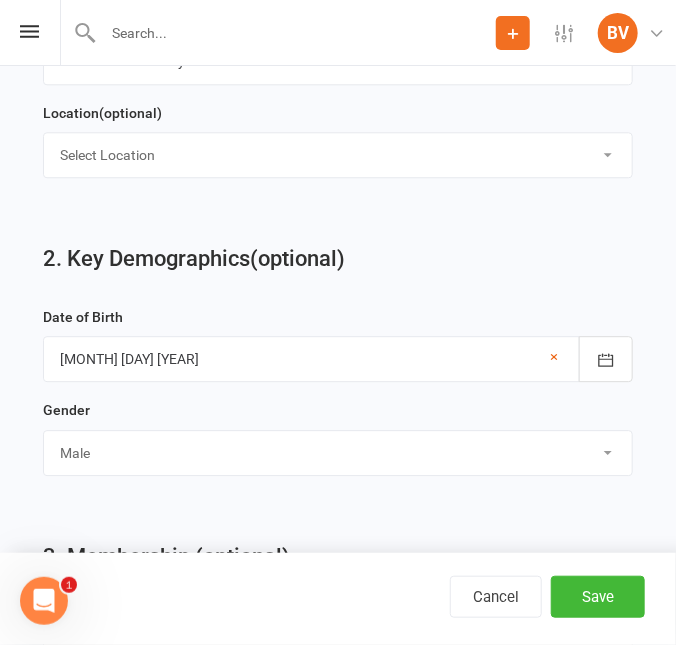 click on "Select Male Female" at bounding box center [338, 453] 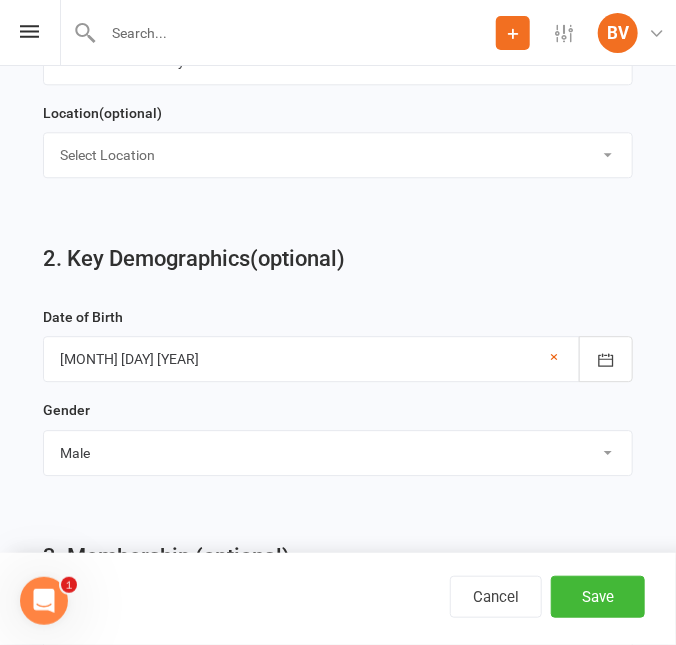 click on "Select Male Female" at bounding box center [338, 453] 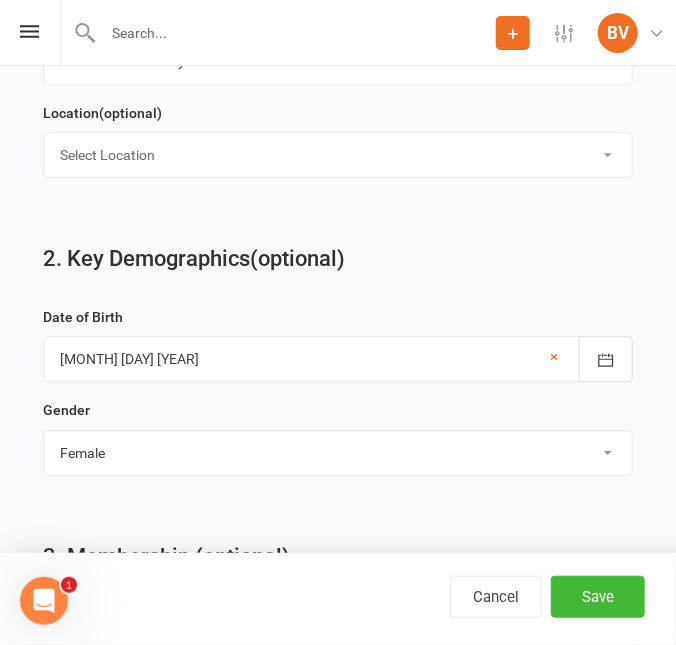 click on "Select Male Female" at bounding box center (338, 453) 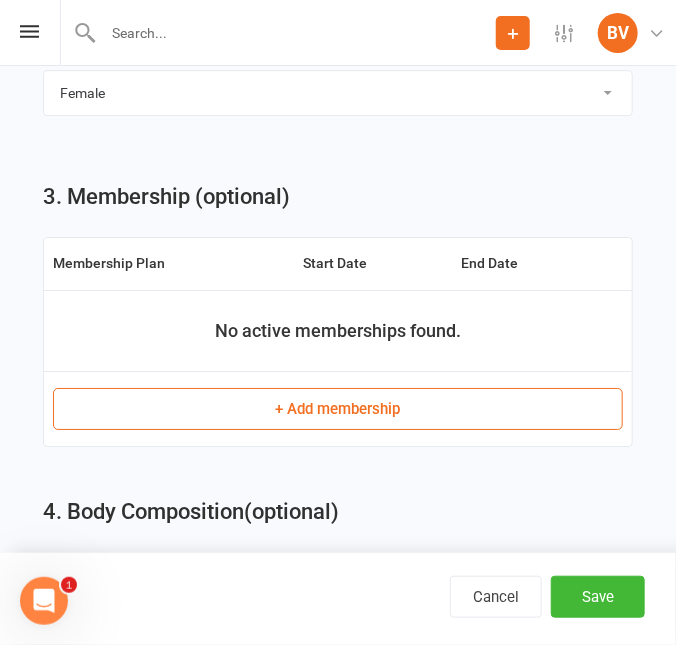 scroll, scrollTop: 1545, scrollLeft: 0, axis: vertical 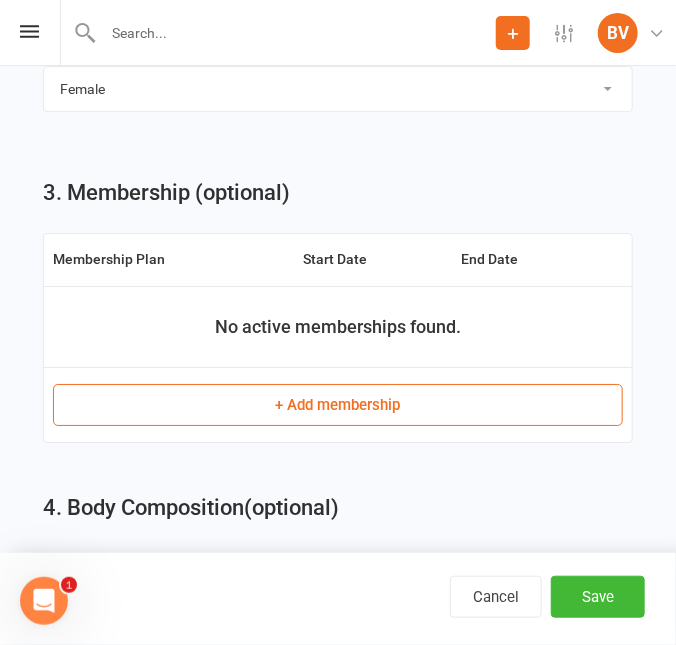 click on "+ Add membership" at bounding box center (338, 405) 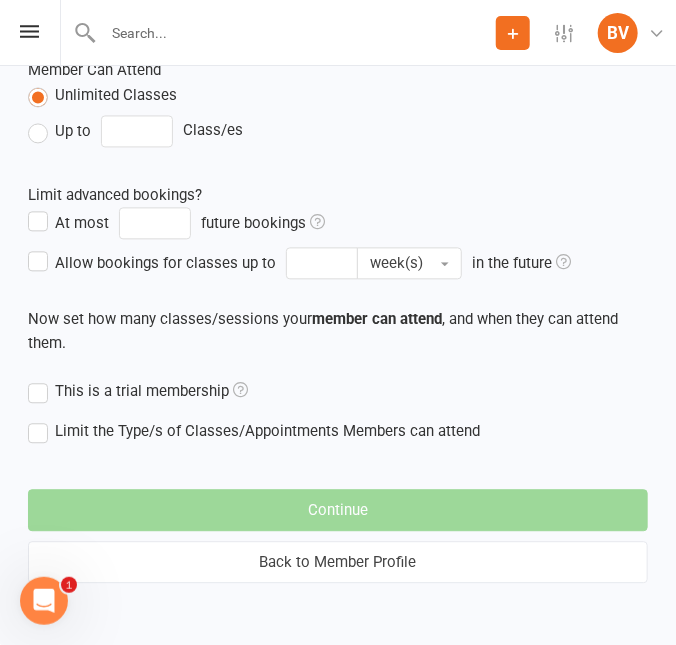 scroll, scrollTop: 0, scrollLeft: 0, axis: both 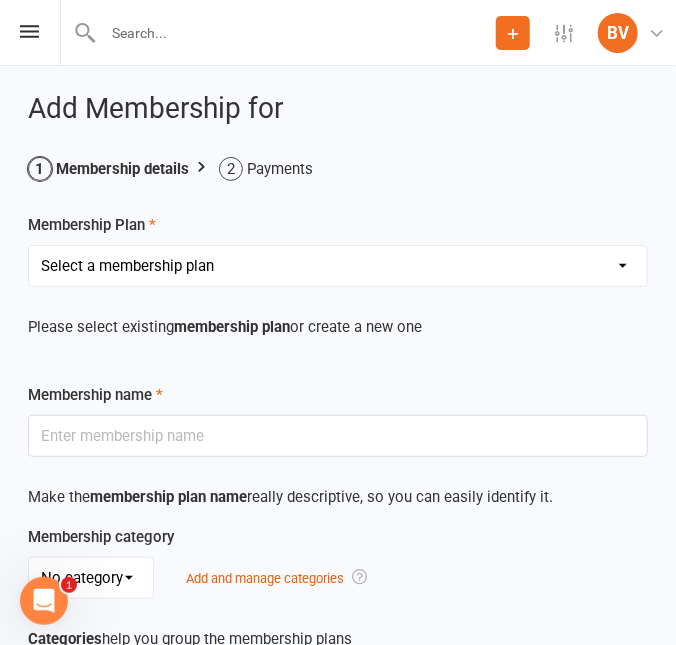click on "Select a membership plan Create new Membership Plan Prepaid Membership RYAN AG RENT TEAM TRAINING $70 weekly membership TEAM TRAINING $140 fortnightly P4P MEMBERSHIP WEEKLY GENERAL MEMBERSHIP $17 WEEKLY FIFO MEMBERSHIP $12 WEEKLY MEMBERSHIP PLUS SIGN UP $40 $17 week WEEKLY JUNIOR & MEMBER PLAN $22 LOCKER PRE PAID $150 (12 months) LOCKER WEEKLY PAYMENT $3.50 Self care room JUNIOR ADD ON $10 WEEKLY (with guardian access only) ONE OFF PAYMENT TRAIN HEROIC $20 ADD ON Creche 1 child $10 weekly add on Creche 2 or more children $15 weekly addon WEEKLY CONCESSION MEMBERSHIP $15 ONLINE TRAINING ACCOUNTABILITY COUCHING PT RENT PT SESSIONS ADD ON WEEKLY" at bounding box center (338, 266) 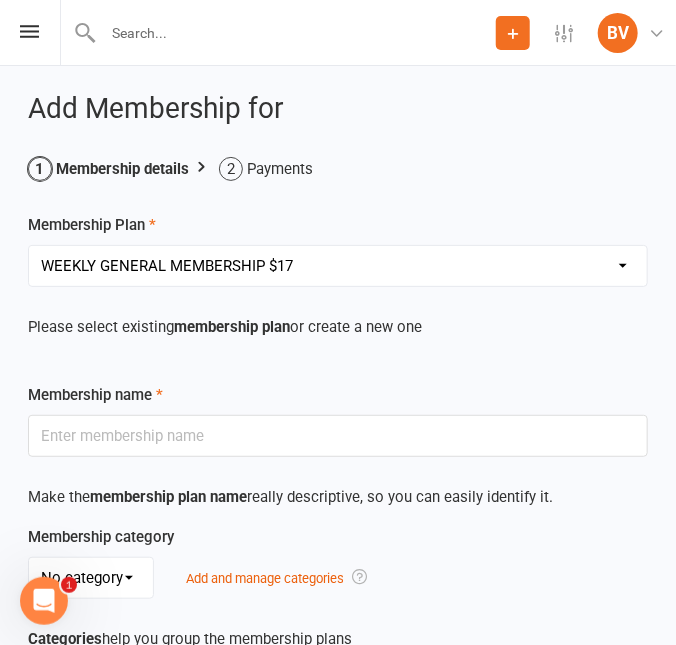 click on "Select a membership plan Create new Membership Plan Prepaid Membership RYAN AG RENT TEAM TRAINING $70 weekly membership TEAM TRAINING $140 fortnightly P4P MEMBERSHIP WEEKLY GENERAL MEMBERSHIP $17 WEEKLY FIFO MEMBERSHIP $12 WEEKLY MEMBERSHIP PLUS SIGN UP $40 $17 week WEEKLY JUNIOR & MEMBER PLAN $22 LOCKER PRE PAID $150 (12 months) LOCKER WEEKLY PAYMENT $3.50 Self care room JUNIOR ADD ON $10 WEEKLY (with guardian access only) ONE OFF PAYMENT TRAIN HEROIC $20 ADD ON Creche 1 child $10 weekly add on Creche 2 or more children $15 weekly addon WEEKLY CONCESSION MEMBERSHIP $15 ONLINE TRAINING ACCOUNTABILITY COUCHING PT RENT PT SESSIONS ADD ON WEEKLY" at bounding box center (338, 266) 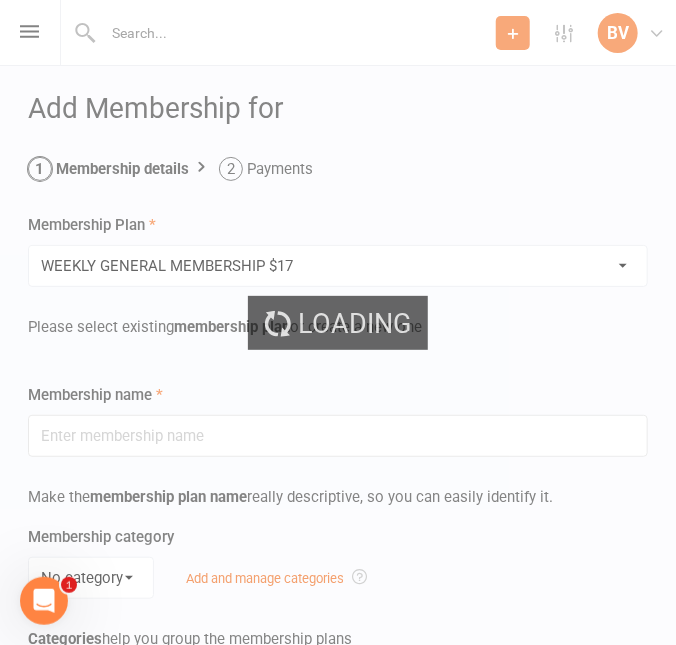 type on "WEEKLY GENERAL MEMBERSHIP $17" 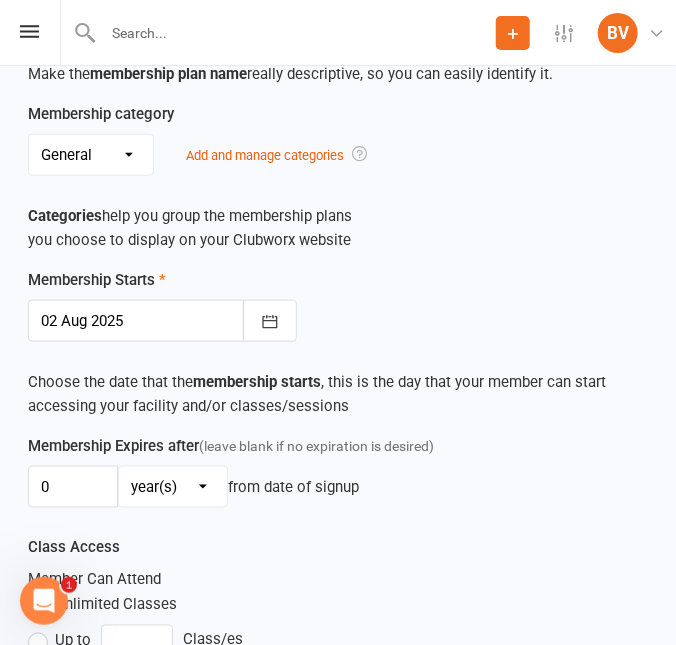 scroll, scrollTop: 454, scrollLeft: 0, axis: vertical 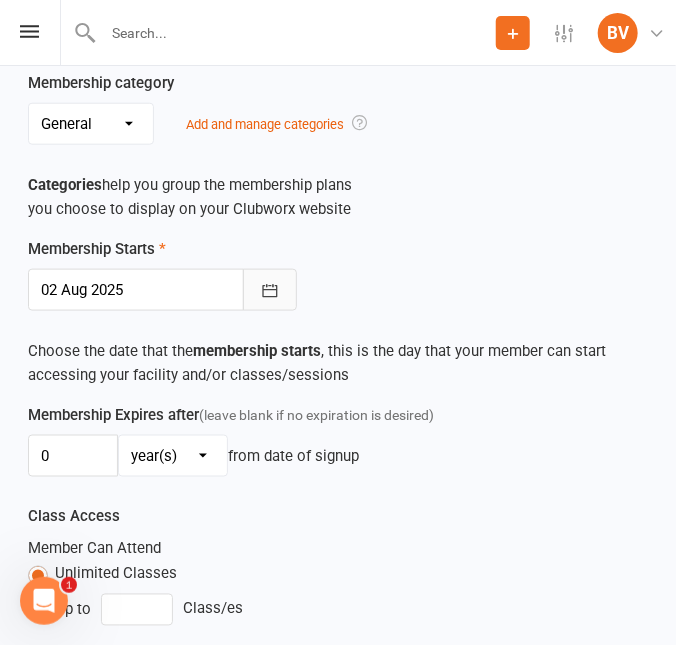 click 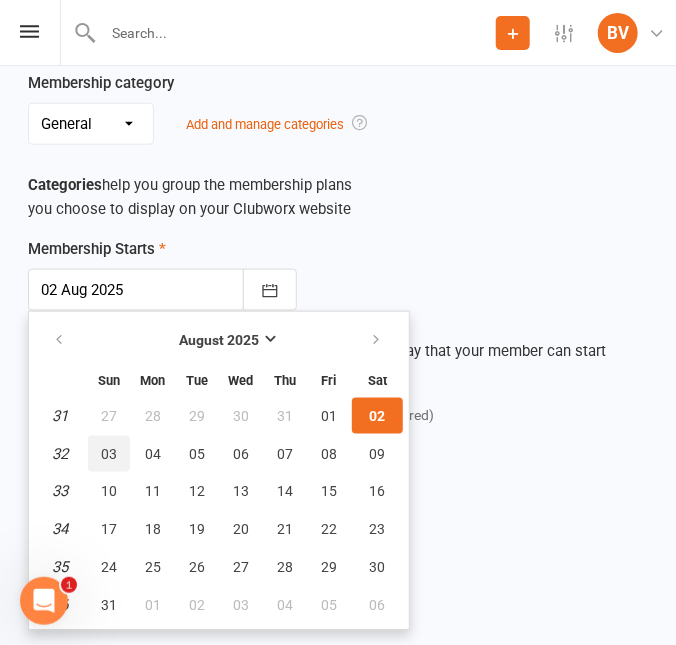 click on "03" at bounding box center [109, 454] 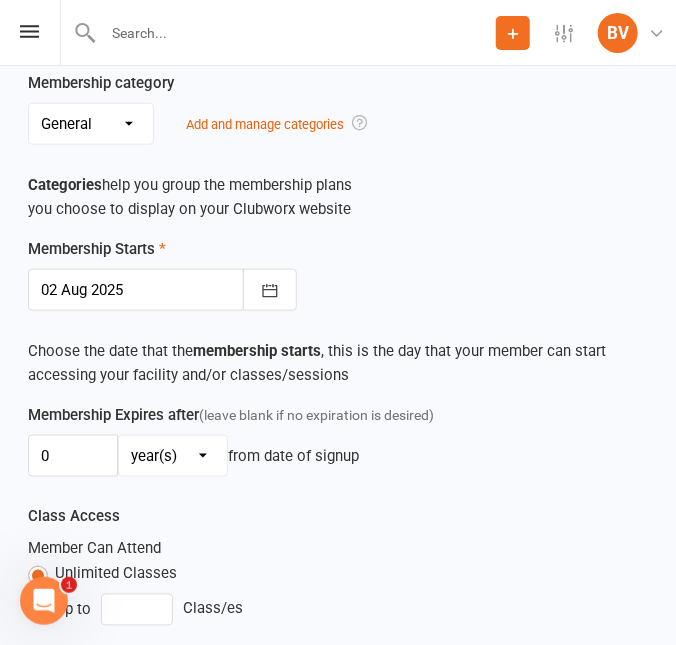 type on "03 Aug 2025" 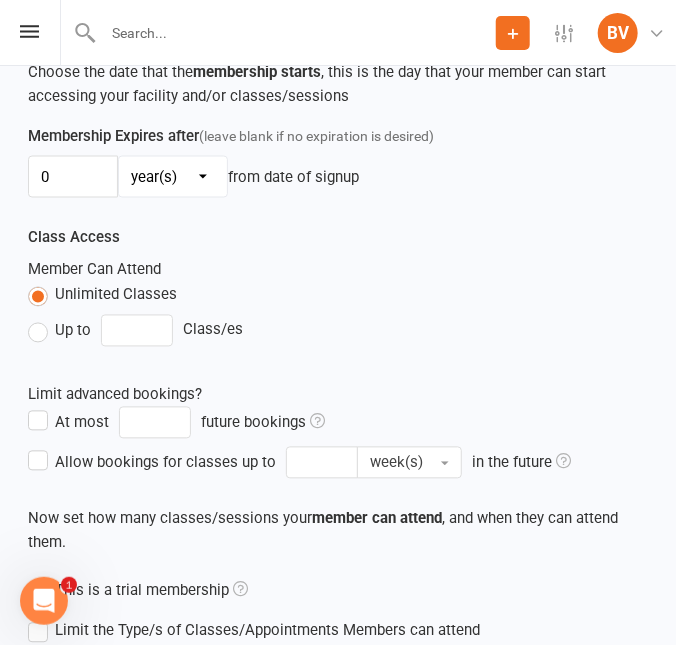 scroll, scrollTop: 929, scrollLeft: 0, axis: vertical 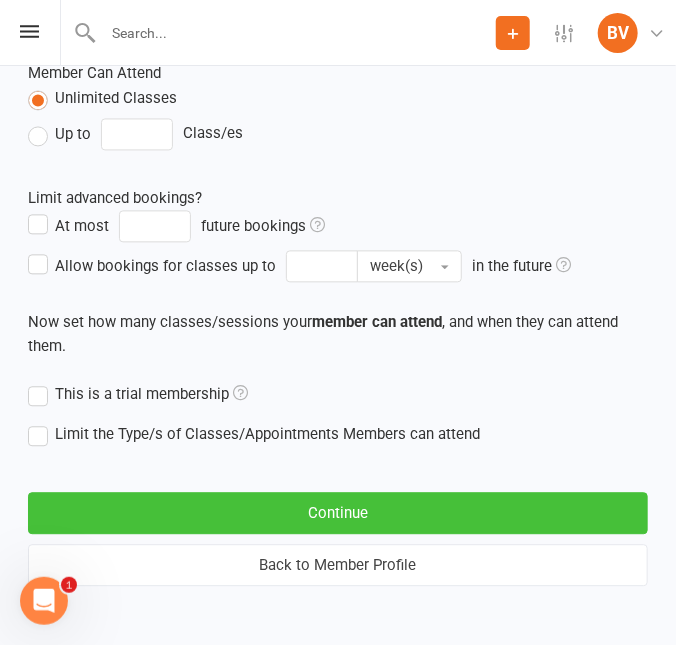 click on "Continue" at bounding box center [338, 514] 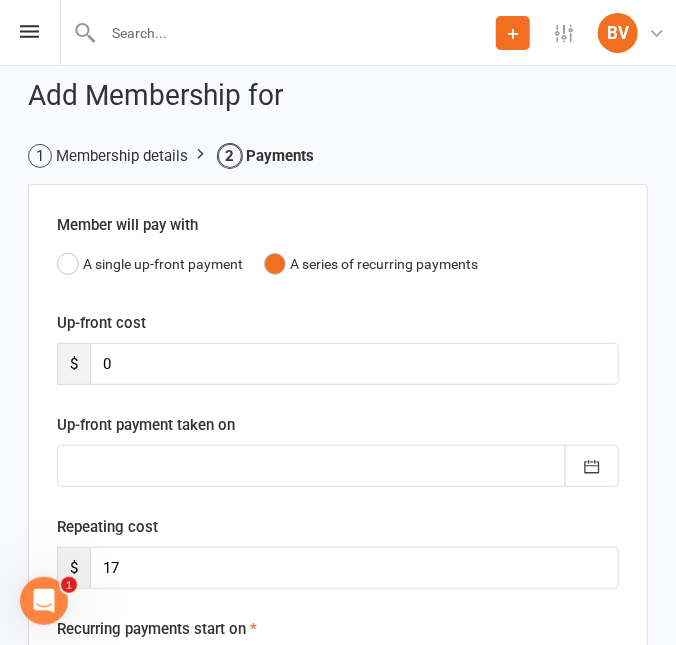 scroll, scrollTop: 0, scrollLeft: 0, axis: both 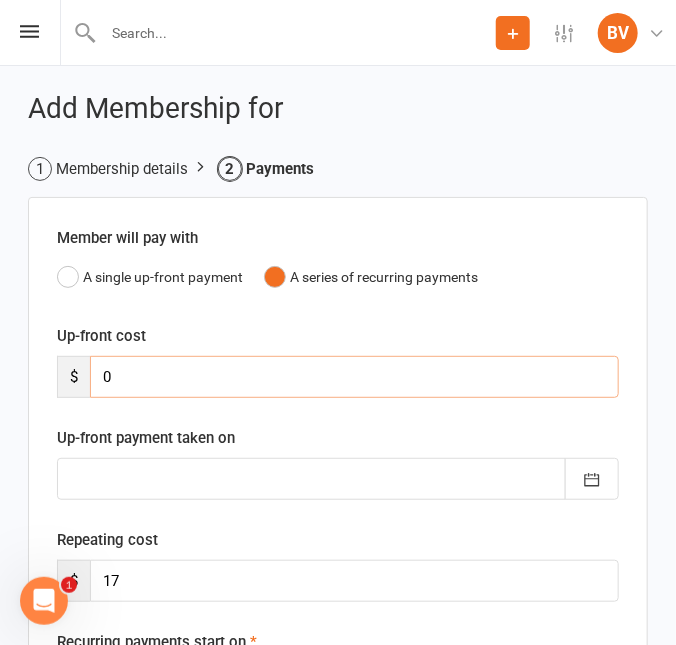 click on "0" at bounding box center (354, 377) 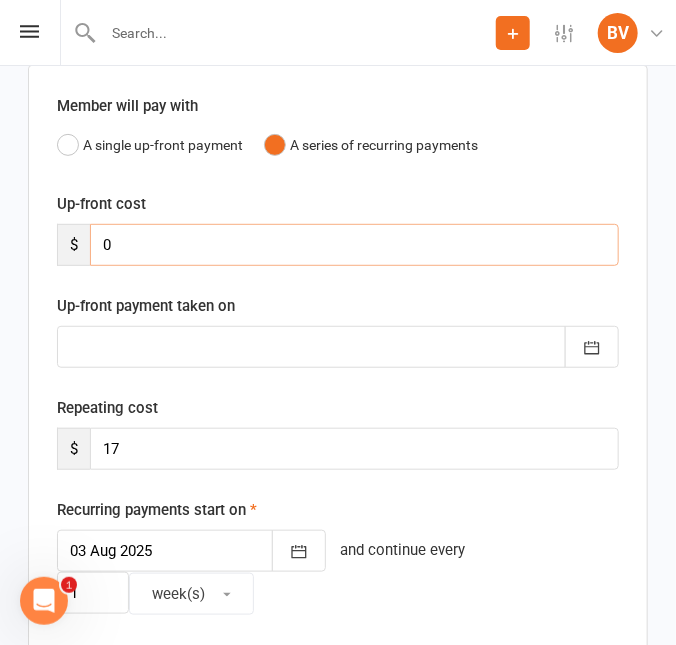scroll, scrollTop: 0, scrollLeft: 0, axis: both 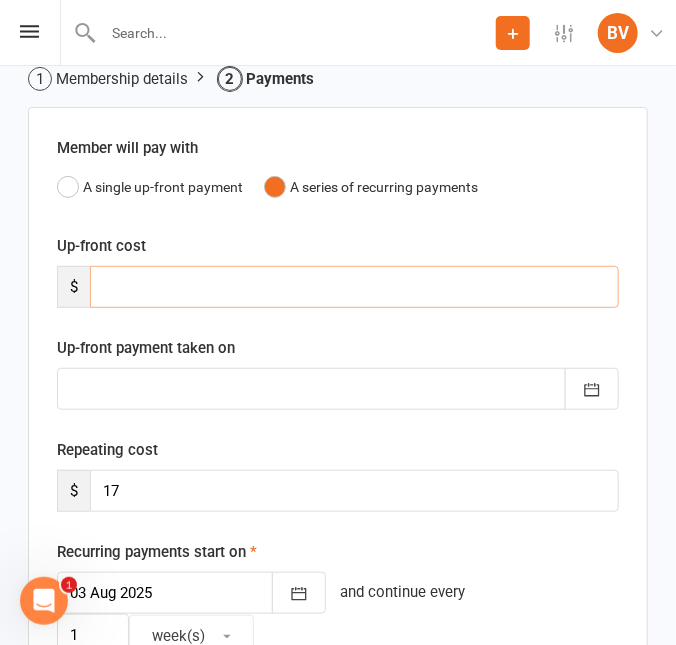 type on "5" 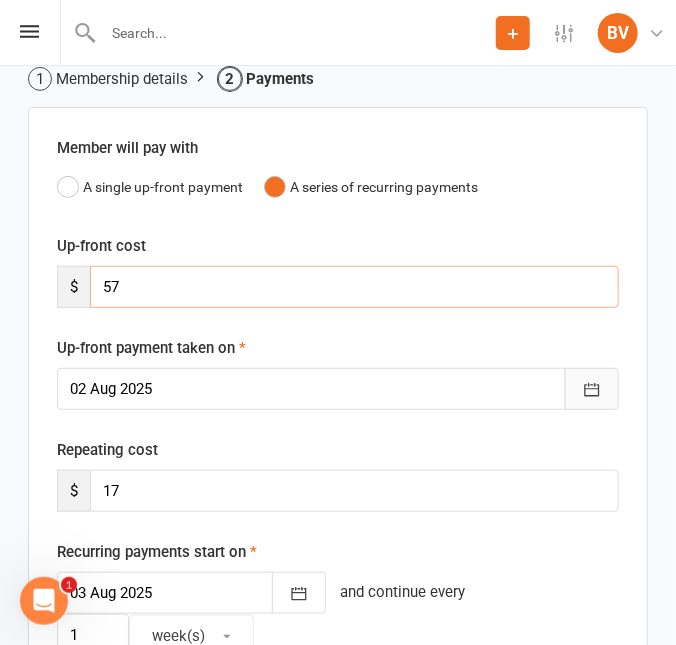 type on "57" 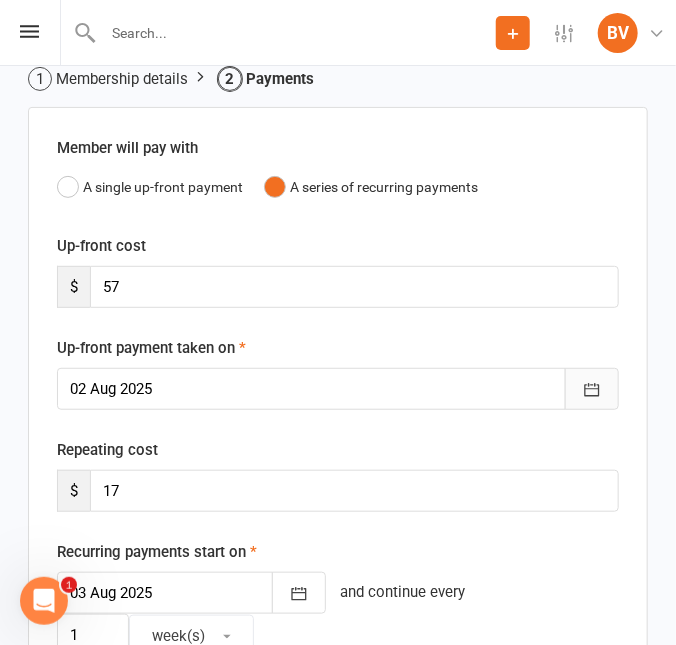 click 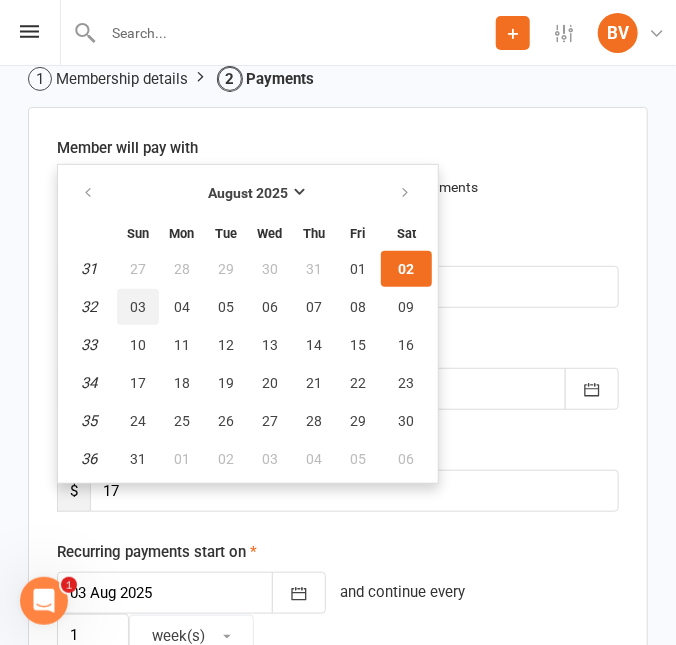 click on "03" at bounding box center [138, 307] 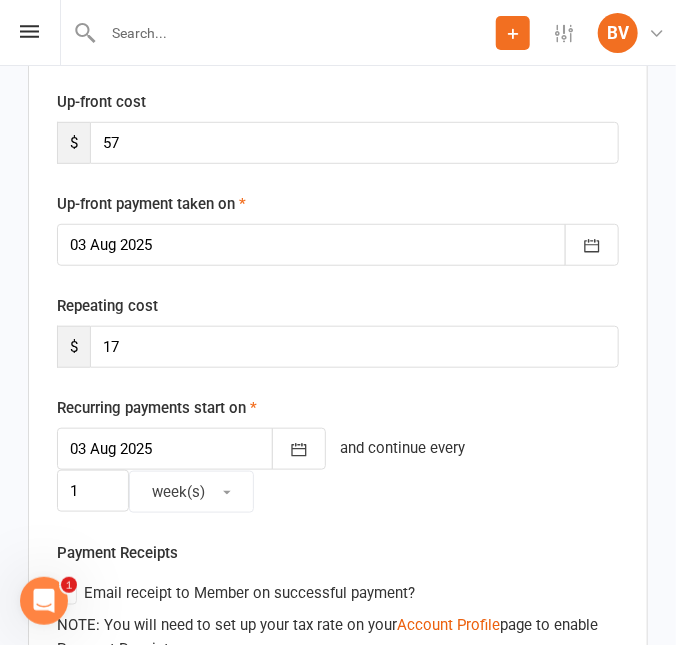 scroll, scrollTop: 272, scrollLeft: 0, axis: vertical 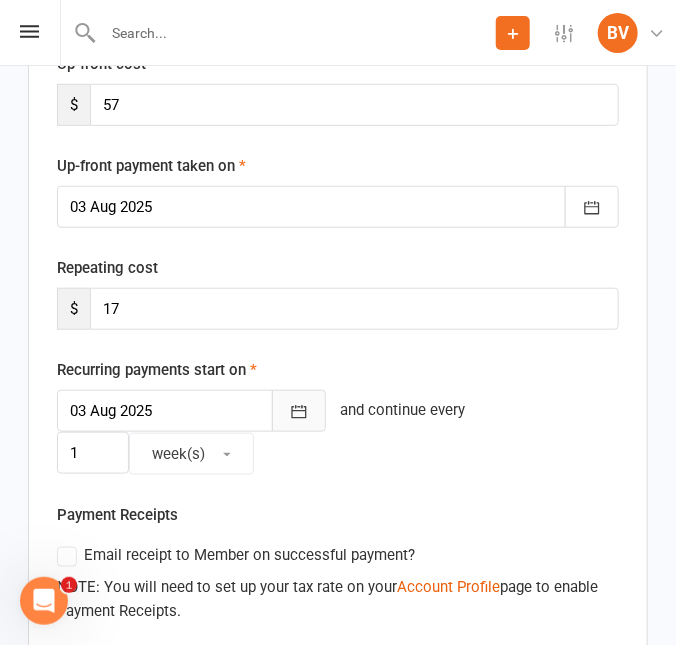 click 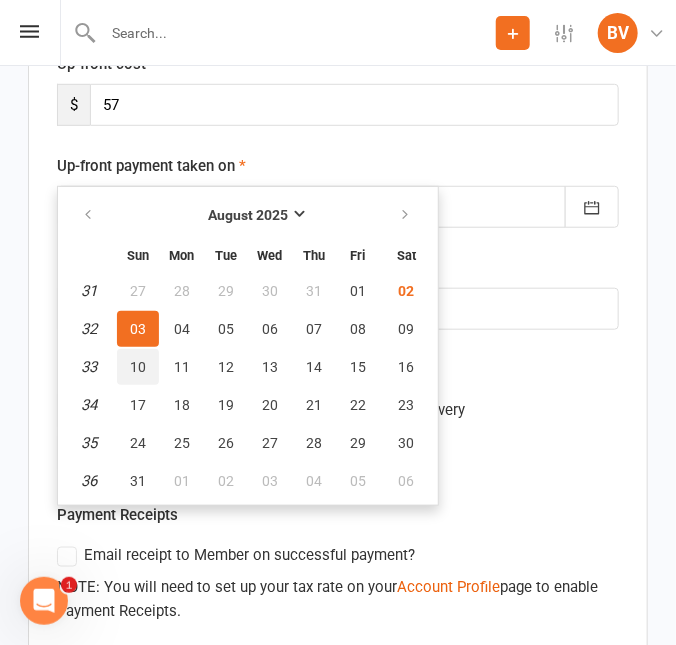 click on "10" at bounding box center (138, 367) 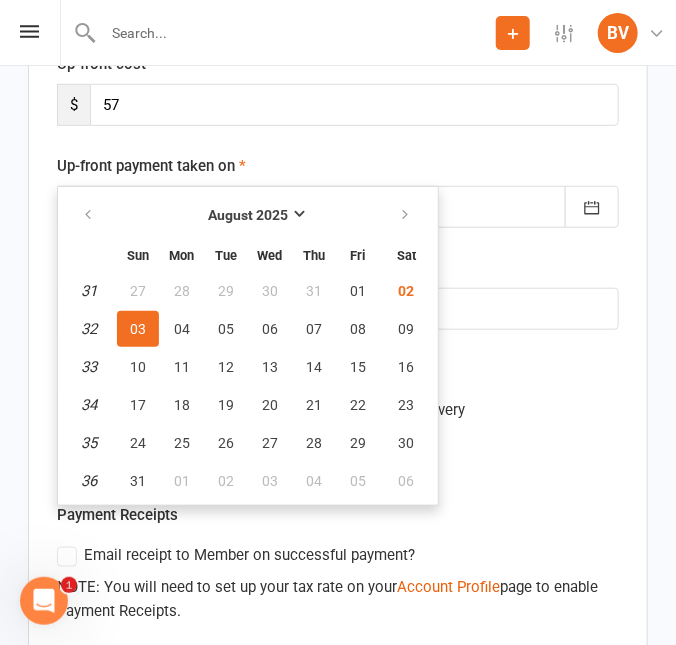 type on "10 Aug 2025" 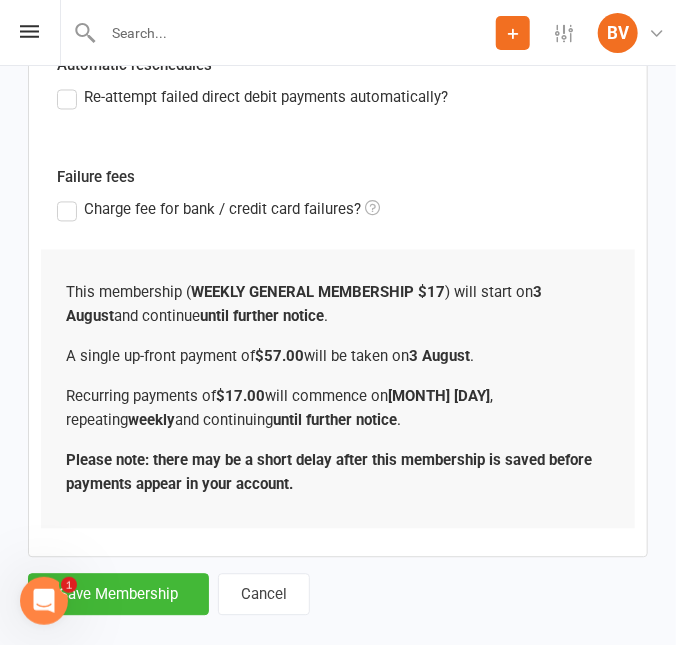 scroll, scrollTop: 897, scrollLeft: 0, axis: vertical 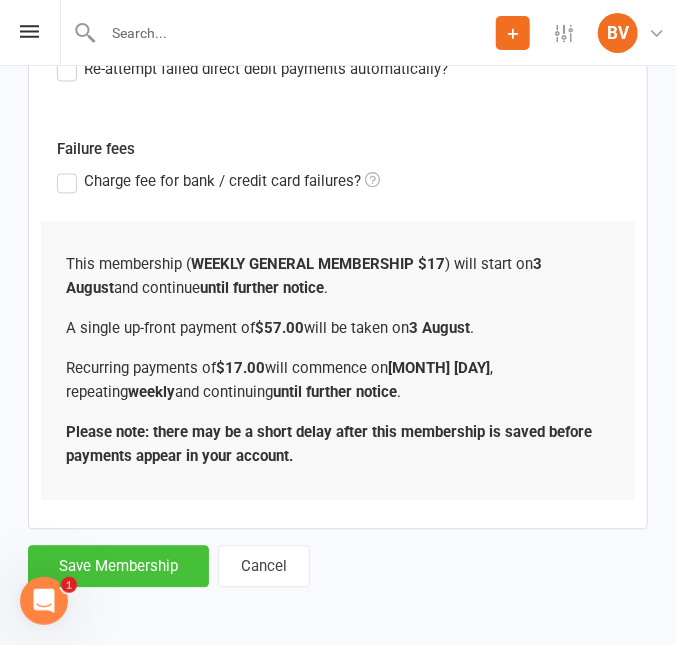 click on "Save Membership" at bounding box center (118, 567) 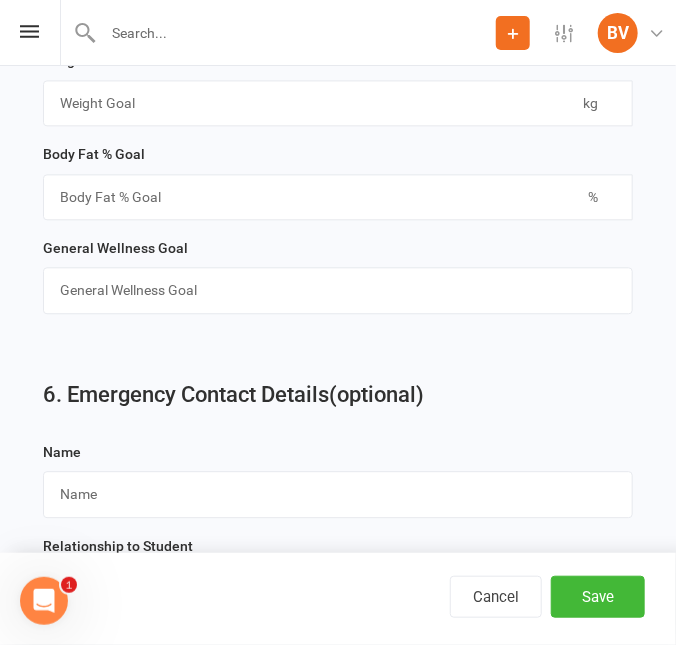 scroll, scrollTop: 3006, scrollLeft: 0, axis: vertical 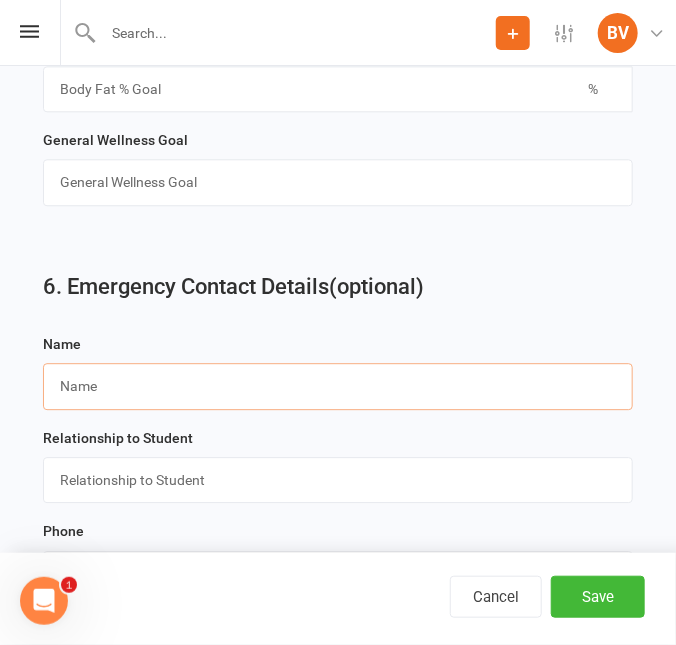 click at bounding box center [338, 386] 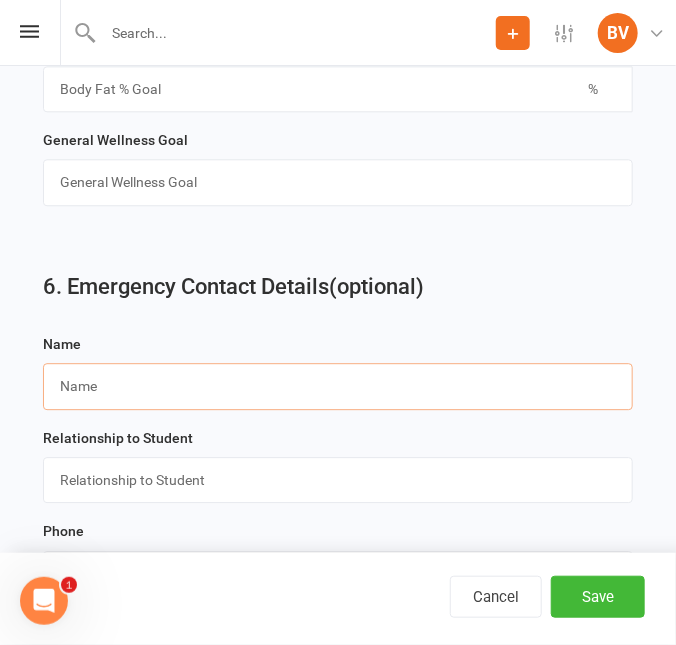 paste on "[FIRST] [LAST]" 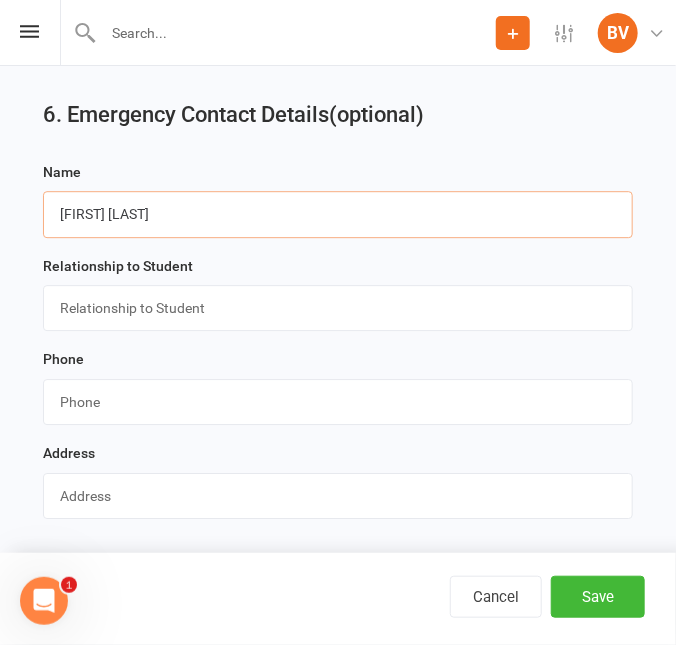 scroll, scrollTop: 3188, scrollLeft: 0, axis: vertical 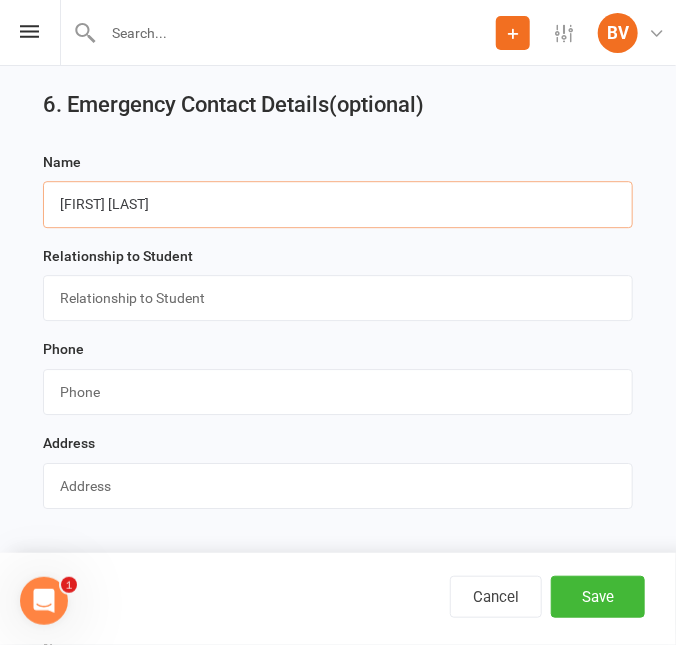 type on "[FIRST] [LAST]" 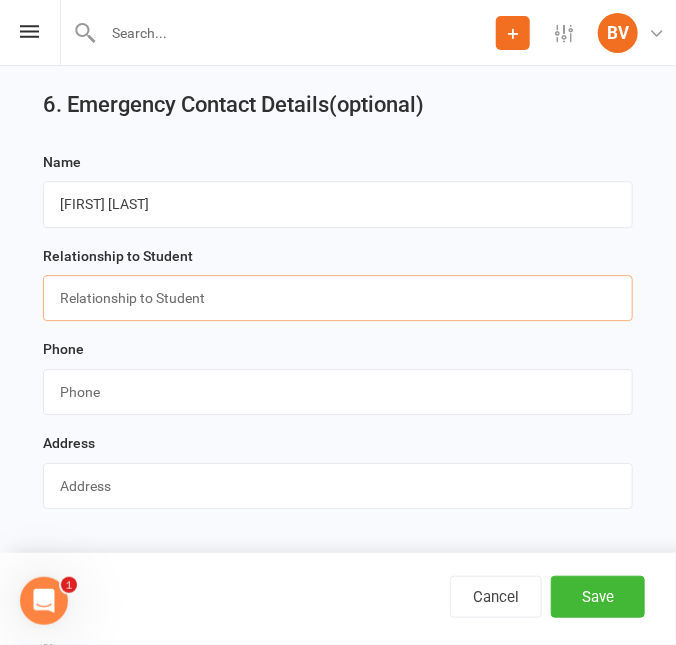 click at bounding box center (338, 298) 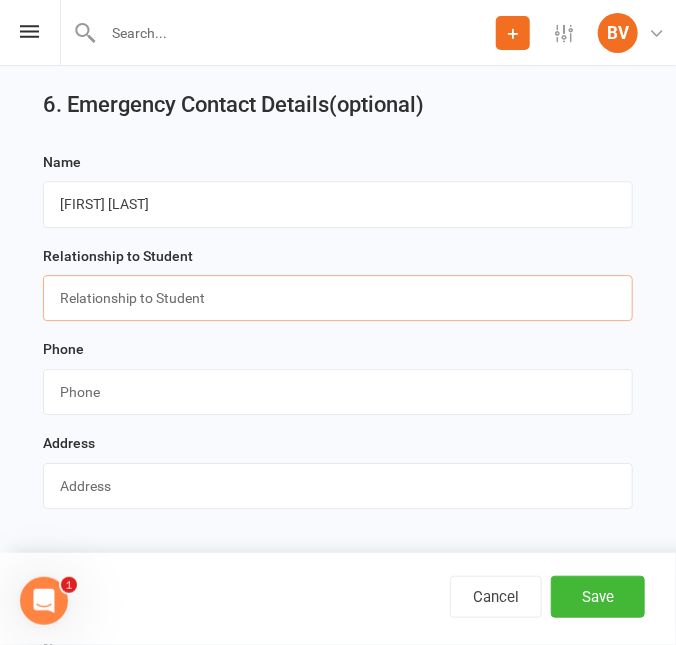 type on "Spouse" 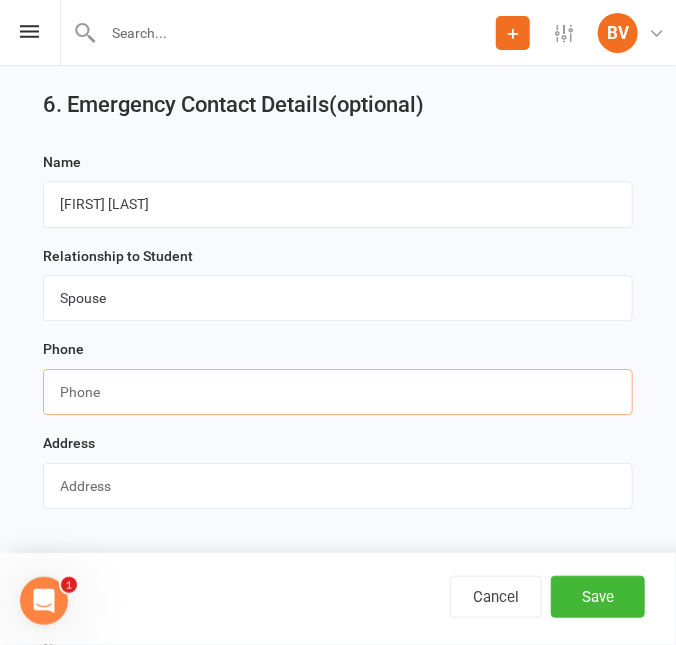 click at bounding box center [338, 392] 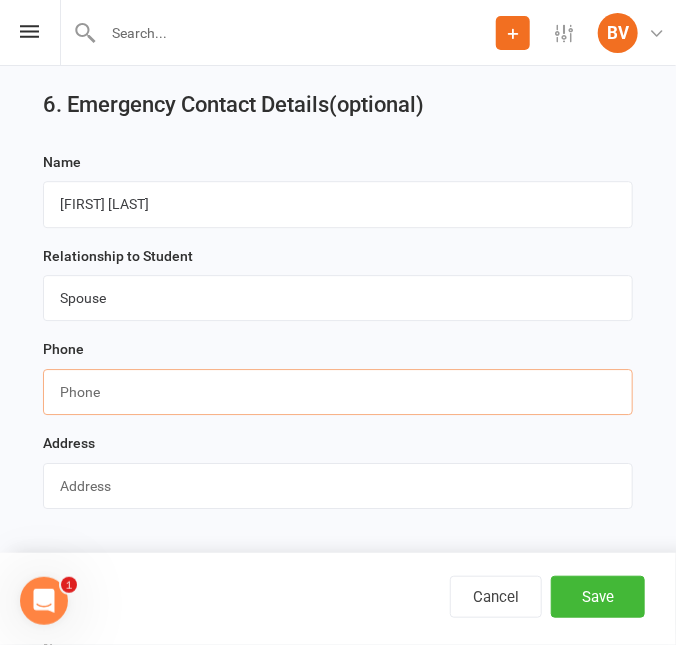 click at bounding box center [338, 392] 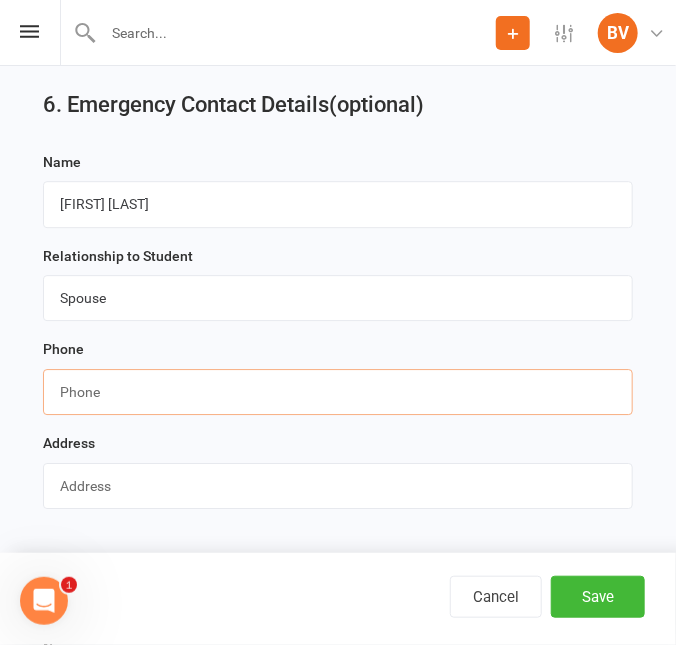 paste on "04[PHONE]" 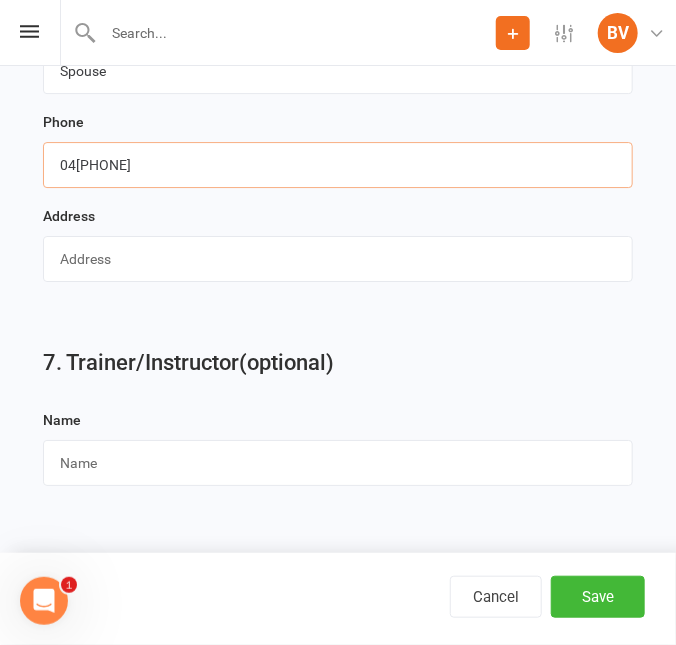 scroll, scrollTop: 3431, scrollLeft: 0, axis: vertical 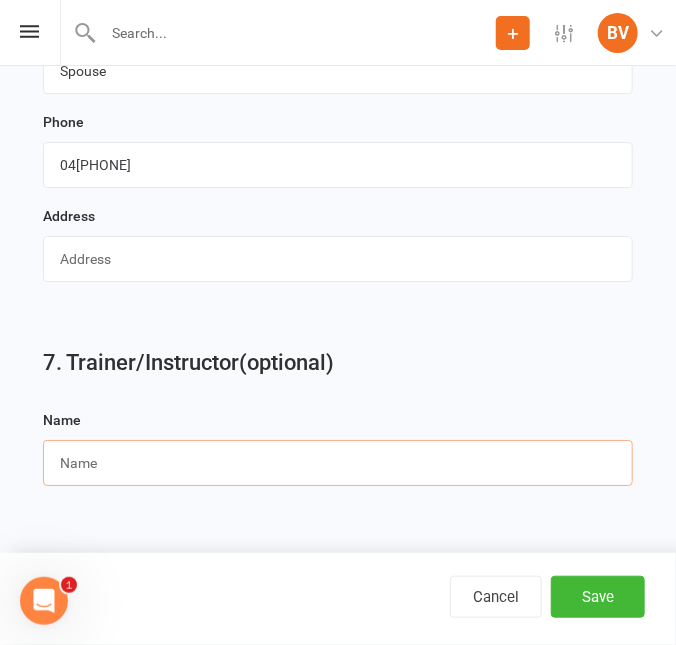 click at bounding box center [338, 463] 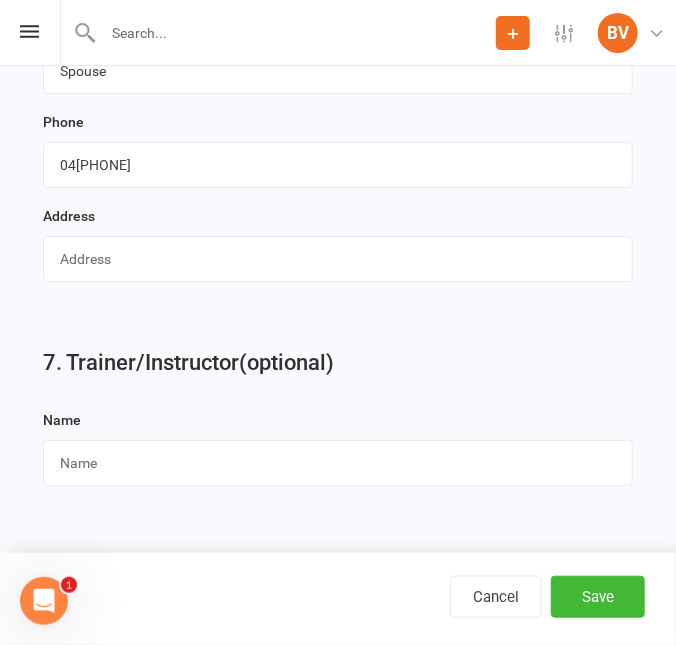 click on "Name" at bounding box center (338, 455) 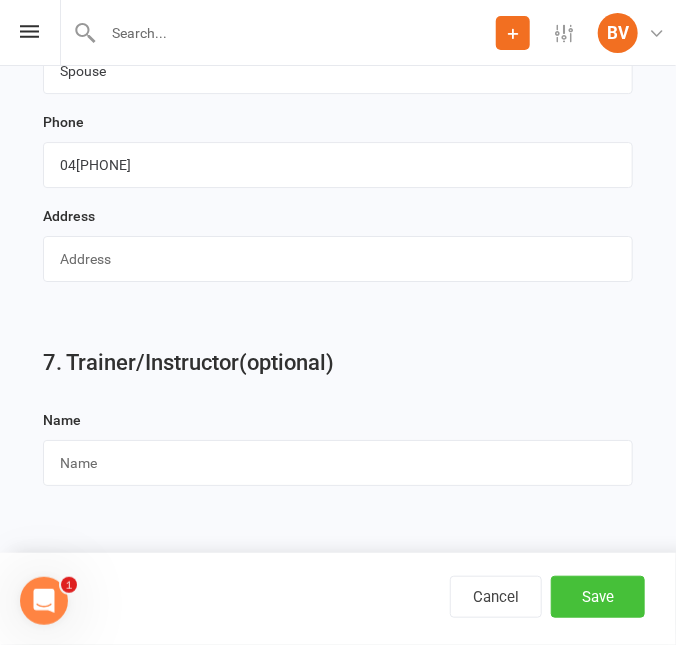 click on "Save" at bounding box center (598, 597) 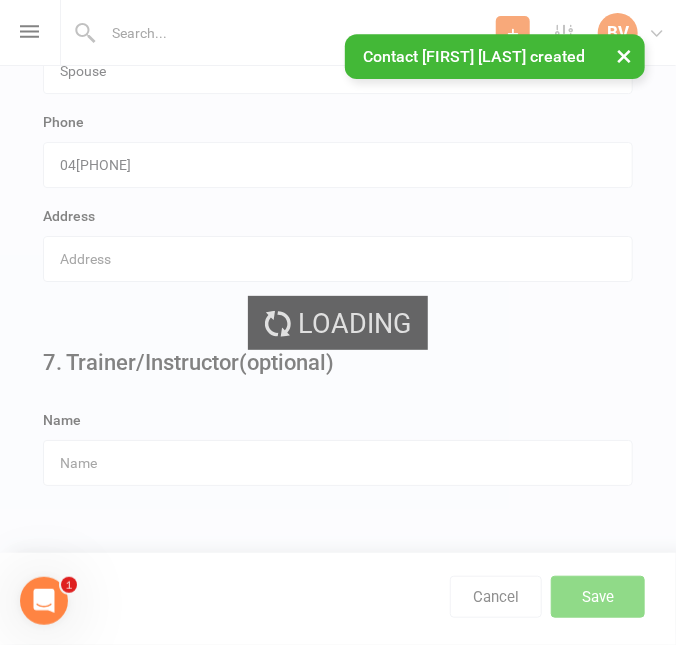 scroll, scrollTop: 0, scrollLeft: 0, axis: both 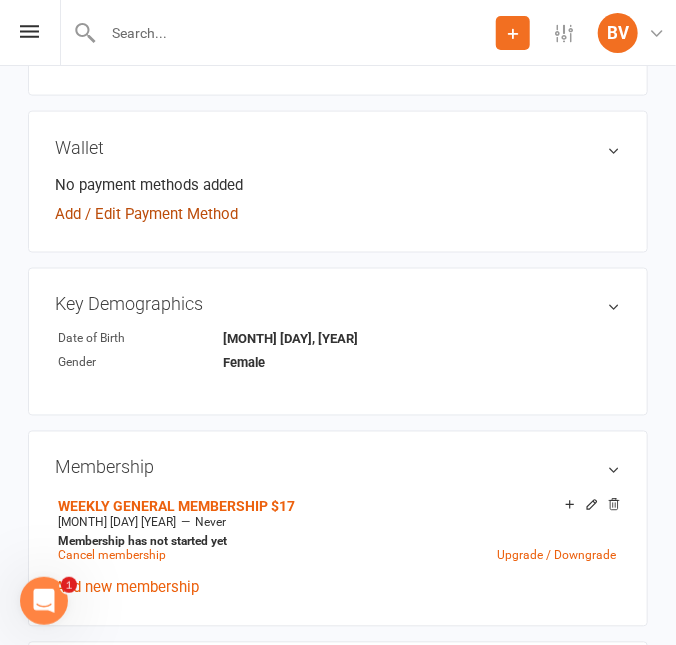 click on "Add / Edit Payment Method" at bounding box center [146, 214] 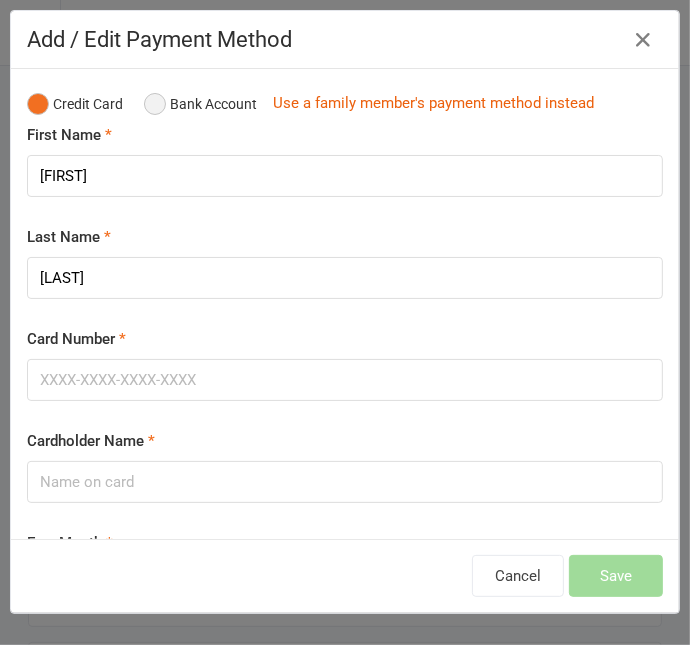 click on "Bank Account" at bounding box center (200, 104) 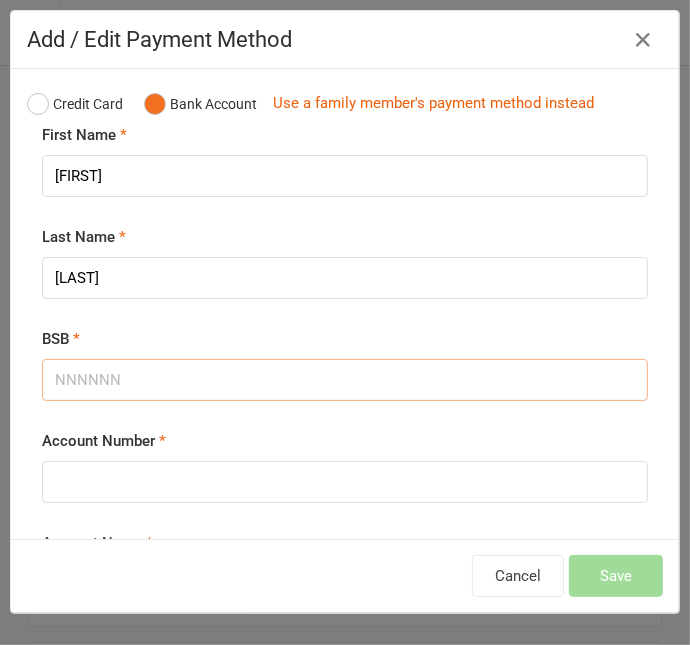 click on "BSB" at bounding box center (345, 380) 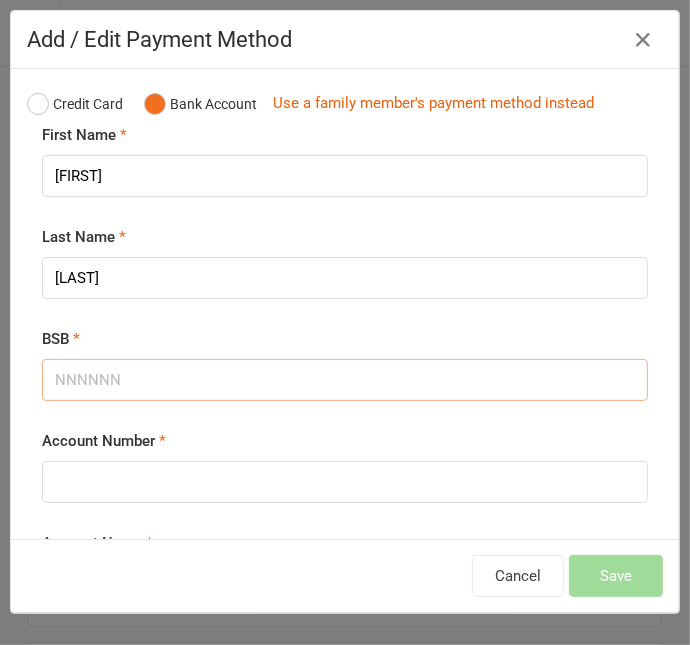 click on "BSB" at bounding box center (345, 380) 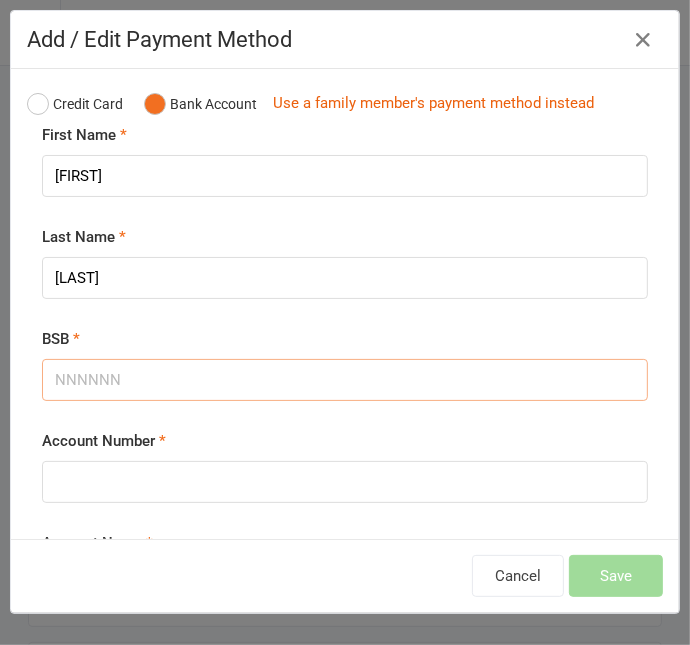 paste on "[NUMBER]" 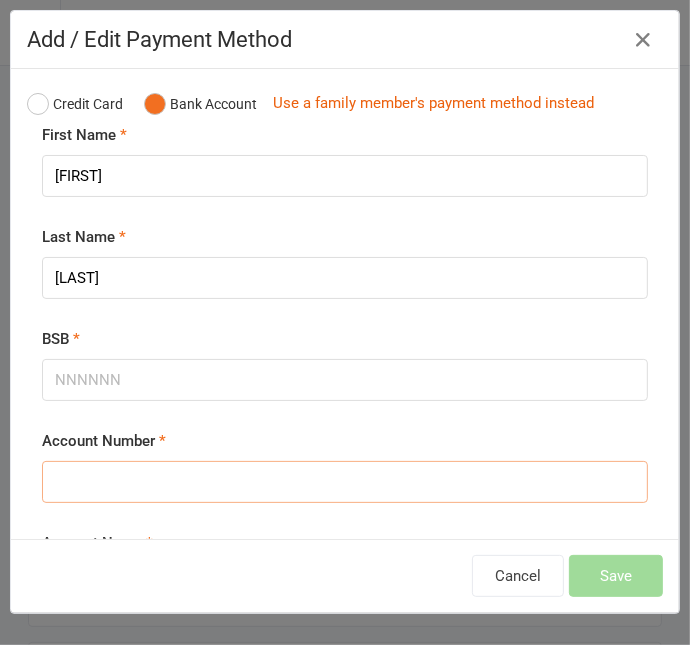 click on "Account Number" at bounding box center (345, 482) 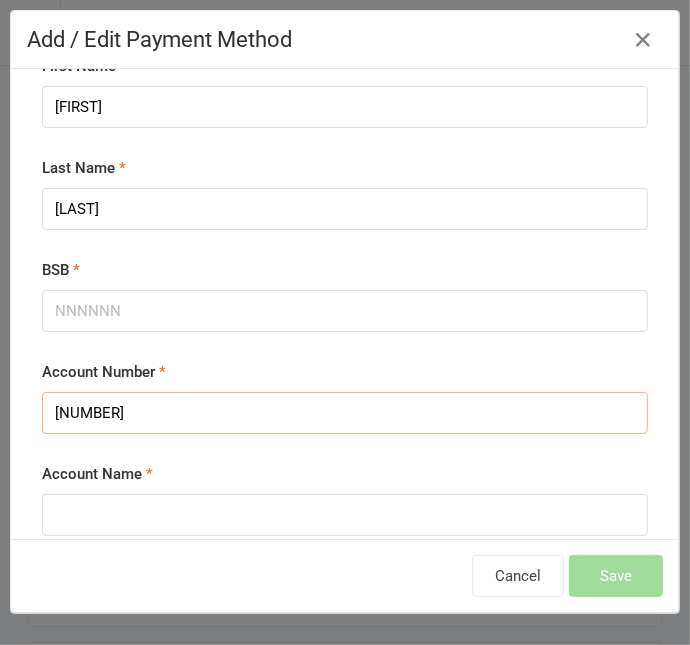 scroll, scrollTop: 90, scrollLeft: 0, axis: vertical 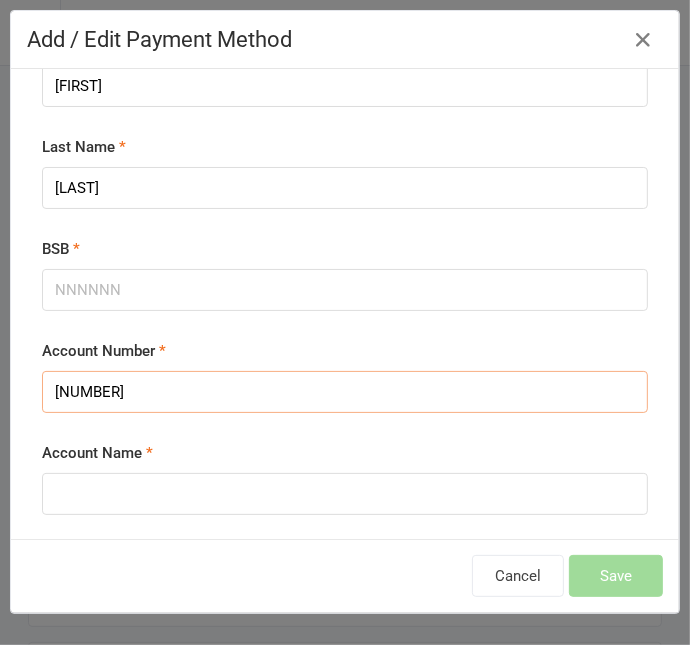 type on "[NUMBER]" 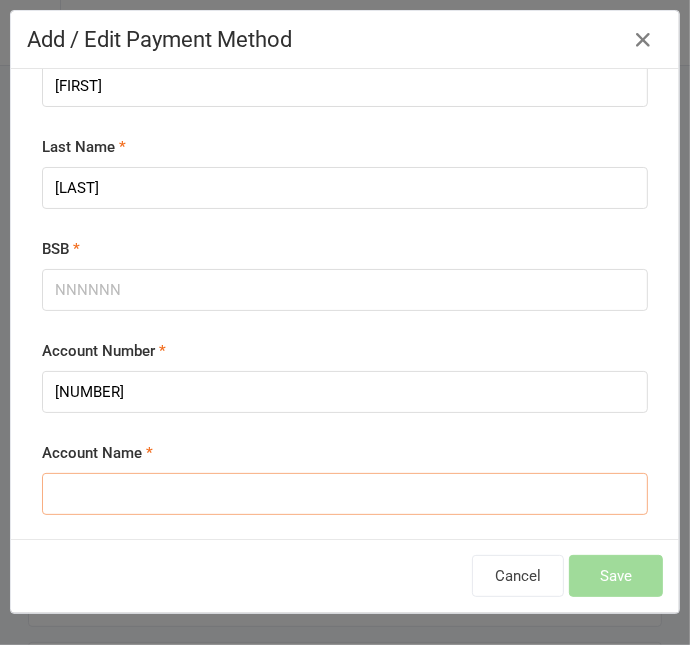 click on "Account Name" at bounding box center [345, 494] 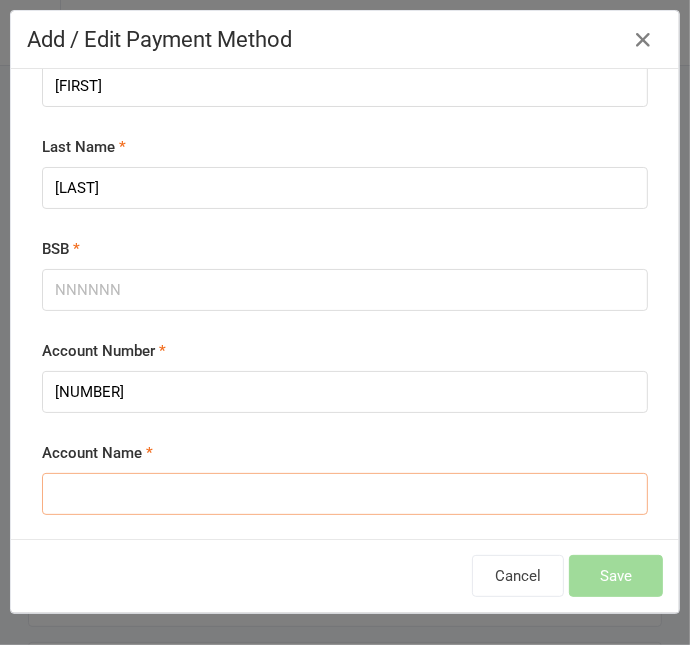 click on "Account Name" at bounding box center [345, 494] 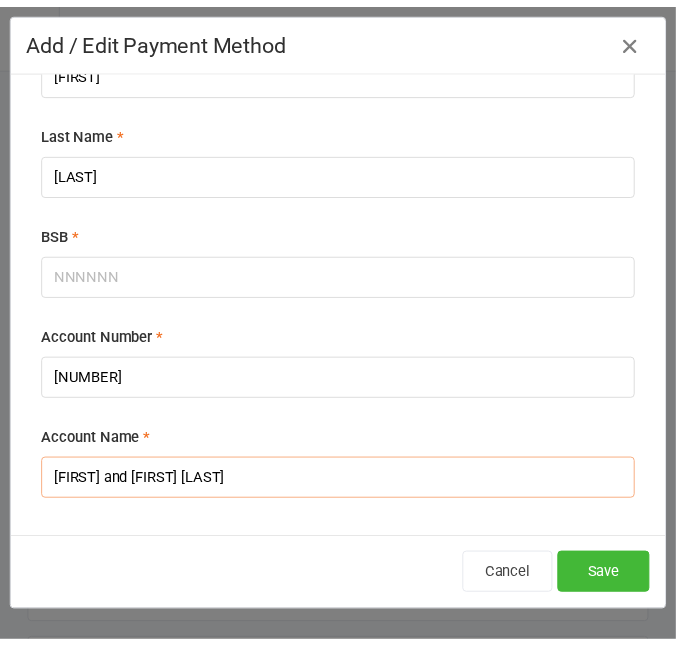 scroll, scrollTop: 107, scrollLeft: 0, axis: vertical 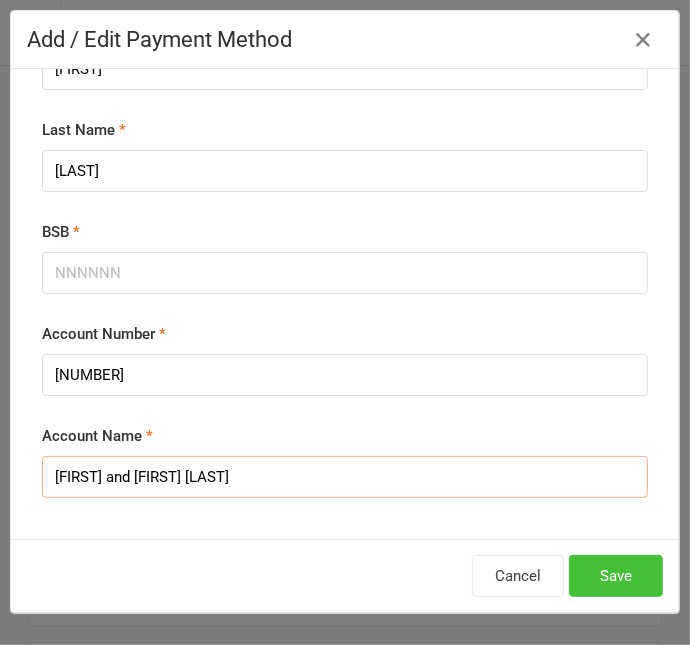 type on "[FIRST] and [FIRST] [LAST]" 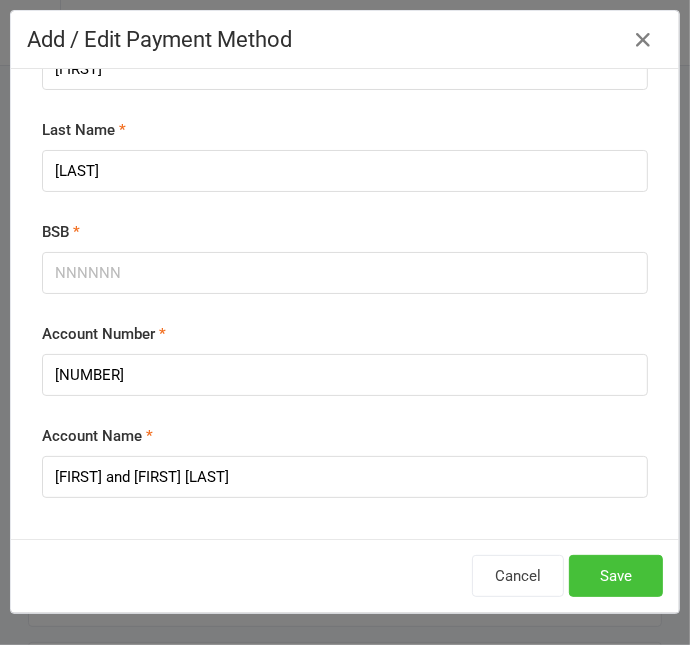 click on "Save" at bounding box center (616, 576) 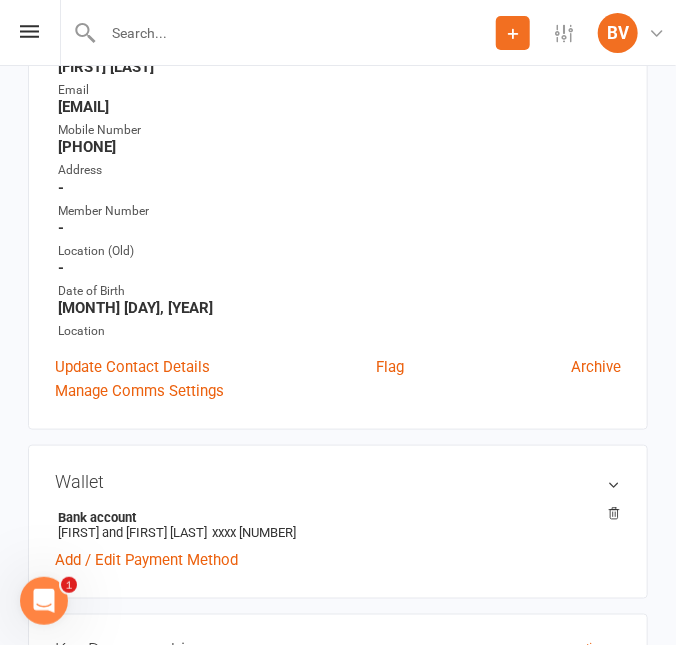 scroll, scrollTop: 181, scrollLeft: 0, axis: vertical 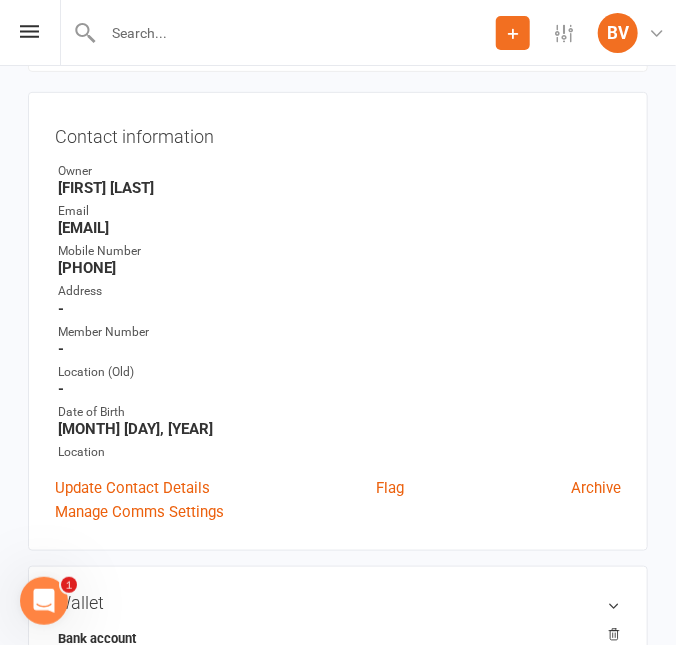click at bounding box center [296, 33] 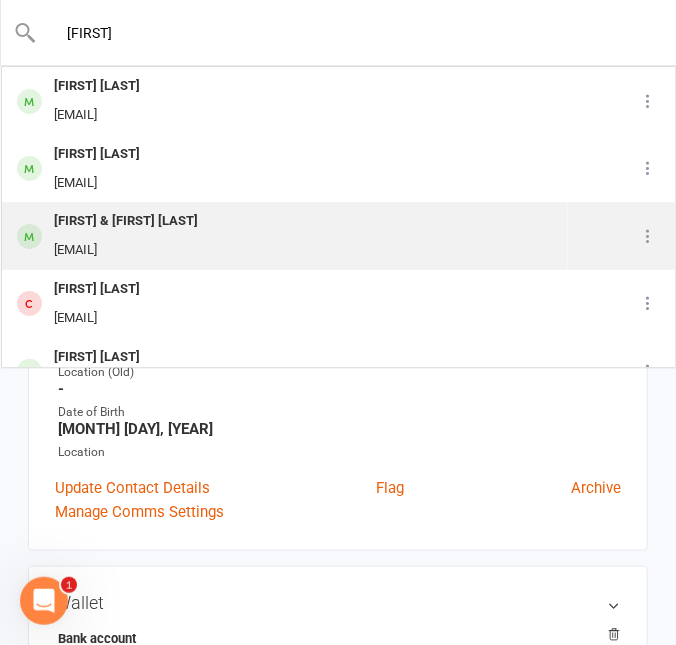 type on "[FIRST]" 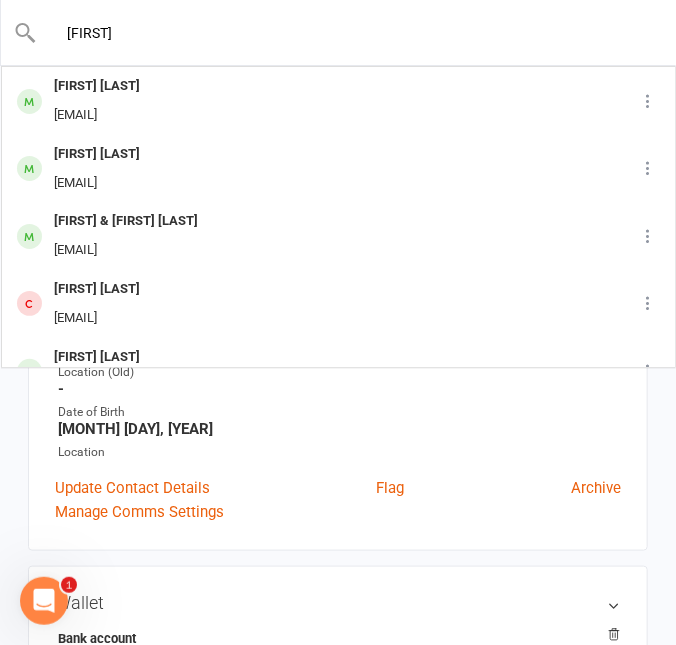 click on "[FIRST] & [FIRST] [LAST]" at bounding box center (126, 221) 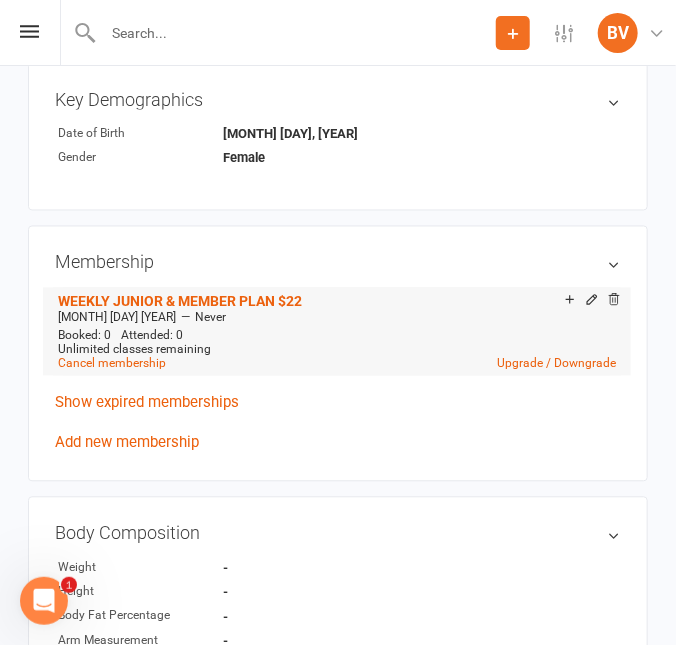 scroll, scrollTop: 818, scrollLeft: 0, axis: vertical 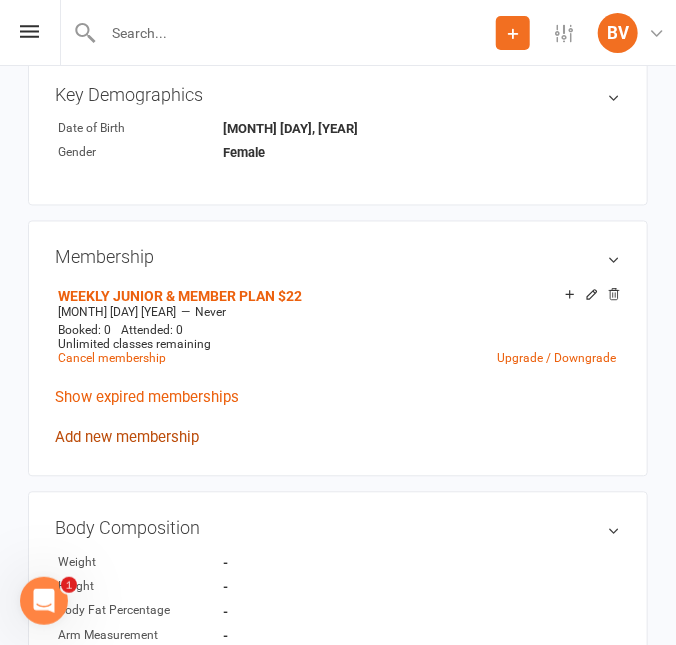 click on "Add new membership" at bounding box center (127, 438) 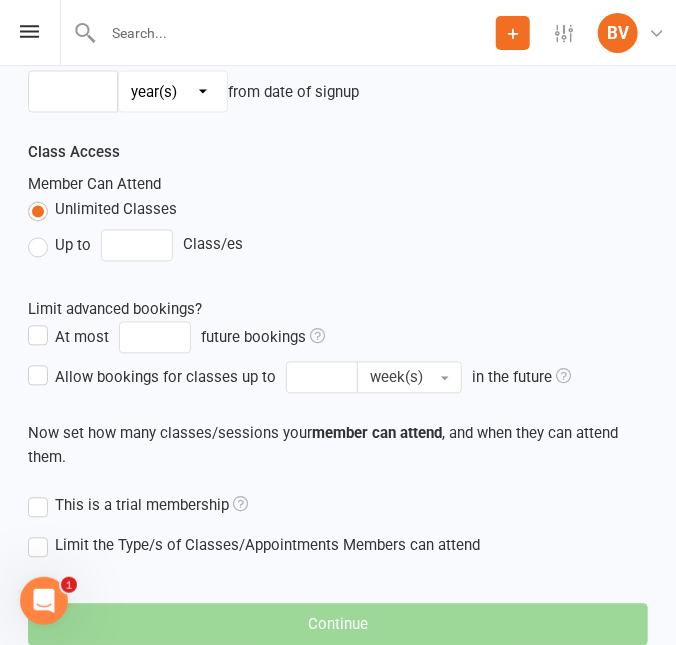 scroll, scrollTop: 0, scrollLeft: 0, axis: both 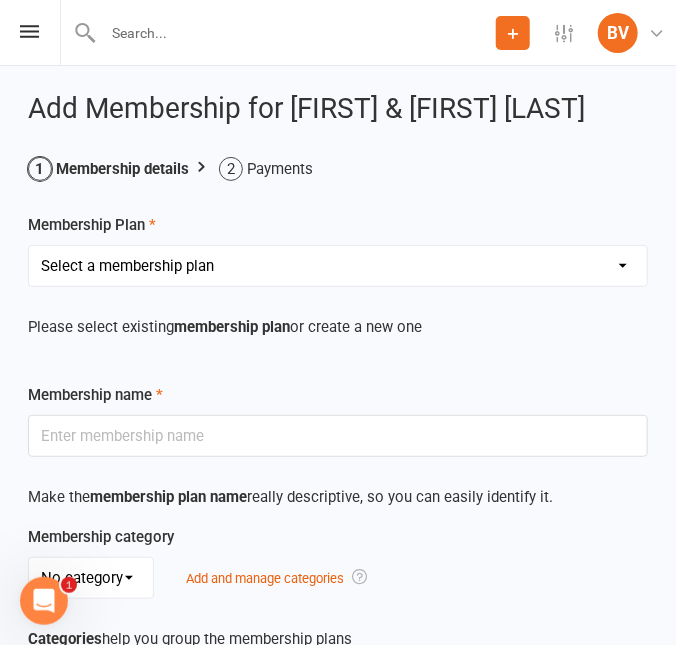 click on "Select a membership plan Create new Membership Plan Prepaid Membership RYAN AG RENT TEAM TRAINING $70 weekly membership TEAM TRAINING $140 fortnightly P4P MEMBERSHIP WEEKLY GENERAL MEMBERSHIP $17 WEEKLY FIFO MEMBERSHIP $12 WEEKLY MEMBERSHIP PLUS SIGN UP $40 $17 week WEEKLY JUNIOR & MEMBER PLAN $22 LOCKER PRE PAID $150 (12 months) LOCKER WEEKLY PAYMENT $3.50 Self care room JUNIOR ADD ON $10 WEEKLY (with guardian access only) ONE OFF PAYMENT TRAIN HEROIC $20 ADD ON Creche 1 child $10 weekly add on Creche 2 or more children $15 weekly addon WEEKLY CONCESSION MEMBERSHIP $15 ONLINE TRAINING ACCOUNTABILITY COUCHING PT RENT PT SESSIONS ADD ON WEEKLY" at bounding box center [338, 266] 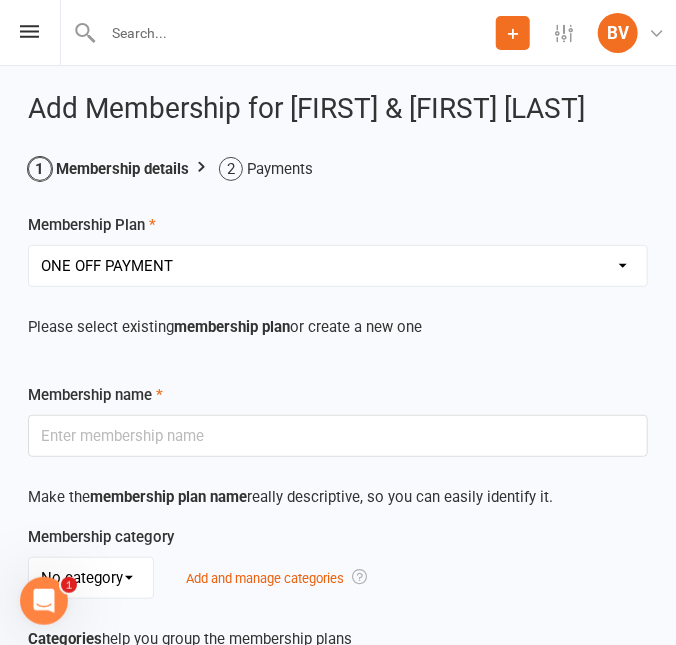 click on "Select a membership plan Create new Membership Plan Prepaid Membership RYAN AG RENT TEAM TRAINING $70 weekly membership TEAM TRAINING $140 fortnightly P4P MEMBERSHIP WEEKLY GENERAL MEMBERSHIP $17 WEEKLY FIFO MEMBERSHIP $12 WEEKLY MEMBERSHIP PLUS SIGN UP $40 $17 week WEEKLY JUNIOR & MEMBER PLAN $22 LOCKER PRE PAID $150 (12 months) LOCKER WEEKLY PAYMENT $3.50 Self care room JUNIOR ADD ON $10 WEEKLY (with guardian access only) ONE OFF PAYMENT TRAIN HEROIC $20 ADD ON Creche 1 child $10 weekly add on Creche 2 or more children $15 weekly addon WEEKLY CONCESSION MEMBERSHIP $15 ONLINE TRAINING ACCOUNTABILITY COUCHING PT RENT PT SESSIONS ADD ON WEEKLY" at bounding box center [338, 266] 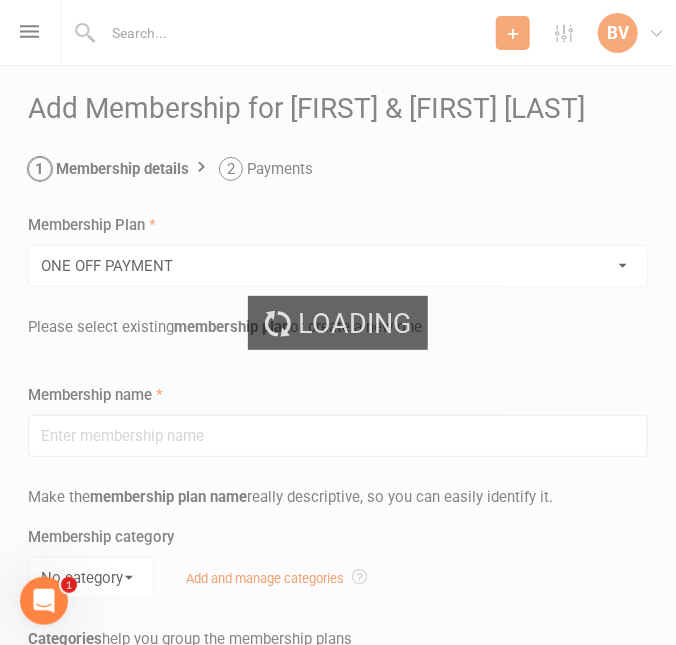 type on "ONE OFF PAYMENT" 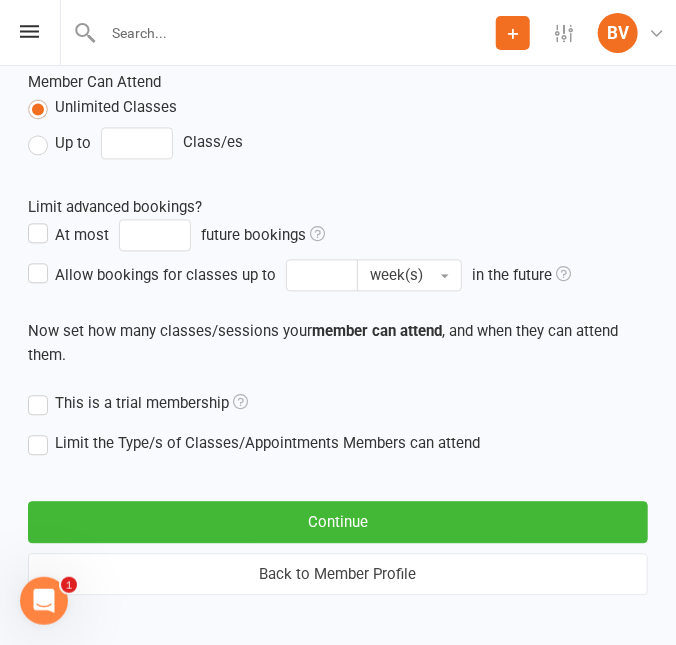 scroll, scrollTop: 929, scrollLeft: 0, axis: vertical 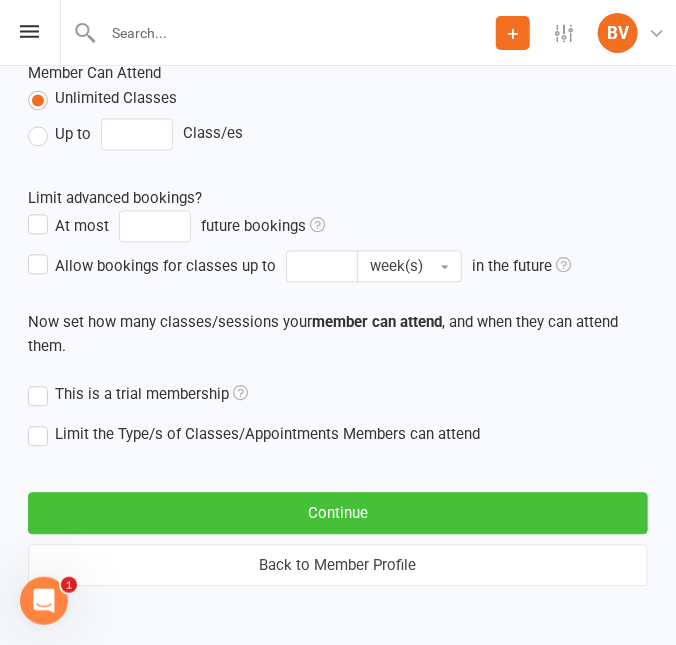 click on "Continue" at bounding box center (338, 514) 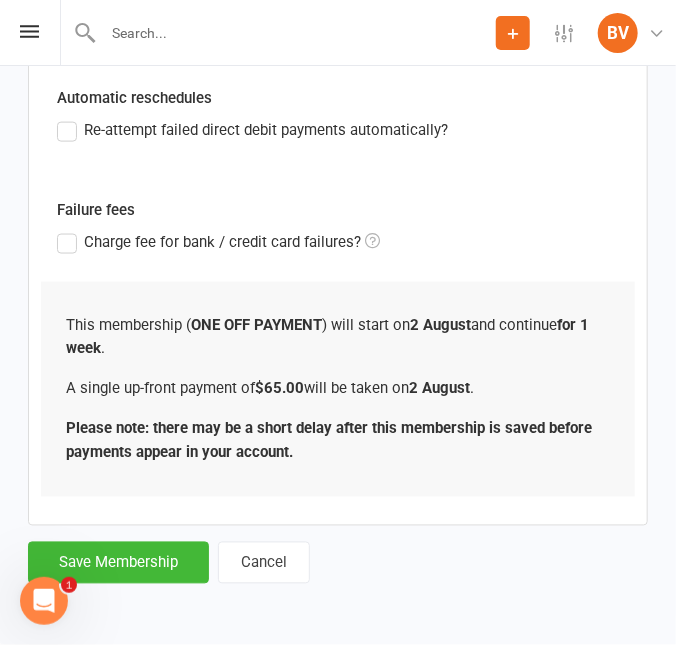 scroll, scrollTop: 0, scrollLeft: 0, axis: both 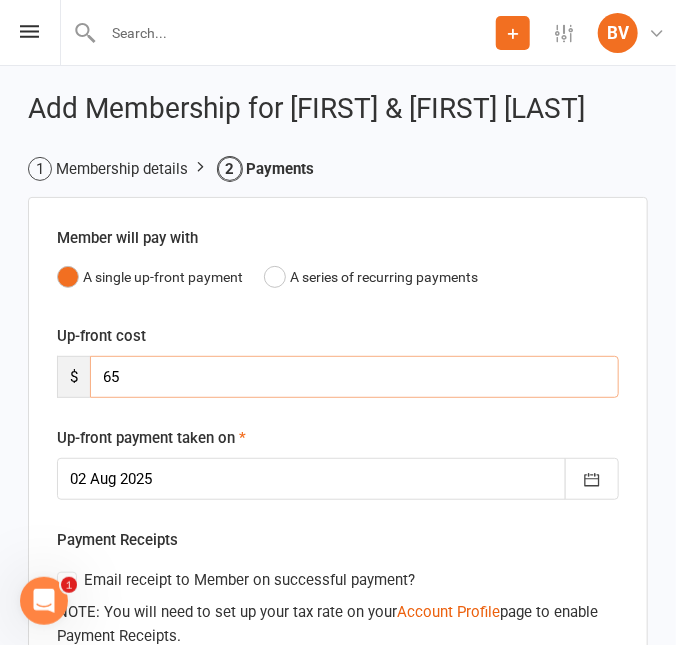 click on "65" at bounding box center [354, 377] 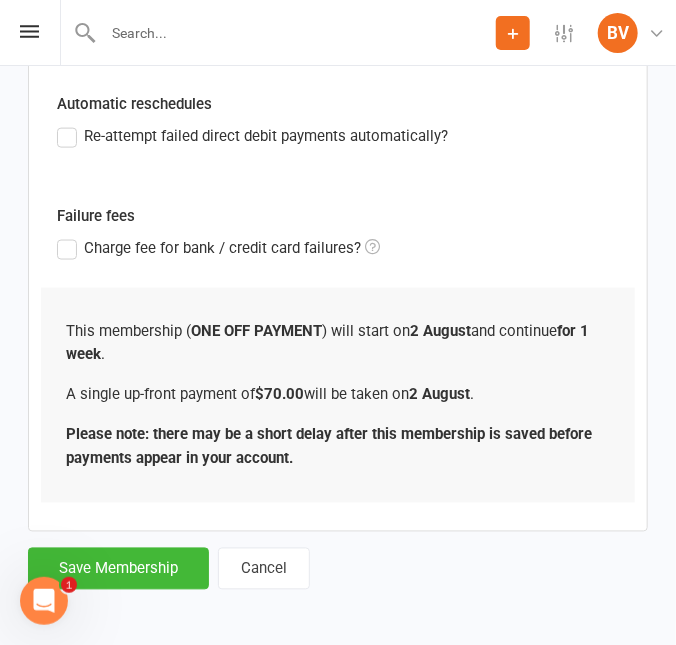 scroll, scrollTop: 587, scrollLeft: 0, axis: vertical 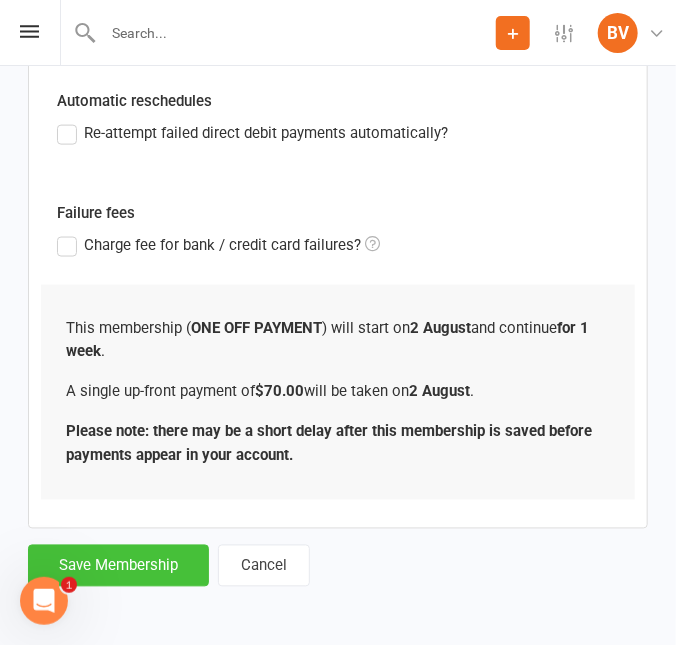 type on "70" 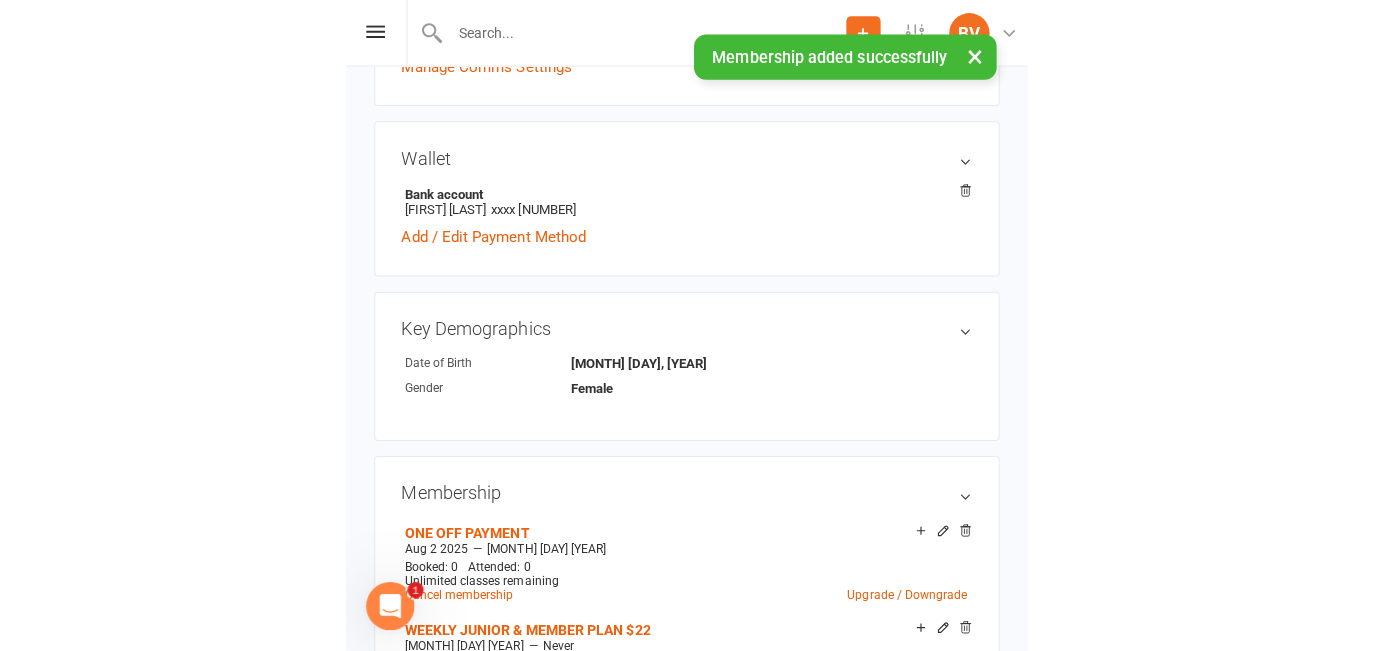 scroll, scrollTop: 0, scrollLeft: 0, axis: both 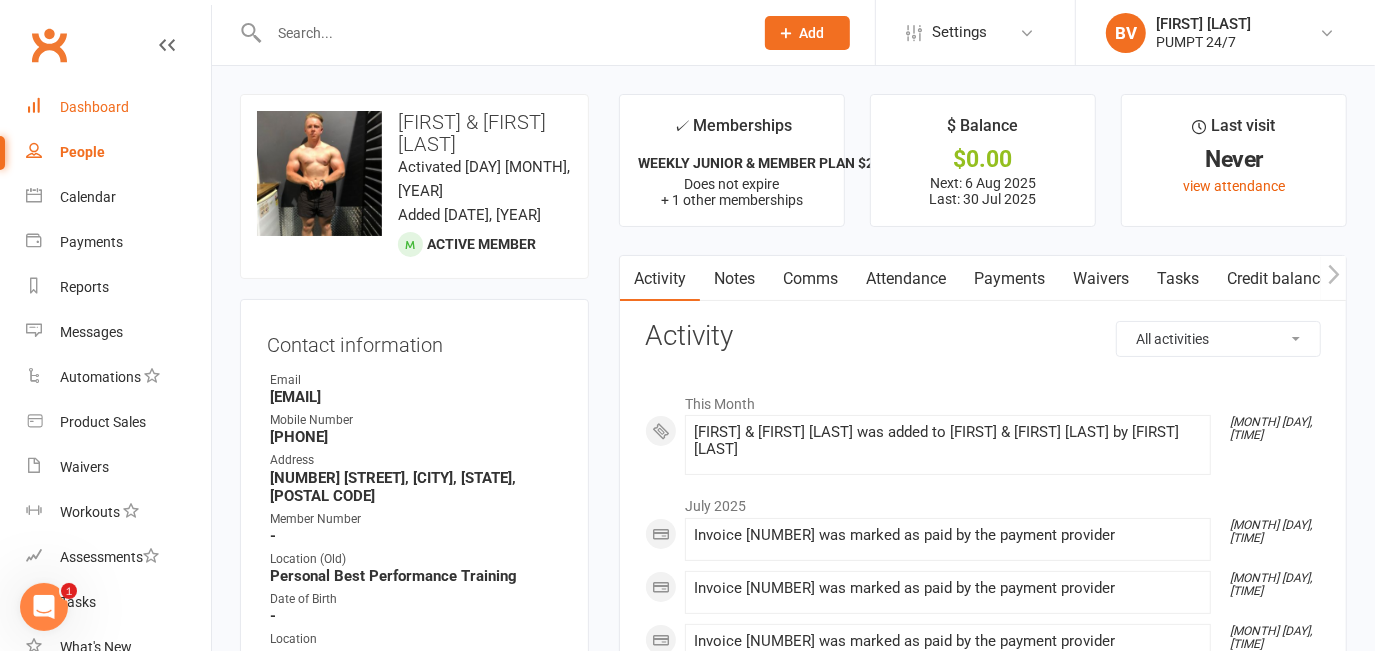 drag, startPoint x: 80, startPoint y: 99, endPoint x: 136, endPoint y: 161, distance: 83.546394 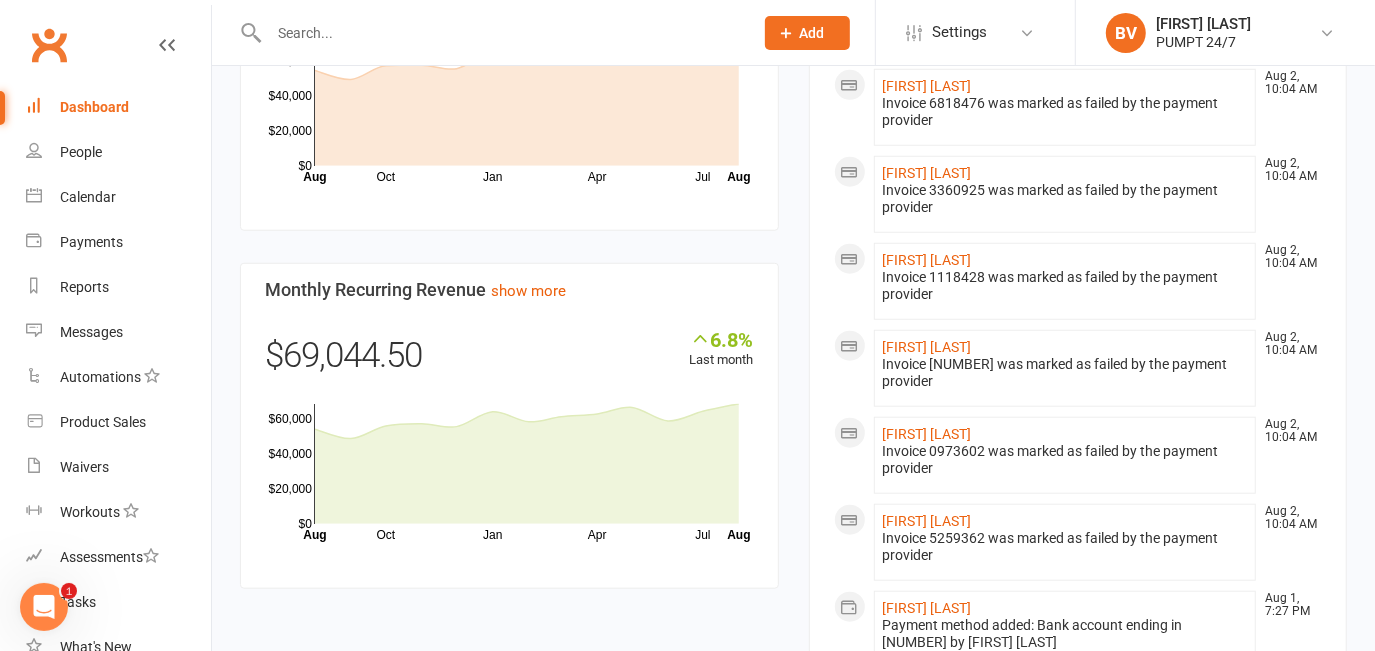 scroll, scrollTop: 1090, scrollLeft: 0, axis: vertical 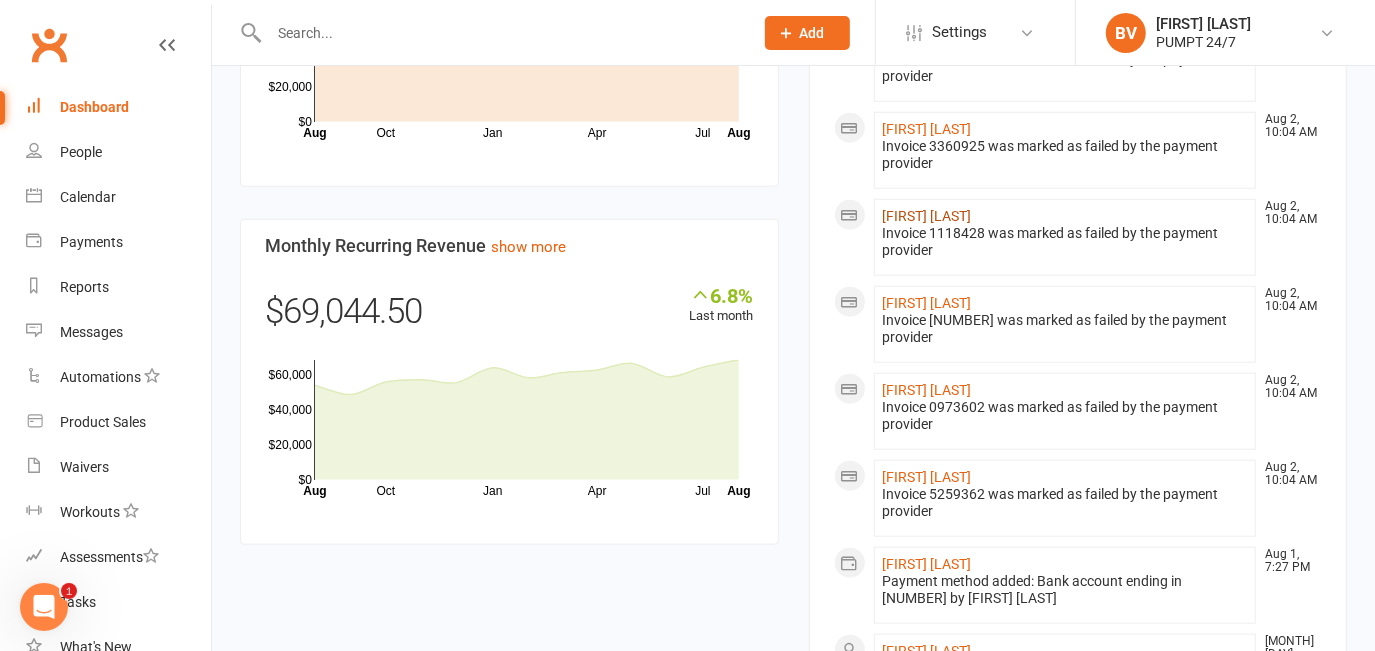 click on "[FIRST] [LAST]" 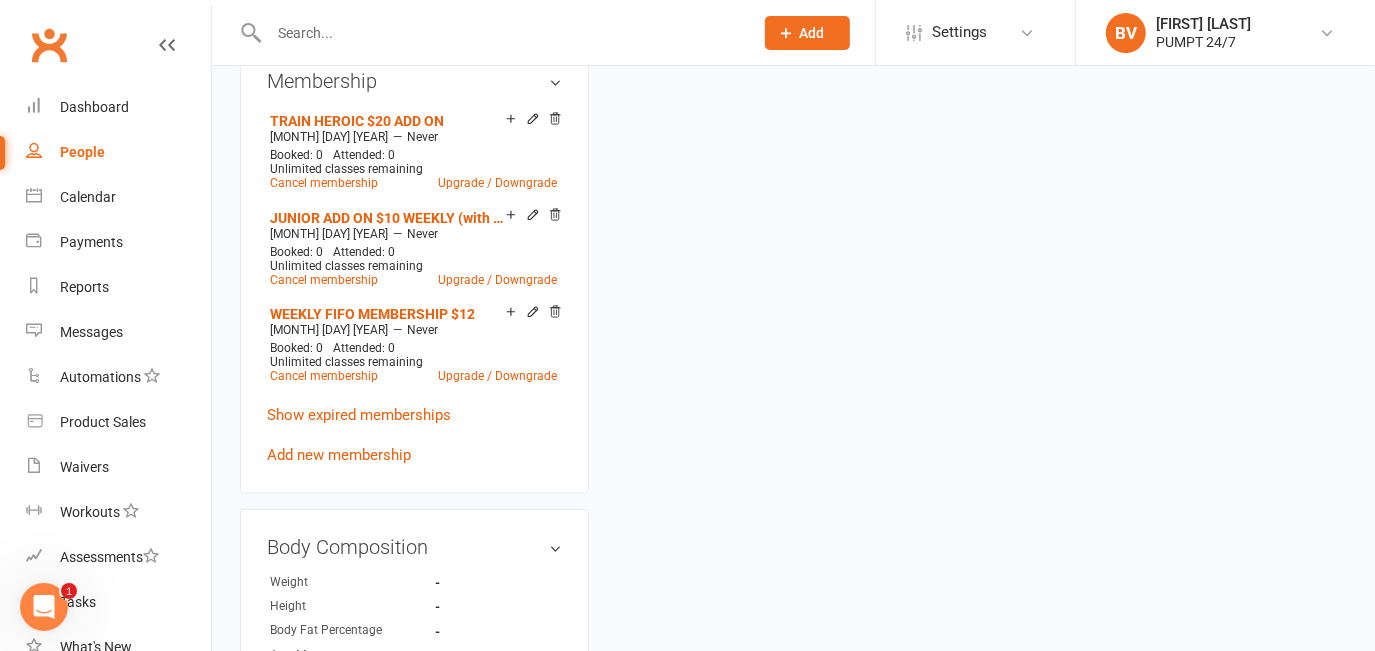 scroll, scrollTop: 0, scrollLeft: 0, axis: both 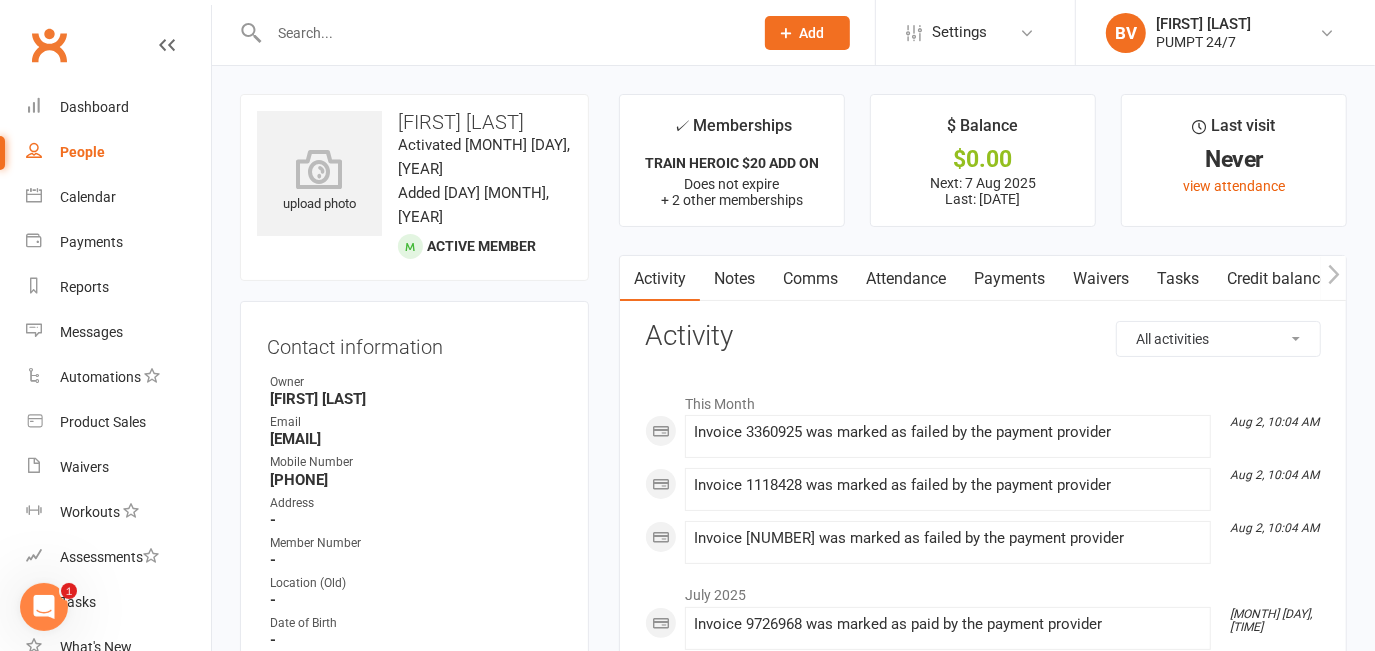 click on "Payments" at bounding box center [1009, 279] 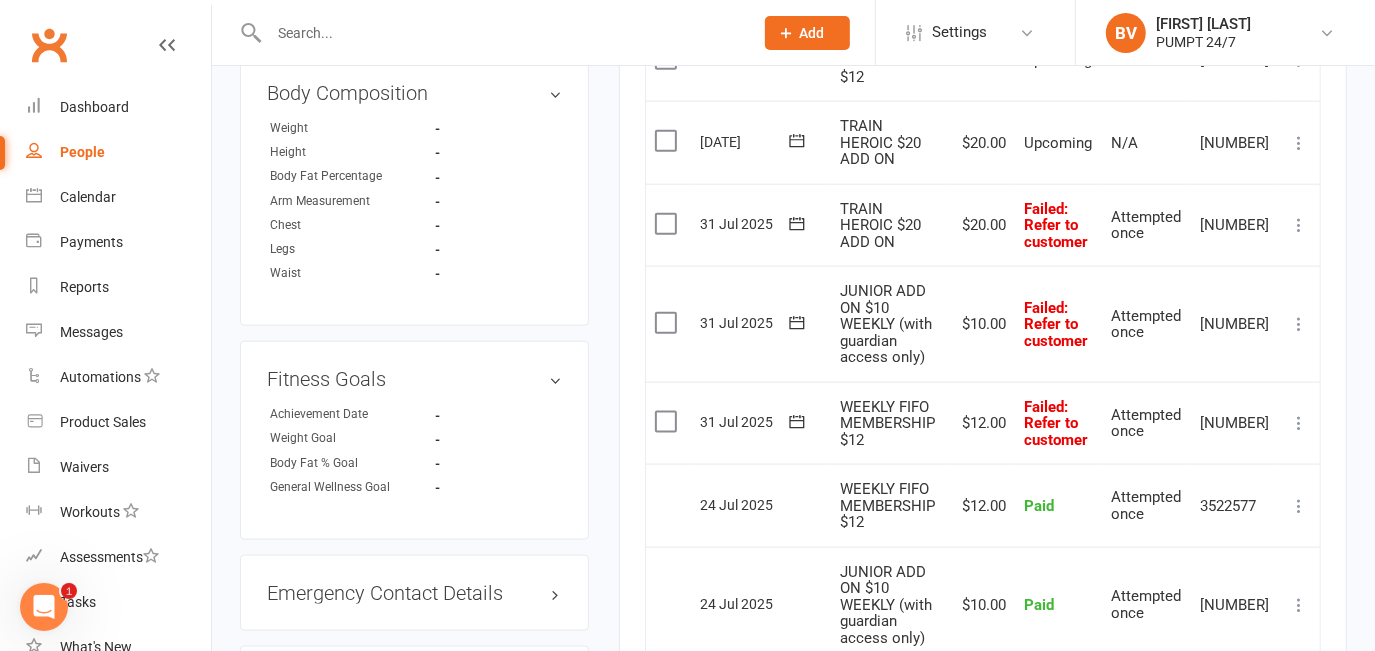 scroll, scrollTop: 1545, scrollLeft: 0, axis: vertical 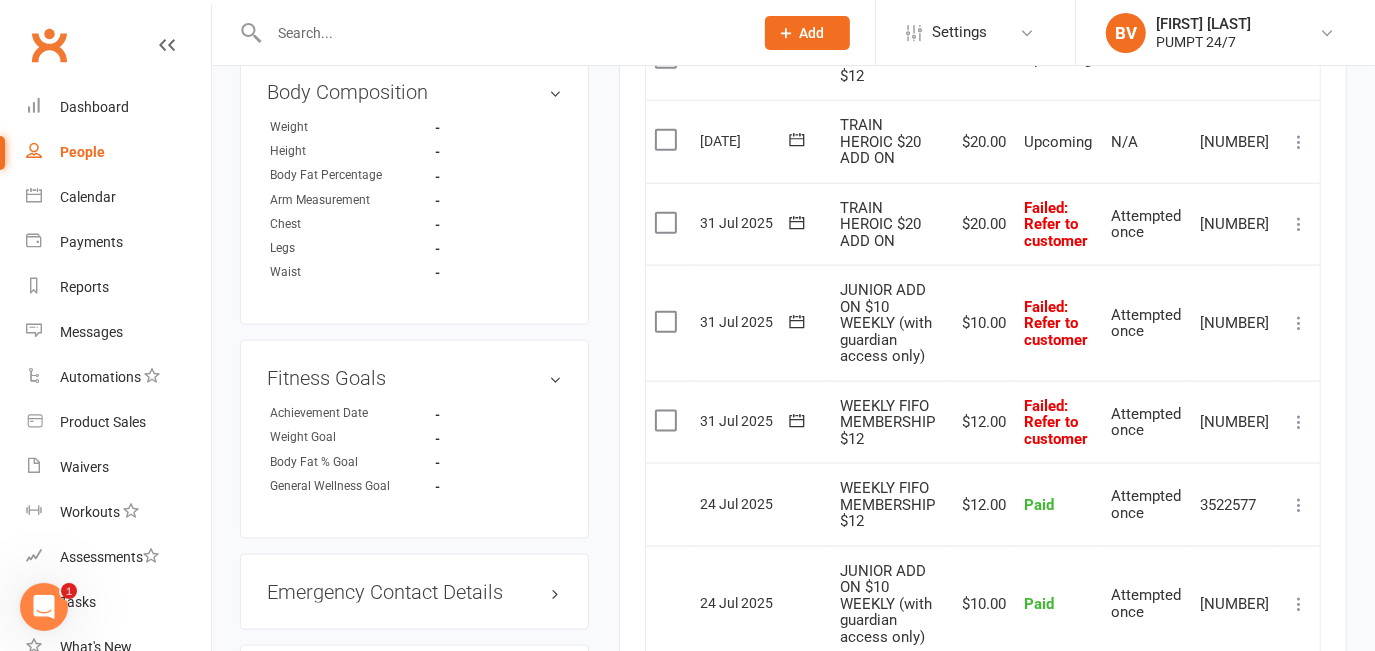 click 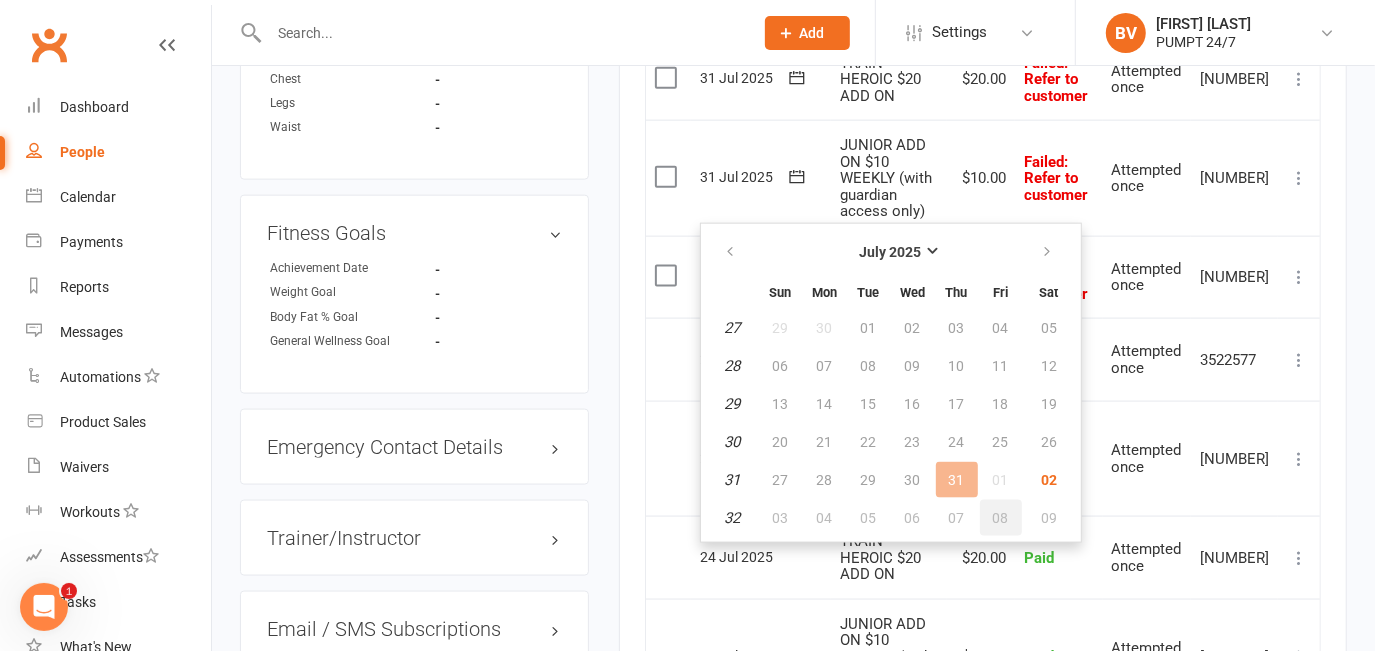 scroll, scrollTop: 1727, scrollLeft: 0, axis: vertical 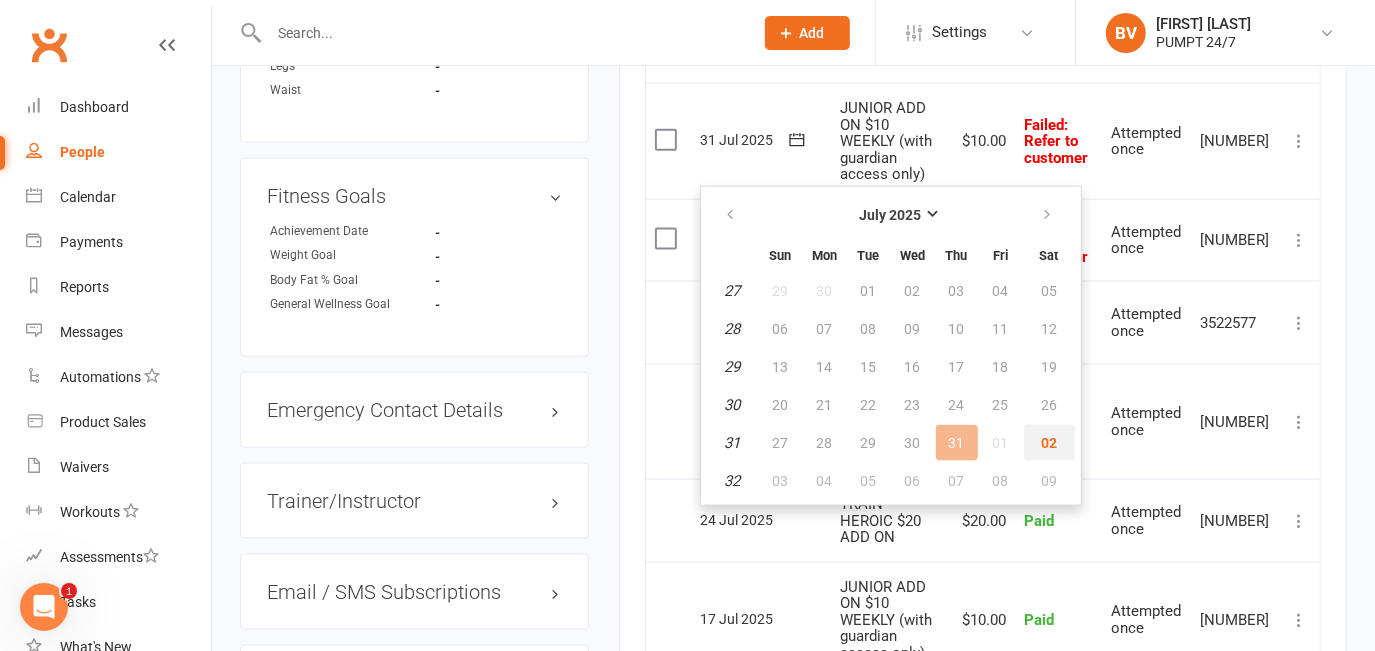 click on "02" at bounding box center (1049, 443) 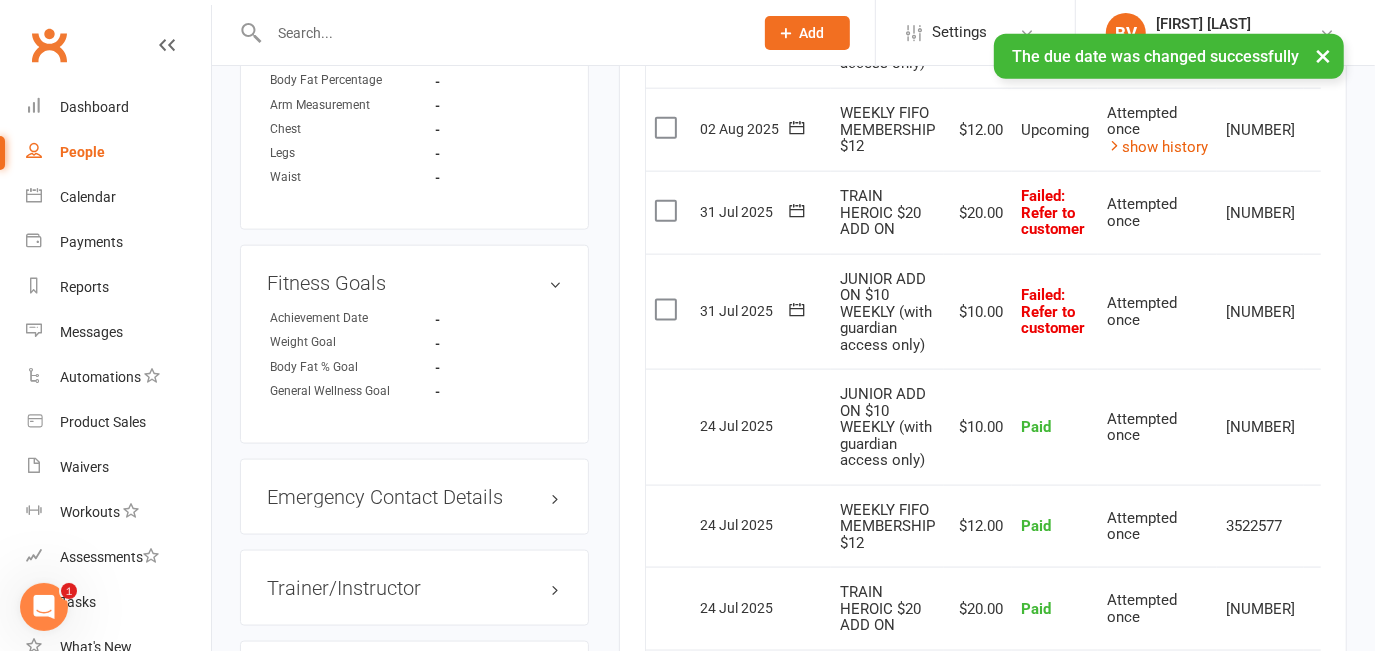 scroll, scrollTop: 1545, scrollLeft: 0, axis: vertical 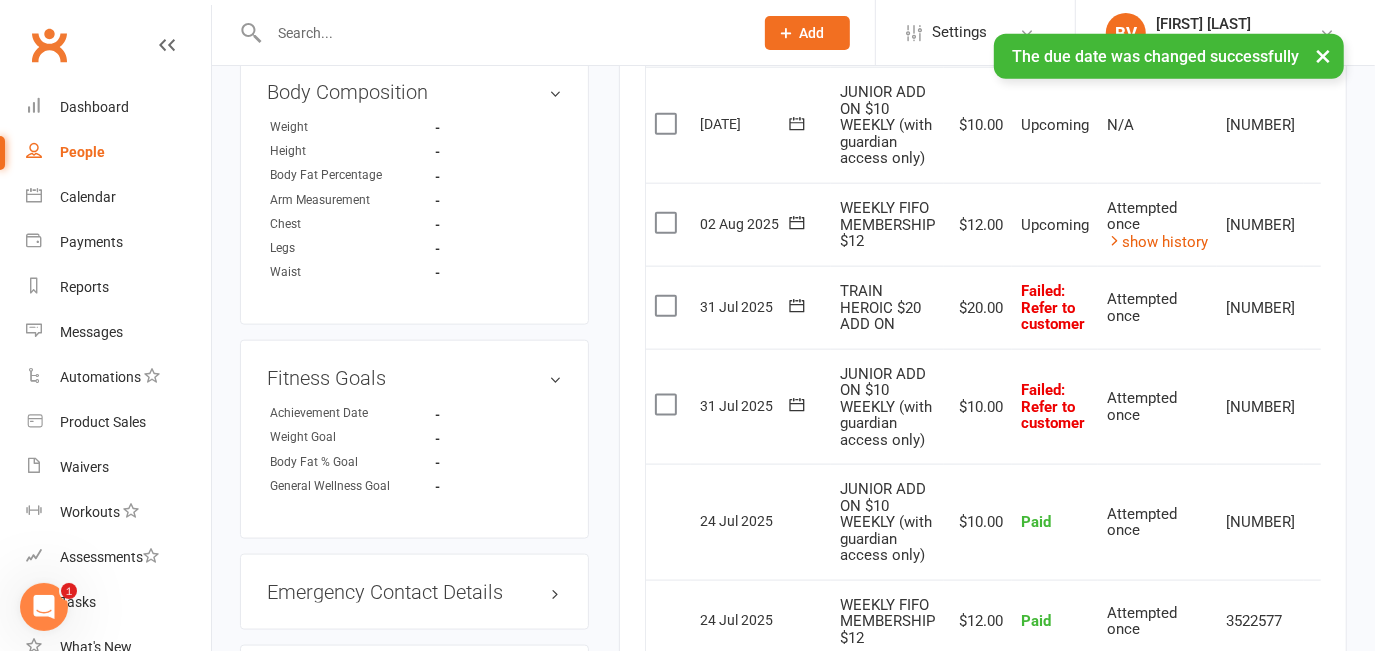 click 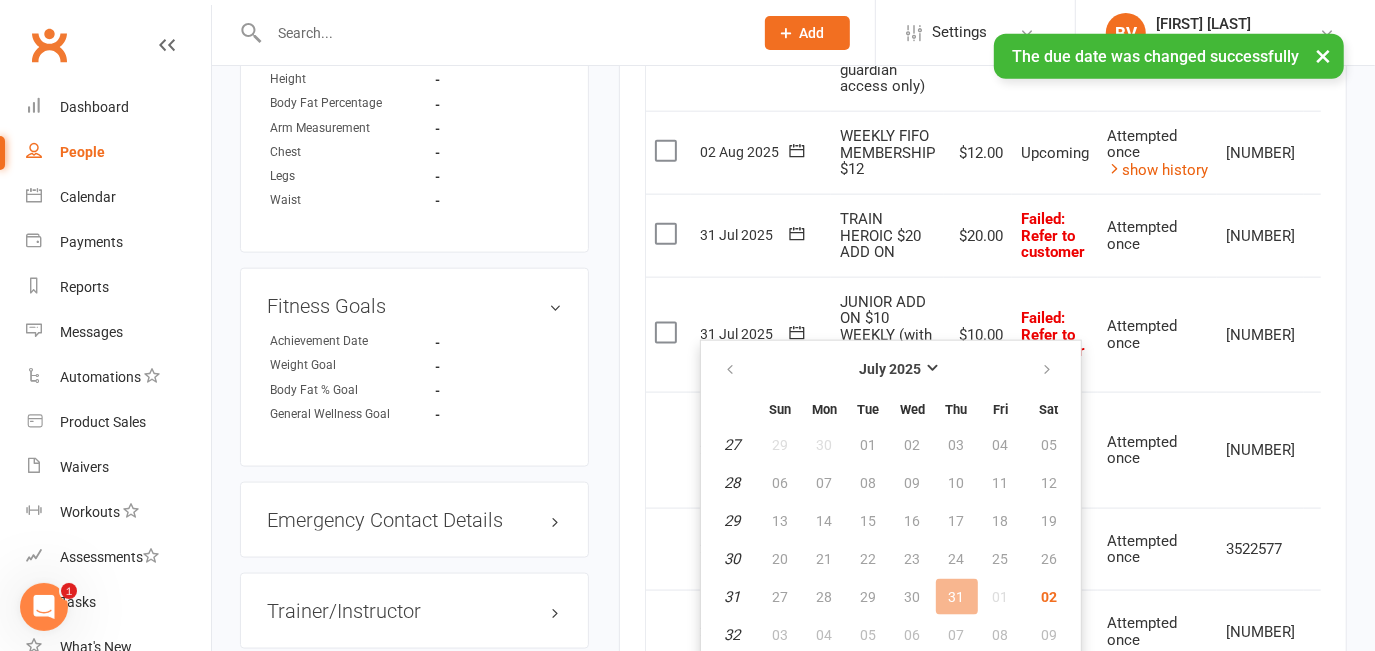 scroll, scrollTop: 1727, scrollLeft: 0, axis: vertical 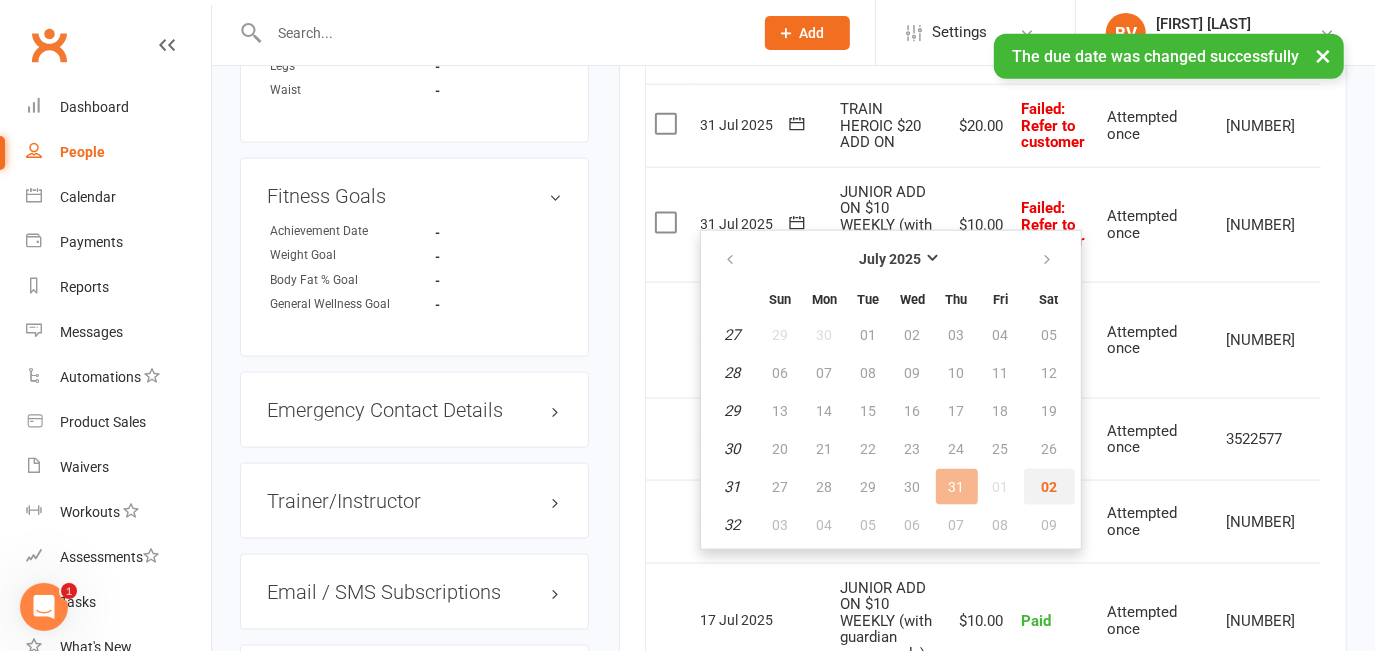 drag, startPoint x: 1031, startPoint y: 481, endPoint x: 792, endPoint y: 62, distance: 482.37122 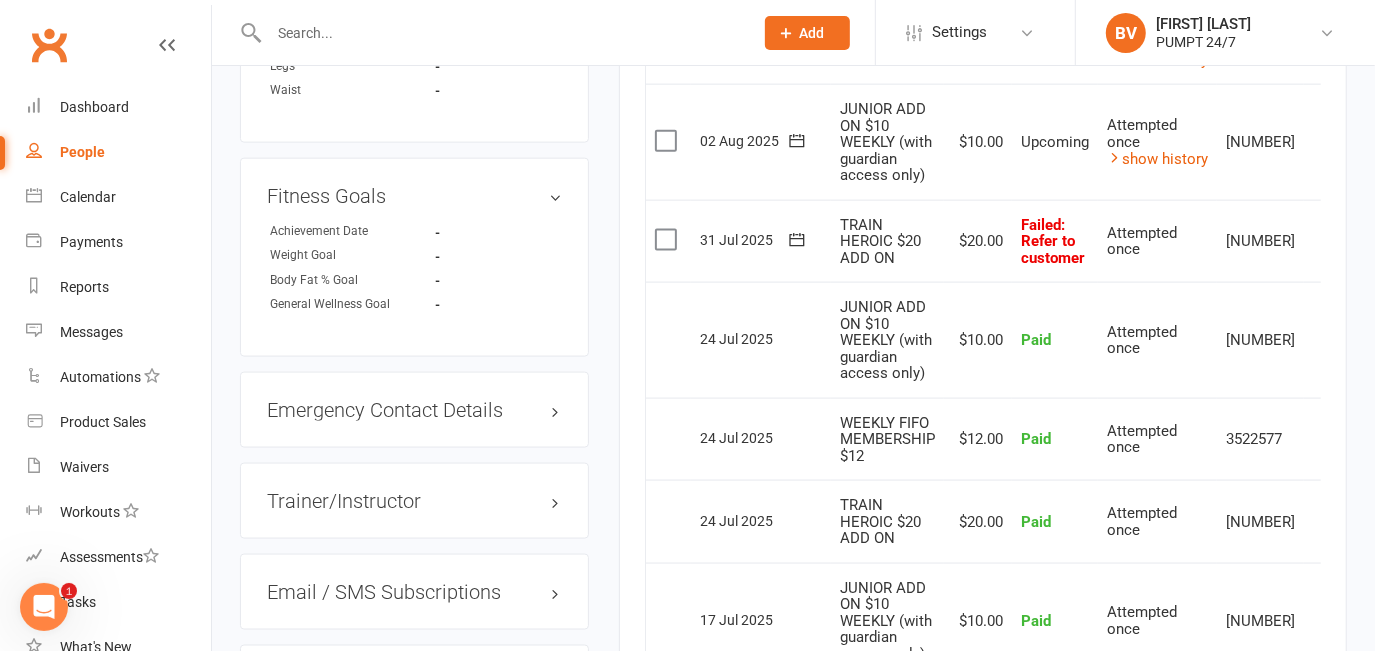 click 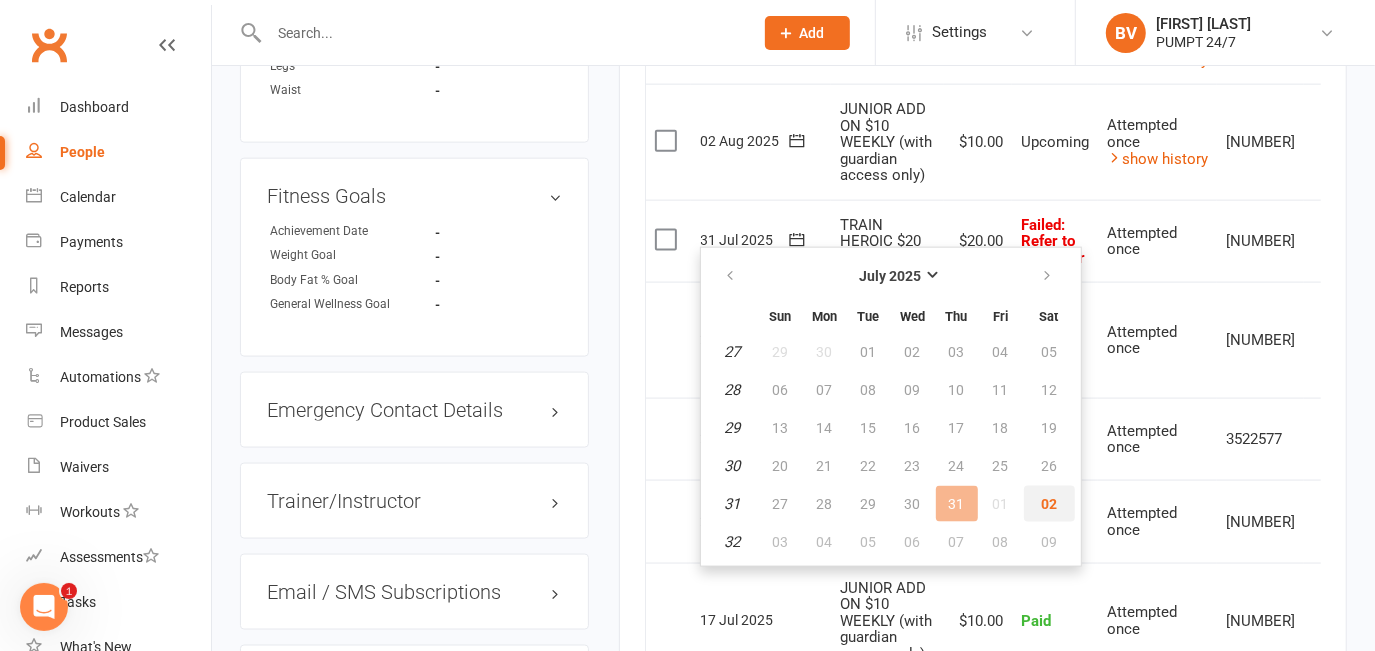 drag, startPoint x: 1050, startPoint y: 498, endPoint x: 791, endPoint y: 51, distance: 516.61395 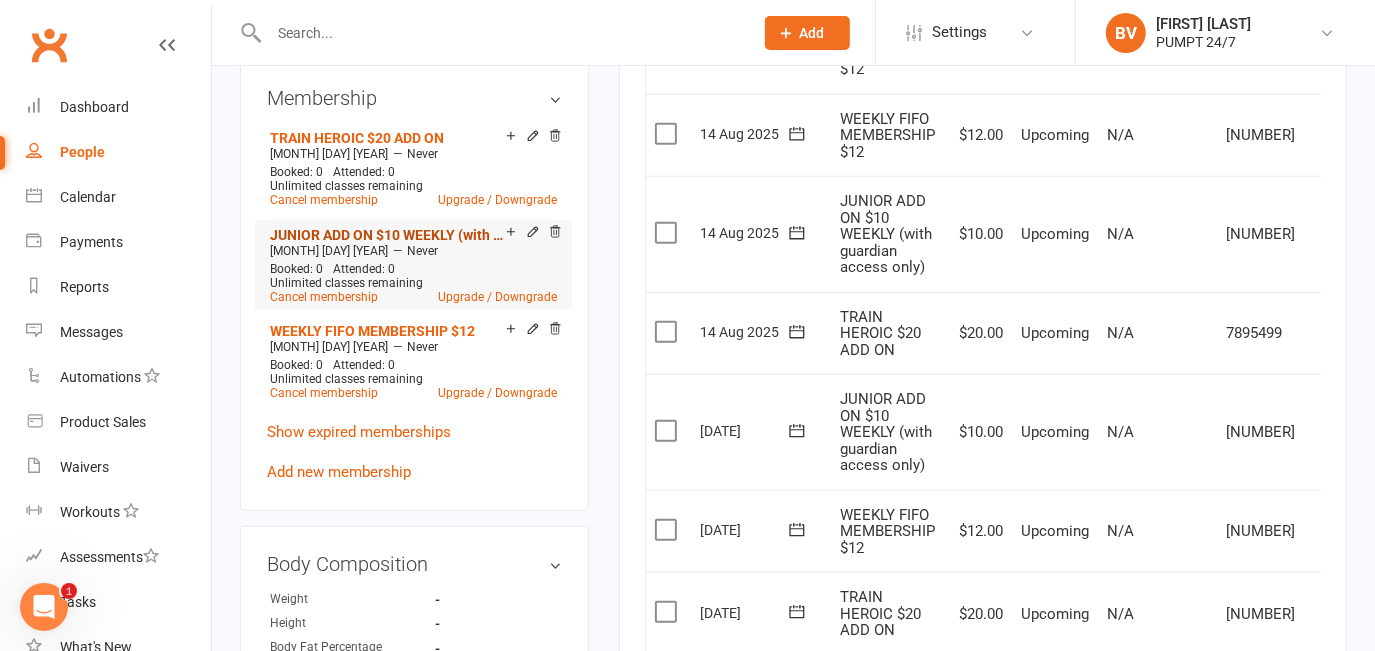 scroll, scrollTop: 909, scrollLeft: 0, axis: vertical 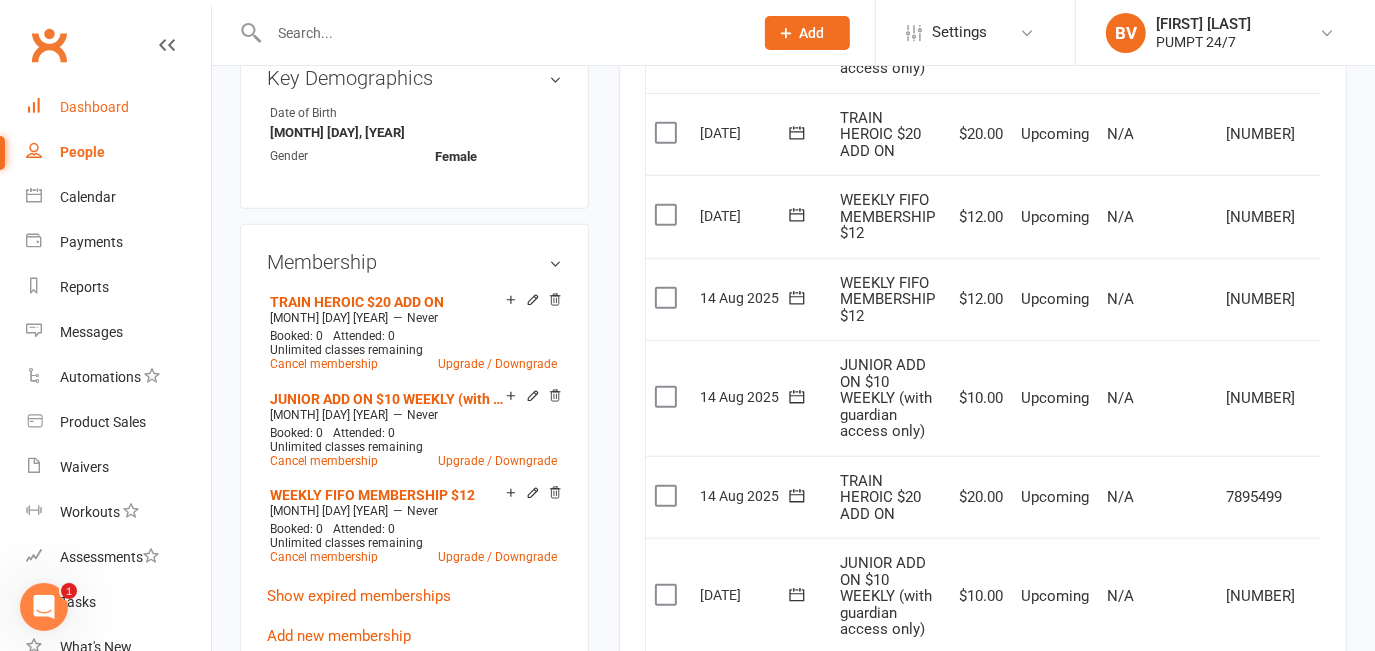 click on "Dashboard" at bounding box center [94, 107] 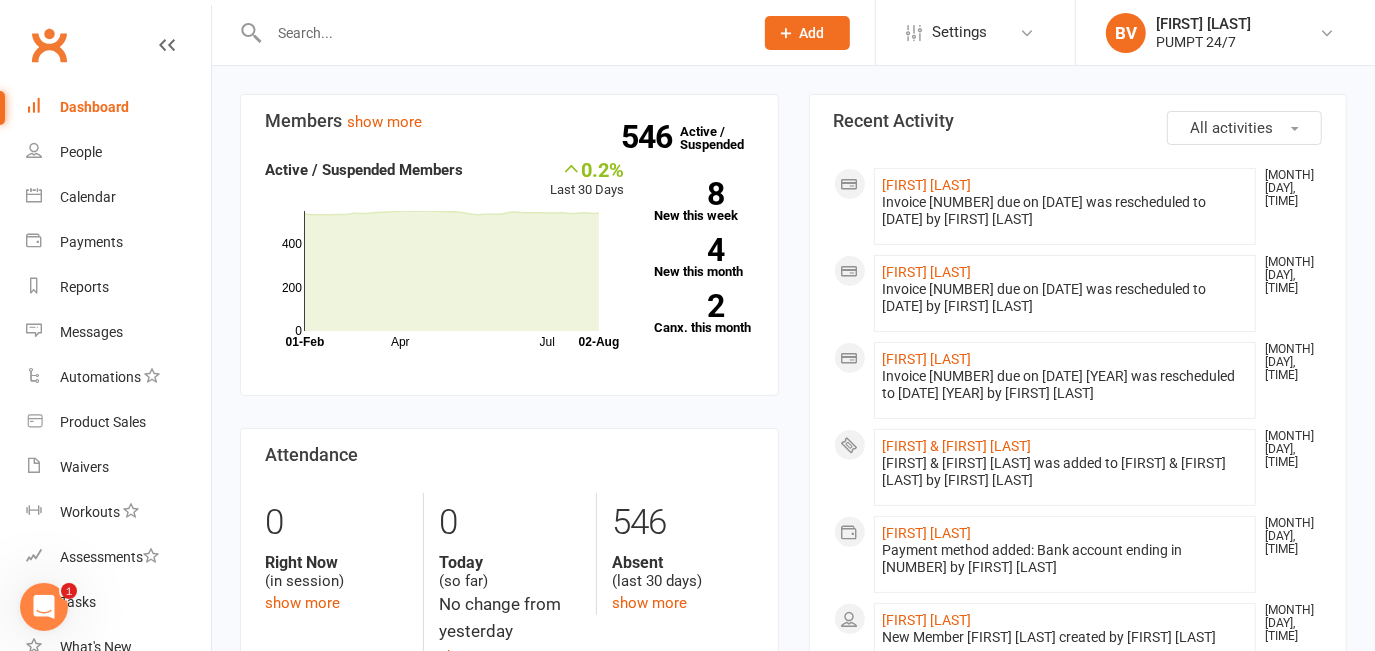 scroll, scrollTop: 363, scrollLeft: 0, axis: vertical 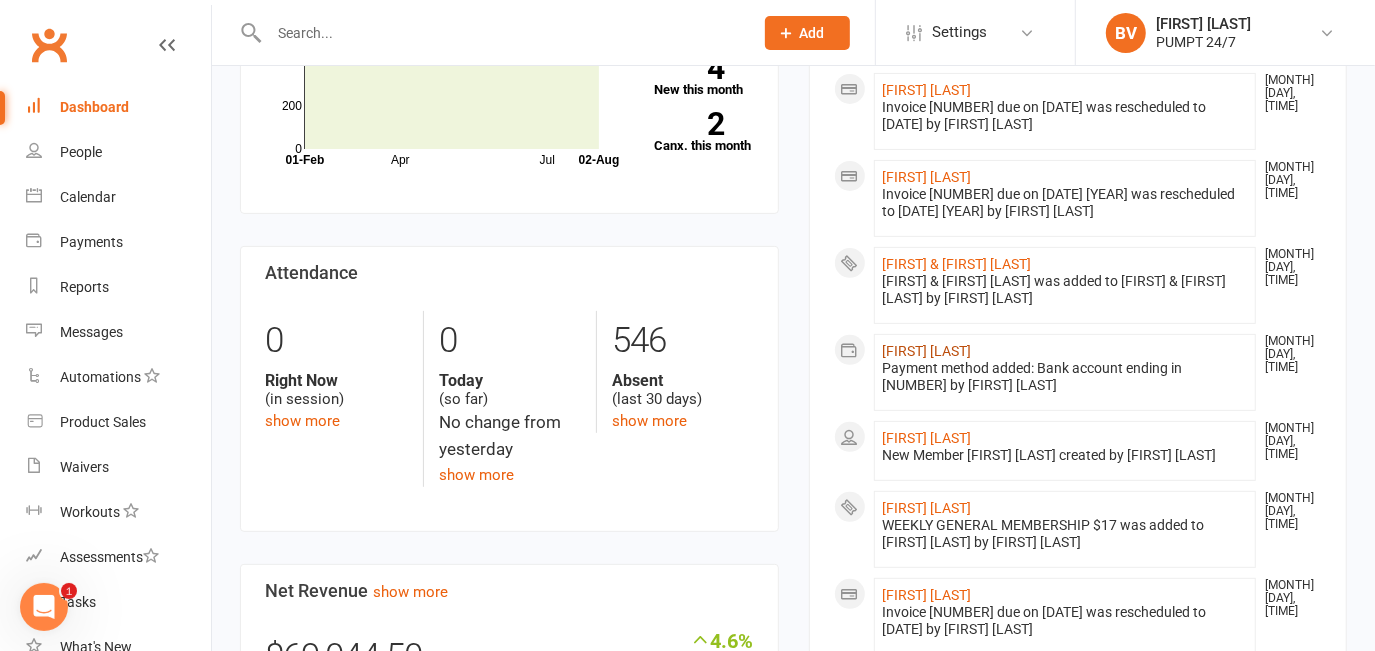 click on "[FIRST] [LAST]" 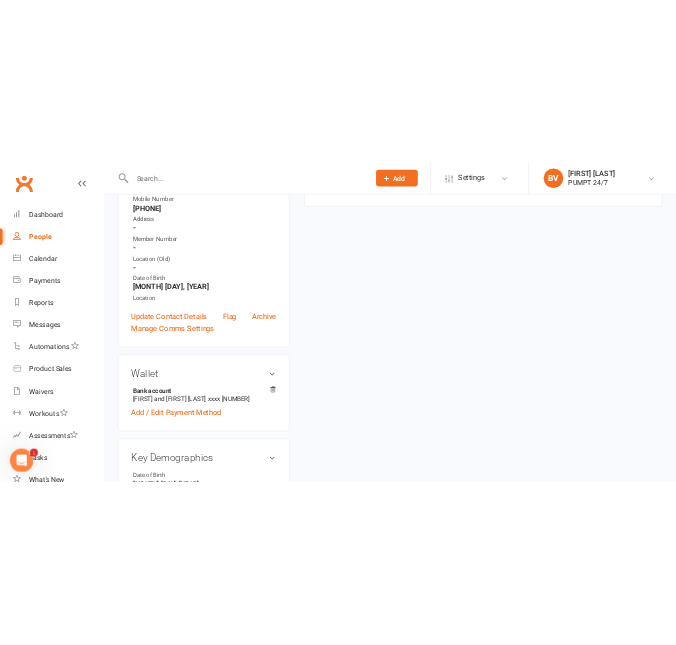 scroll, scrollTop: 0, scrollLeft: 0, axis: both 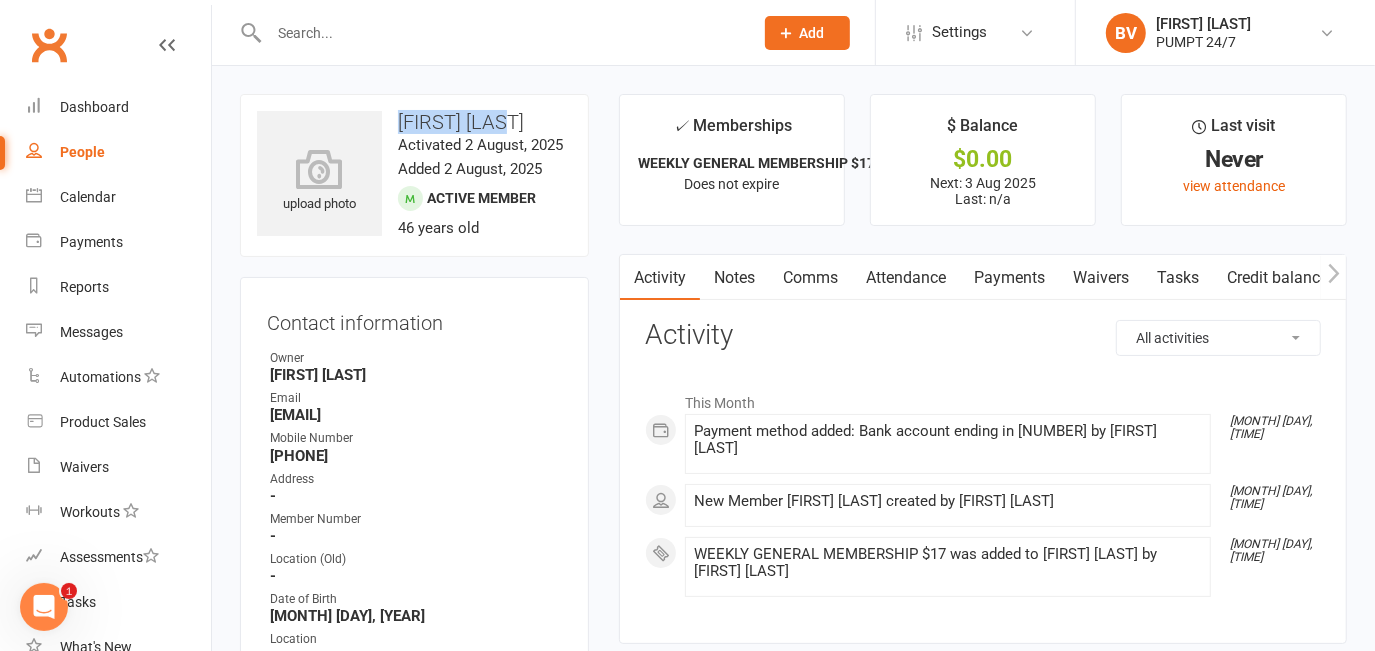 drag, startPoint x: 399, startPoint y: 122, endPoint x: 511, endPoint y: 120, distance: 112.01785 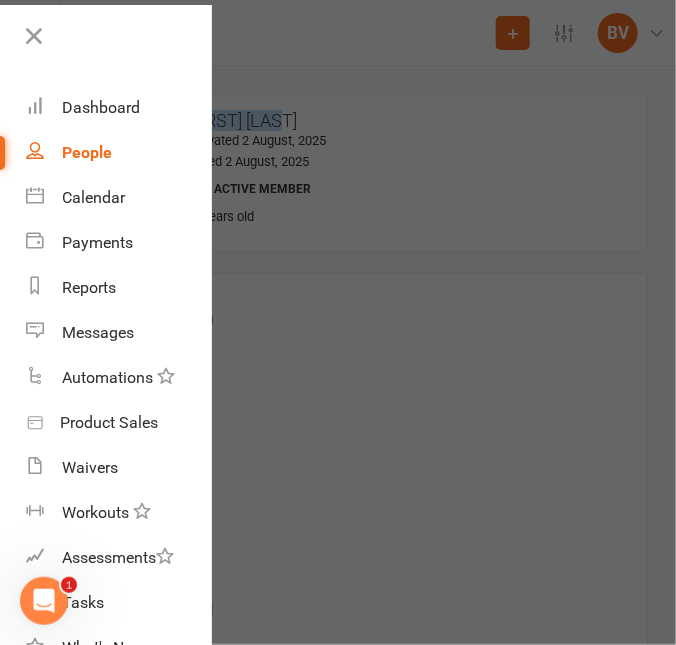 click at bounding box center [338, 322] 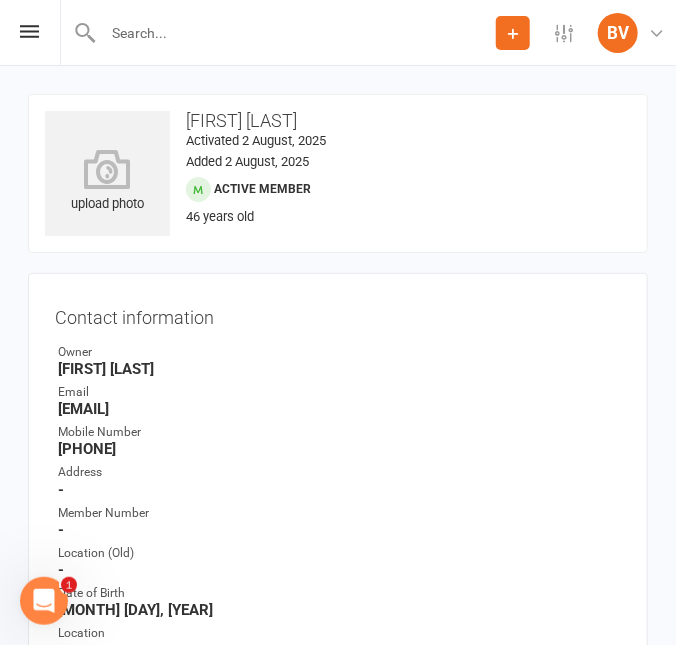click 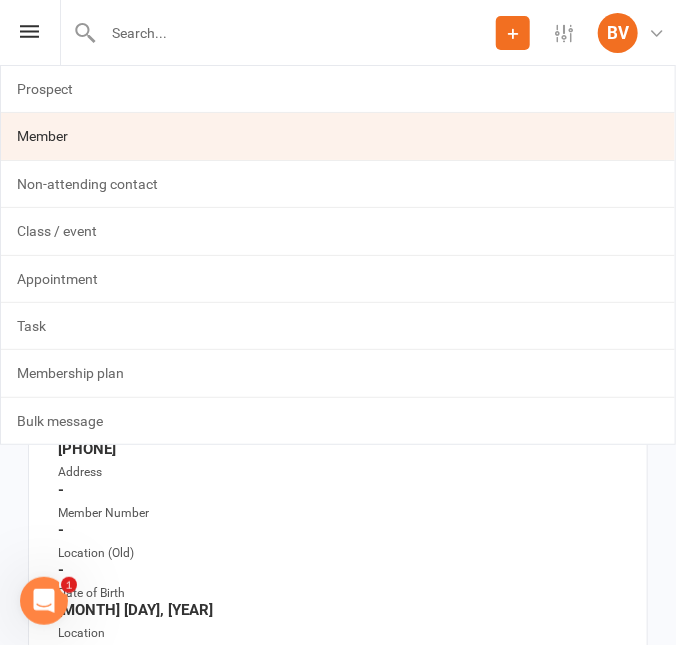 click on "Member" 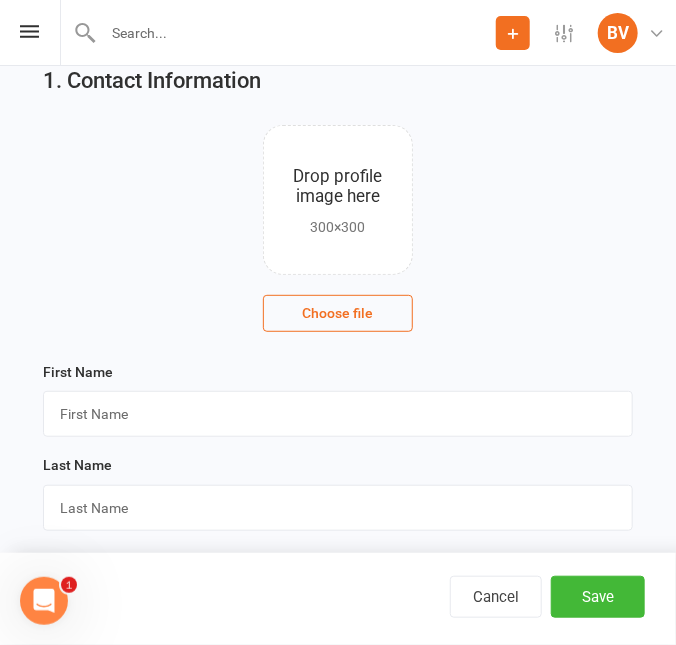 scroll, scrollTop: 181, scrollLeft: 0, axis: vertical 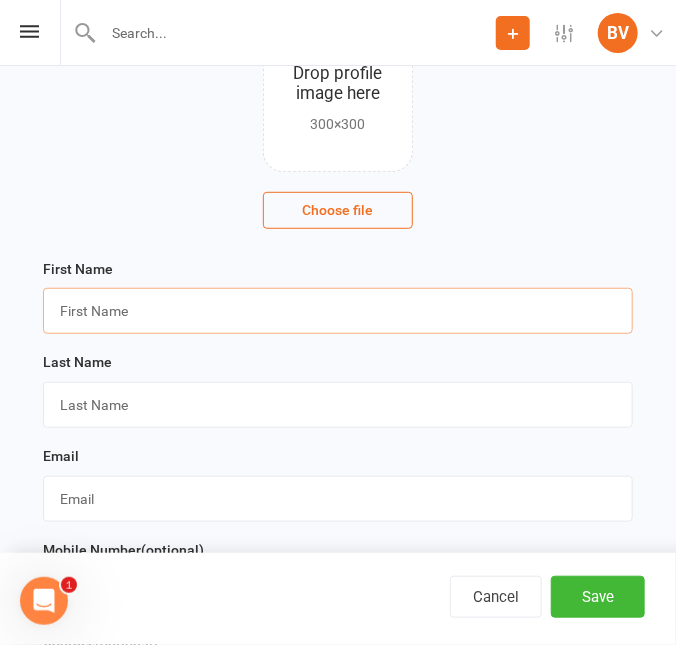 click at bounding box center (338, 311) 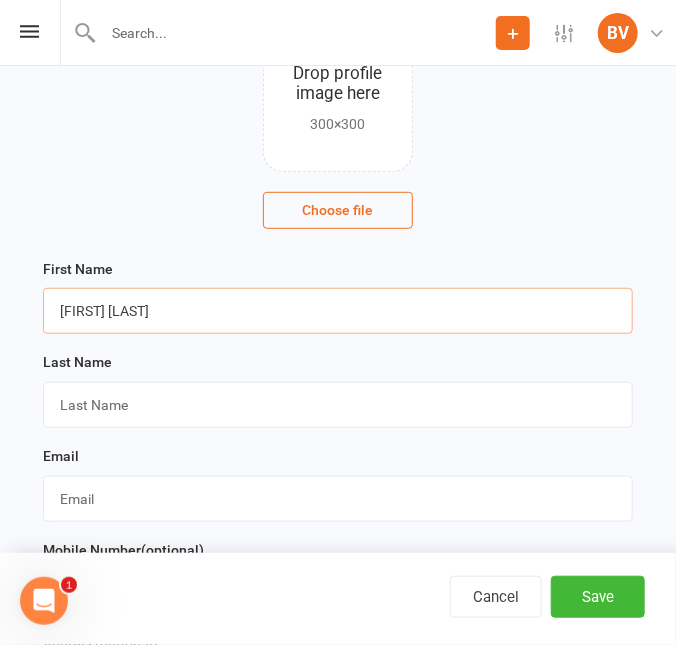 drag, startPoint x: 98, startPoint y: 309, endPoint x: 135, endPoint y: 310, distance: 37.01351 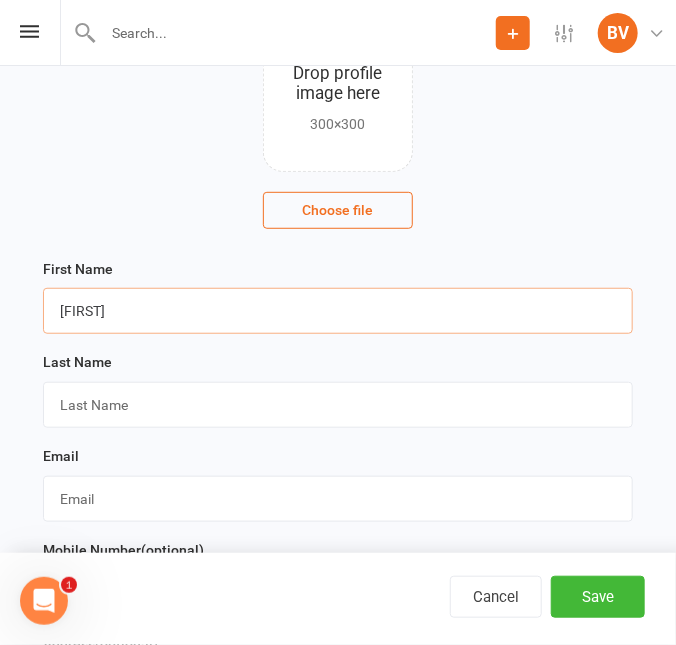 type on "[FIRST]" 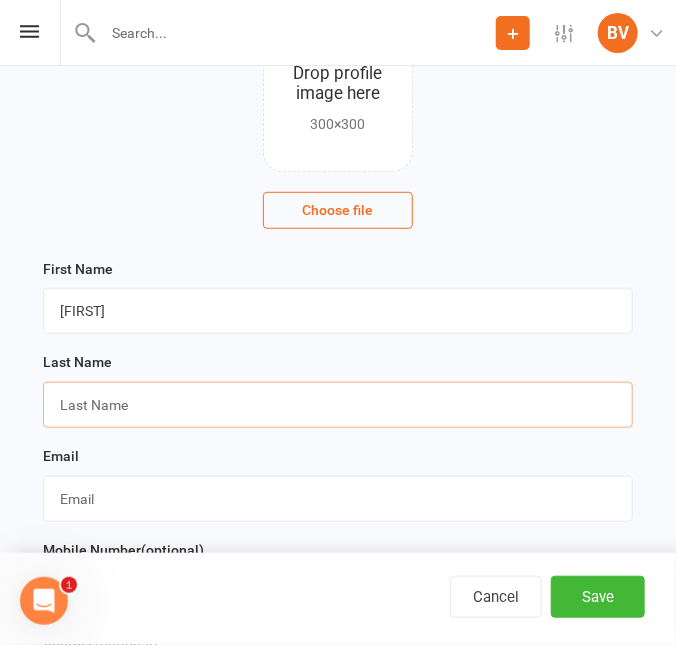 click at bounding box center [338, 405] 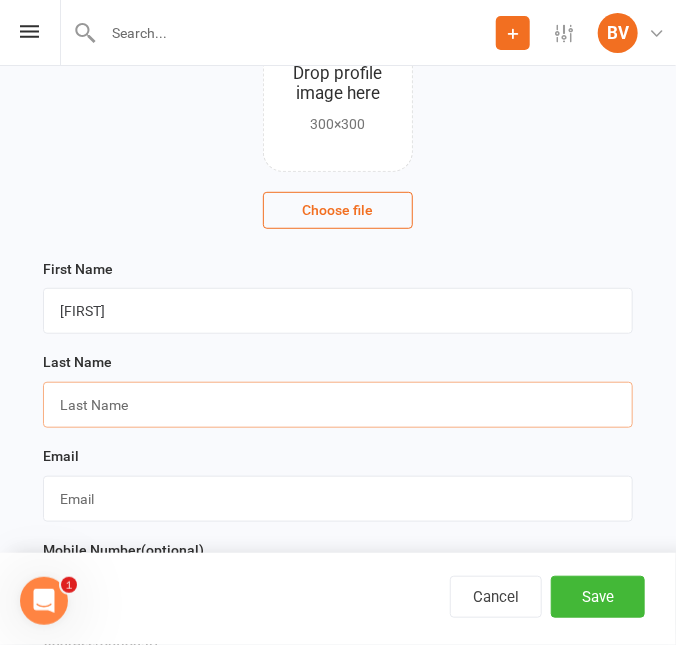 paste on "[LAST]" 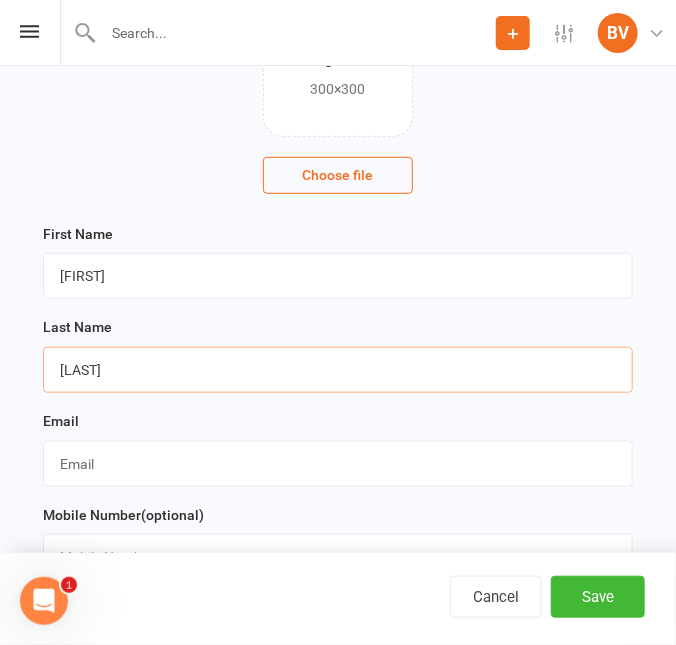 scroll, scrollTop: 272, scrollLeft: 0, axis: vertical 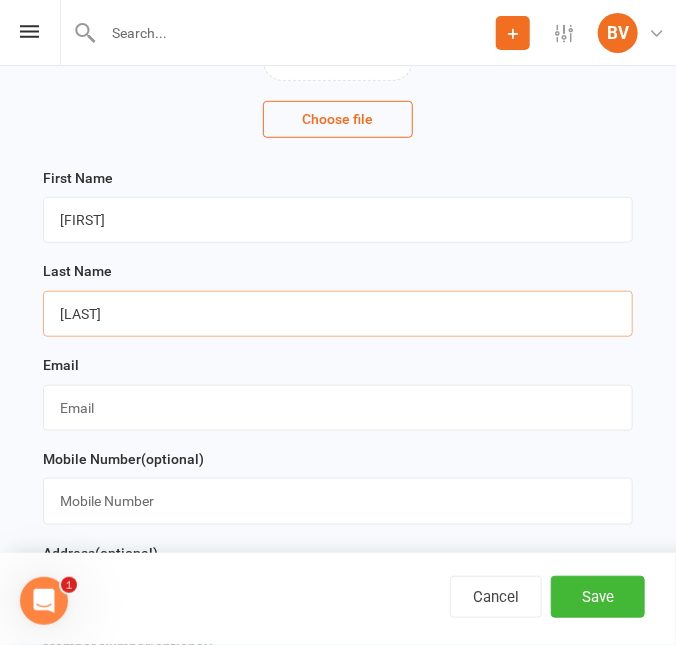 type on "[LAST]" 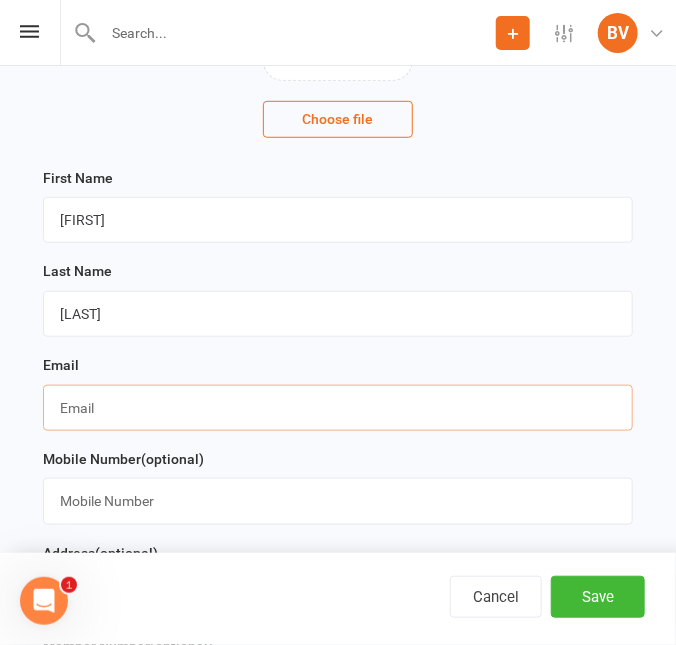 click at bounding box center [338, 408] 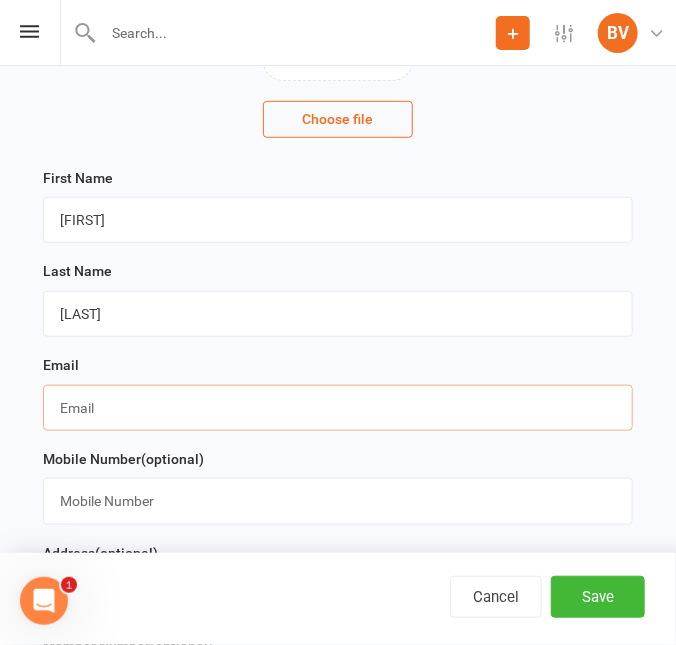 click at bounding box center [338, 408] 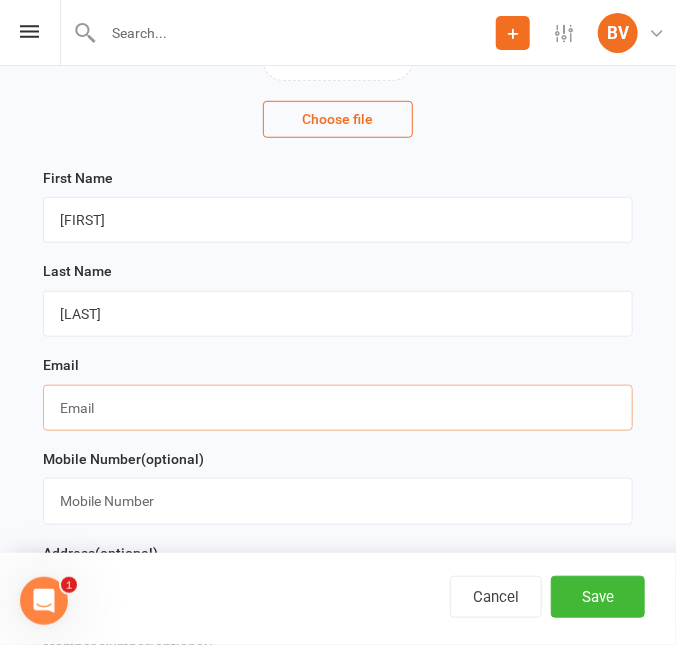 paste on "[EMAIL]" 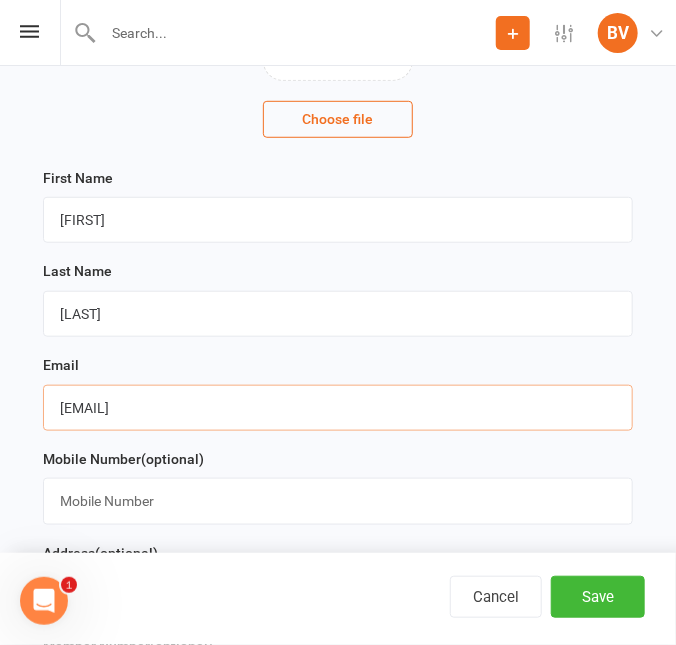 type on "[EMAIL]" 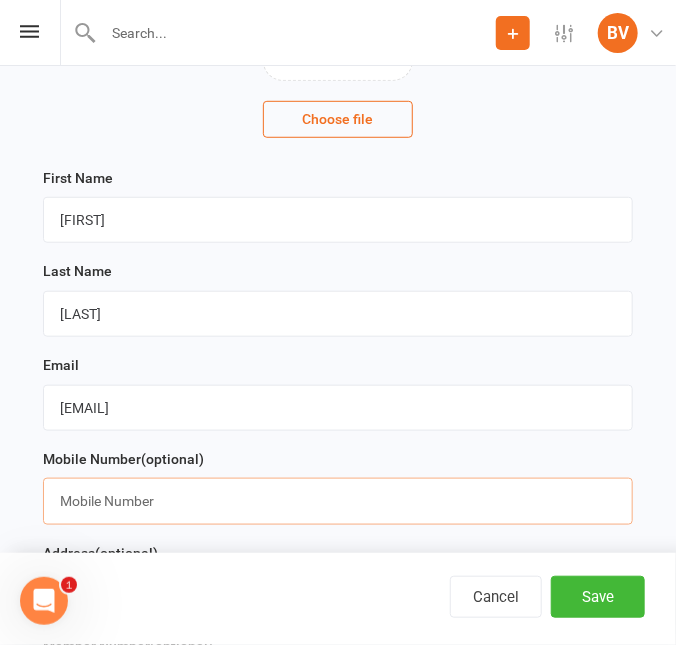 click at bounding box center [338, 501] 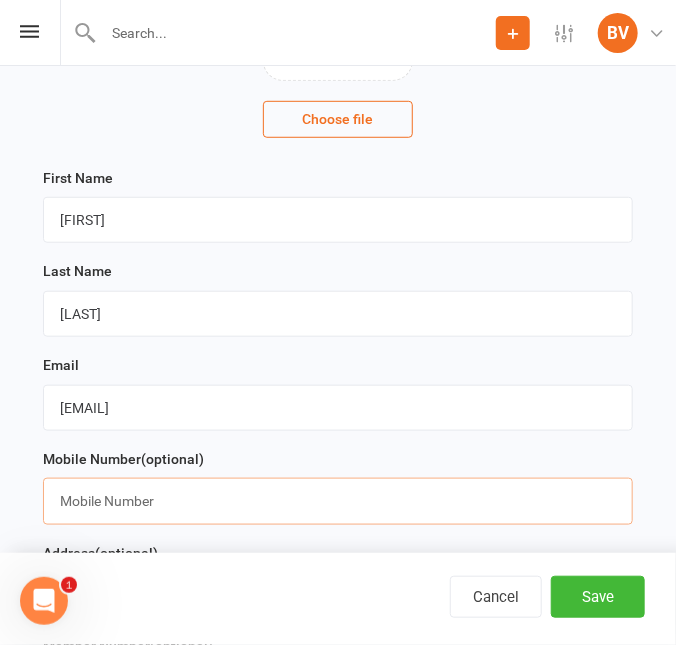 paste on "04[PHONE]" 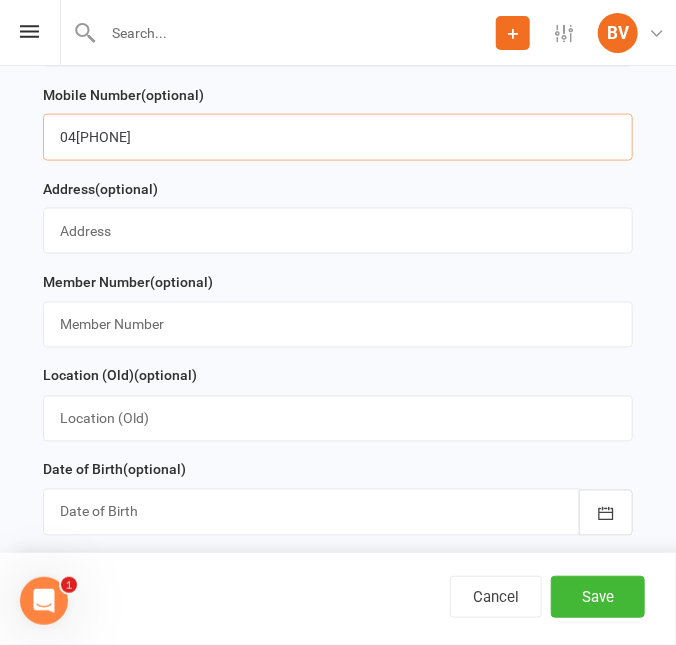 scroll, scrollTop: 727, scrollLeft: 0, axis: vertical 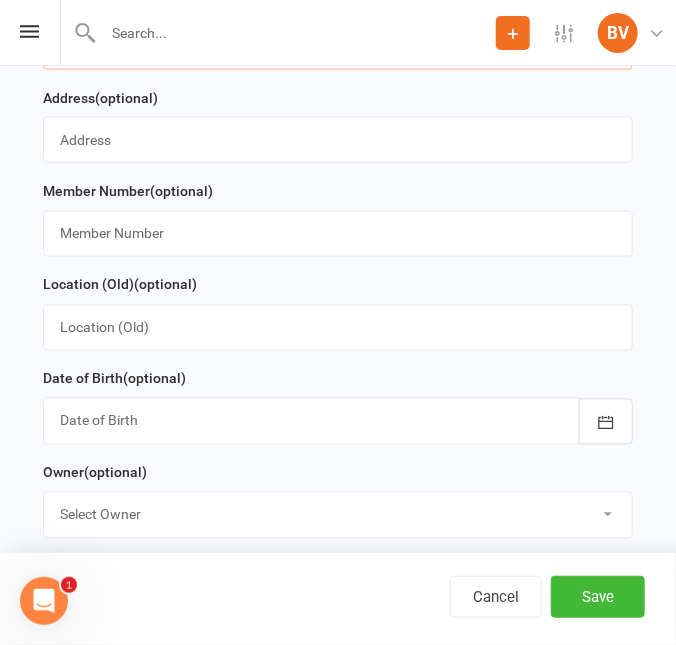 type on "04[PHONE]" 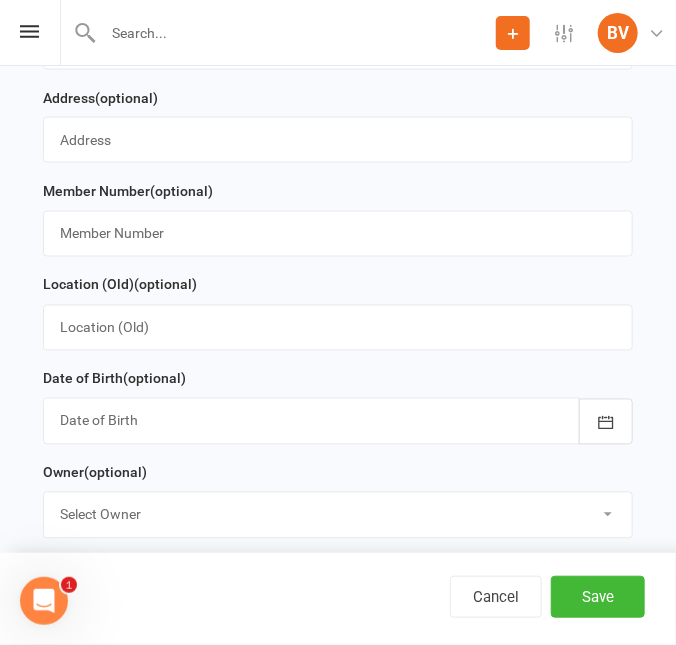 click at bounding box center (338, 421) 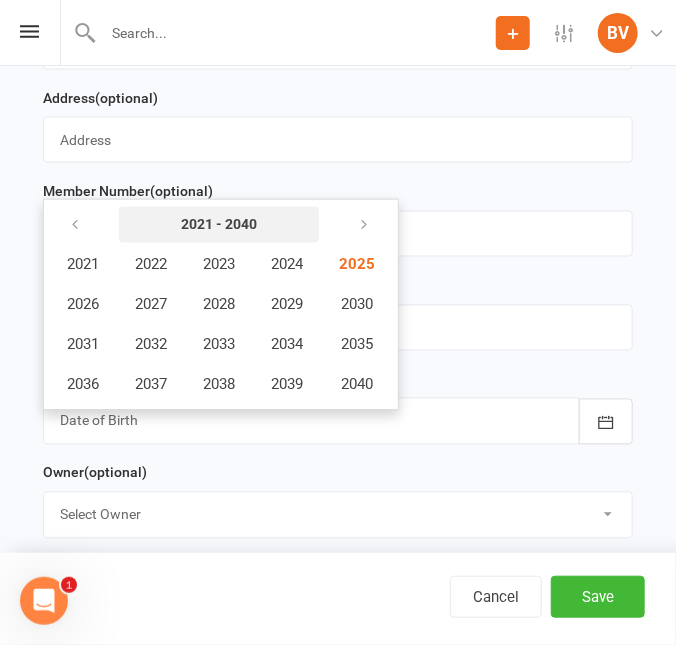 click on "2021 - 2040" at bounding box center (219, 225) 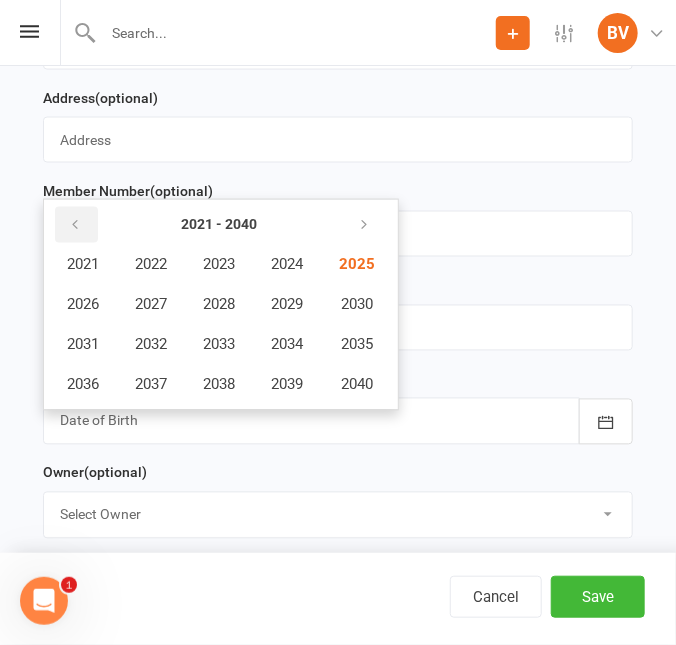 click at bounding box center [76, 225] 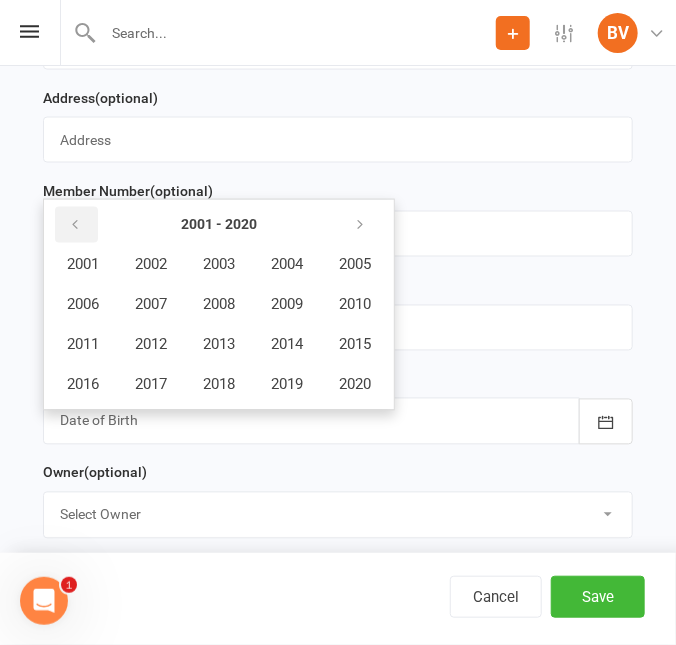 click at bounding box center [75, 226] 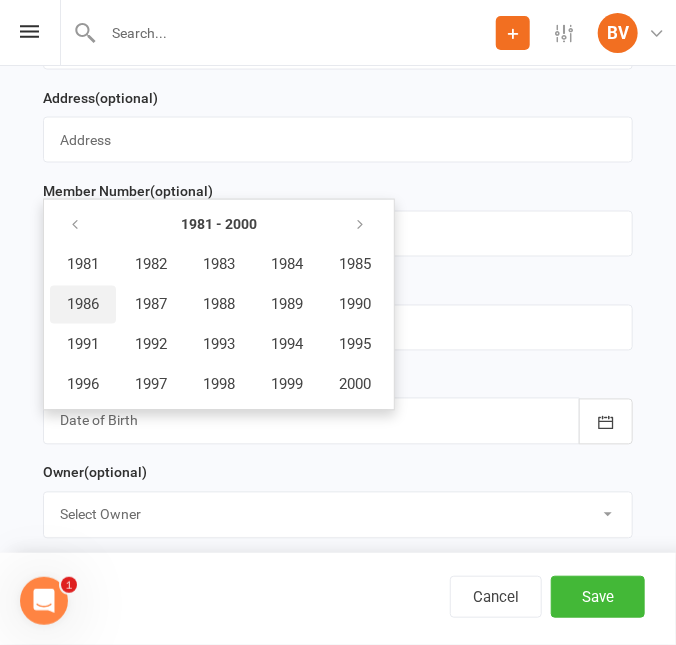 click on "1986" at bounding box center (83, 305) 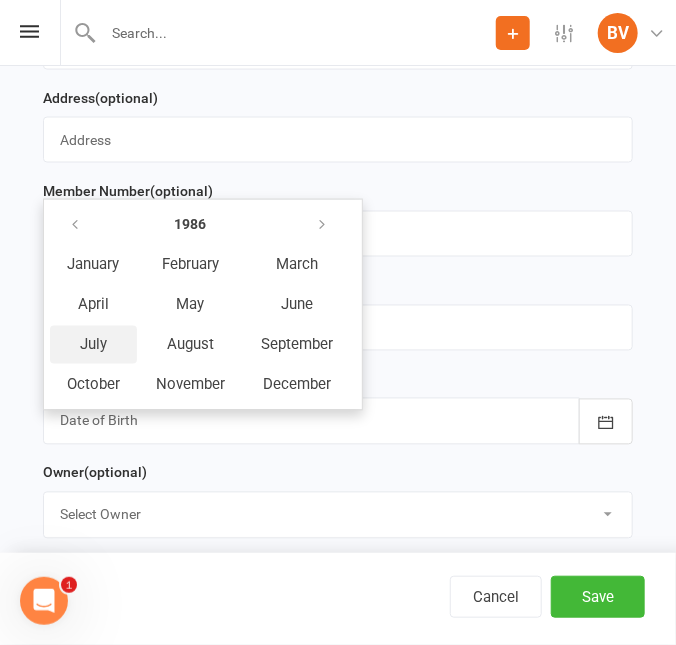 click on "July" at bounding box center (93, 345) 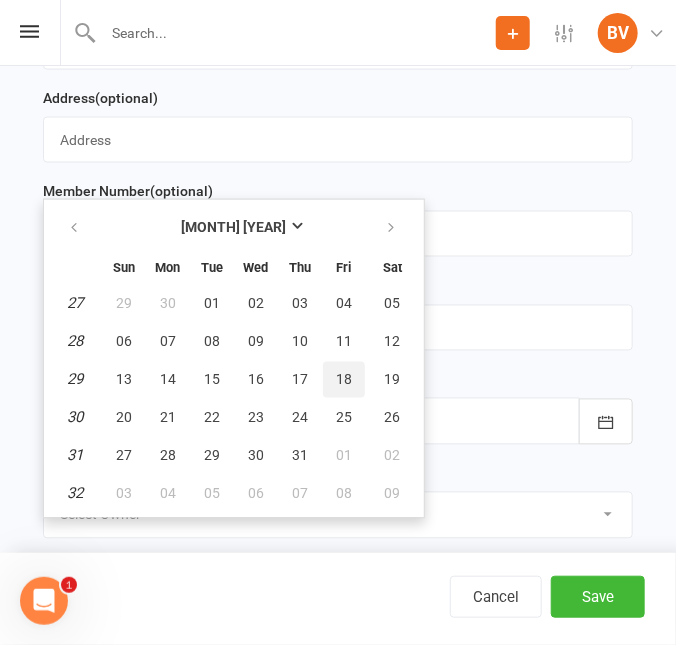 click on "18" at bounding box center [344, 380] 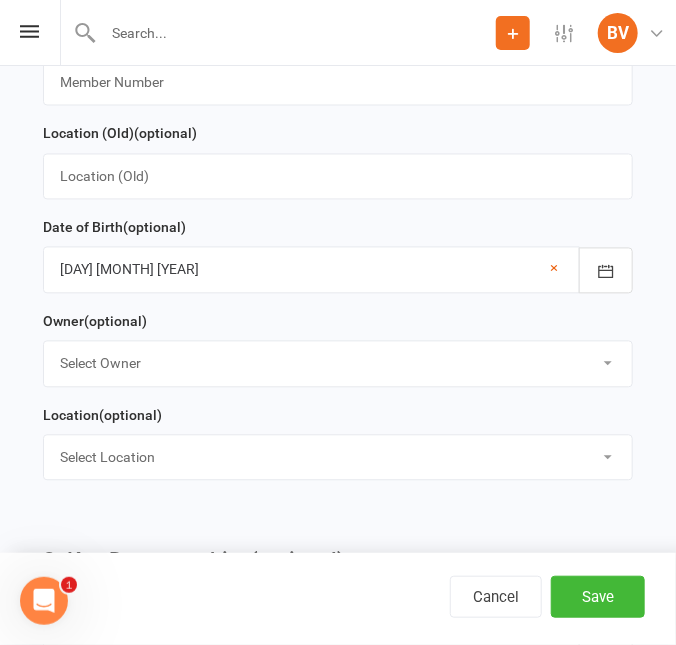 scroll, scrollTop: 909, scrollLeft: 0, axis: vertical 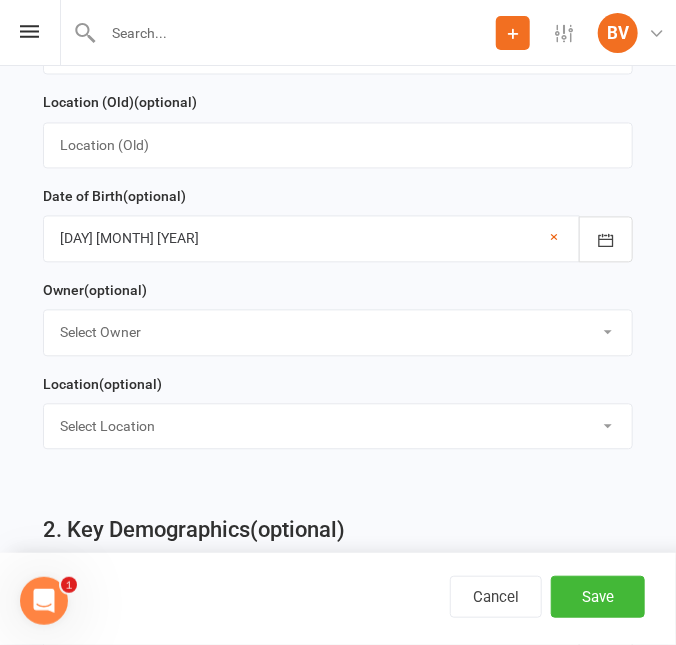 click on "Select Owner [FIRST] [LAST]" at bounding box center (338, 333) 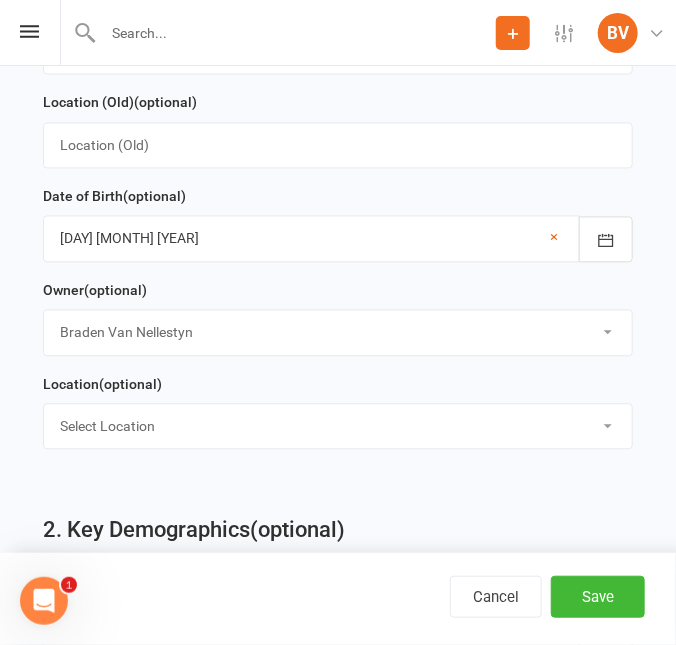 click on "Select Owner [FIRST] [LAST]" at bounding box center (338, 333) 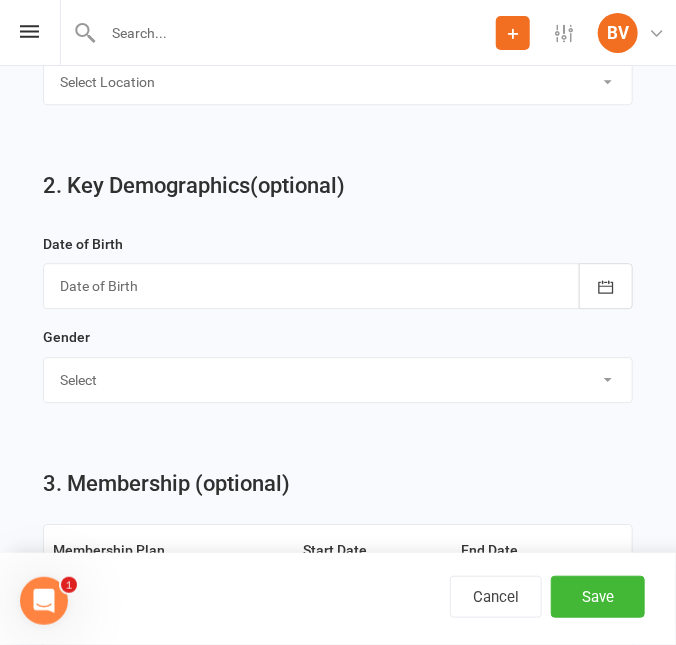 scroll, scrollTop: 1272, scrollLeft: 0, axis: vertical 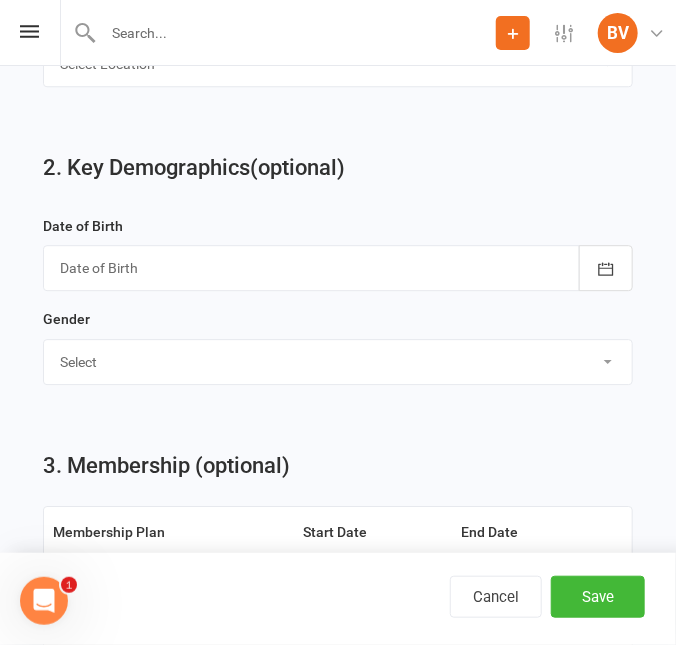 click at bounding box center [338, 268] 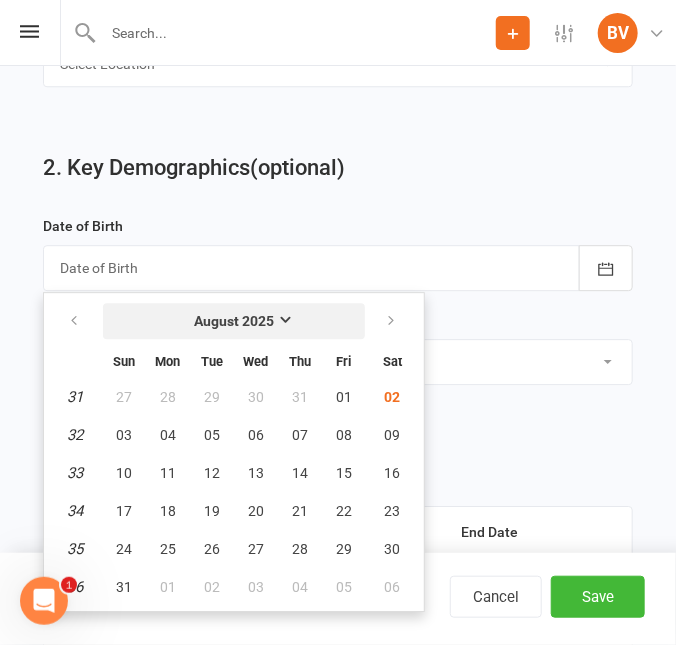click on "August 2025" at bounding box center (234, 321) 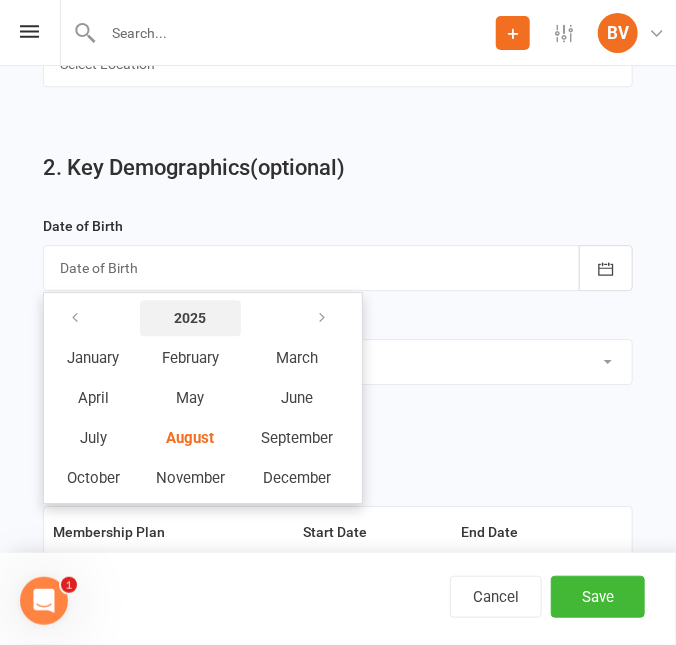 click on "2025" at bounding box center [191, 318] 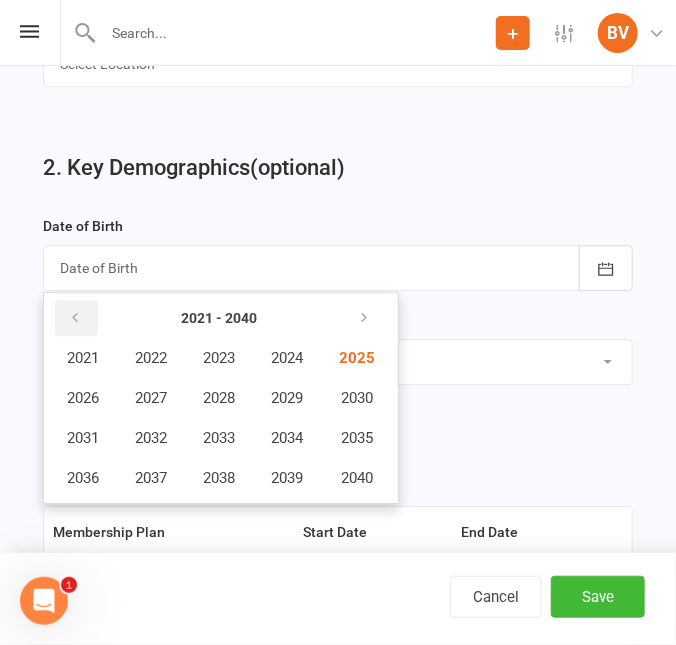 click at bounding box center (75, 318) 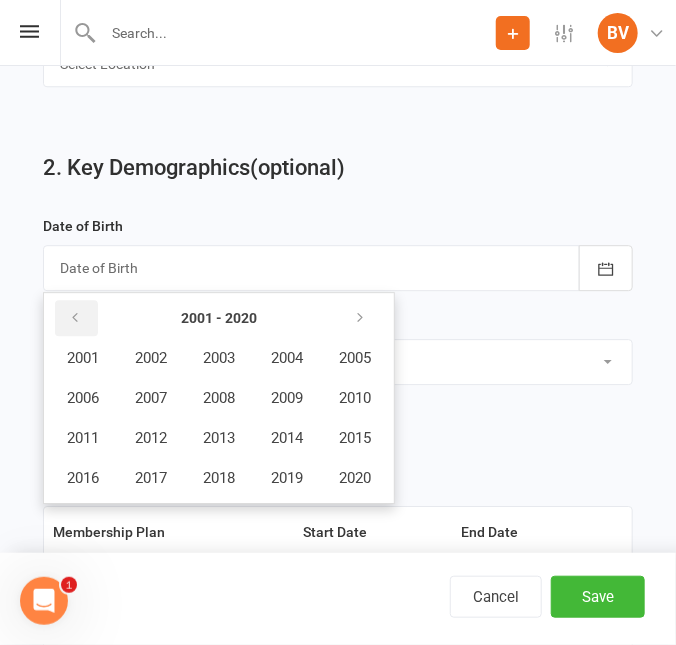 click at bounding box center (75, 318) 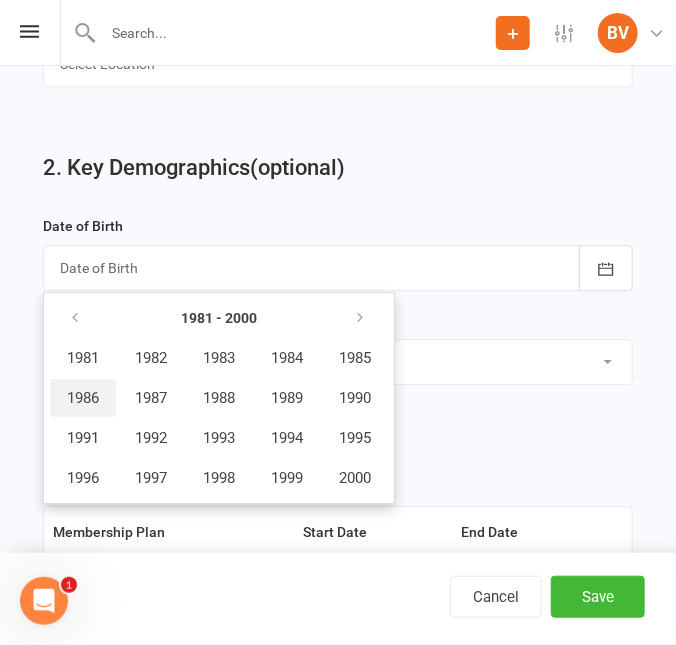 click on "1986" at bounding box center (83, 398) 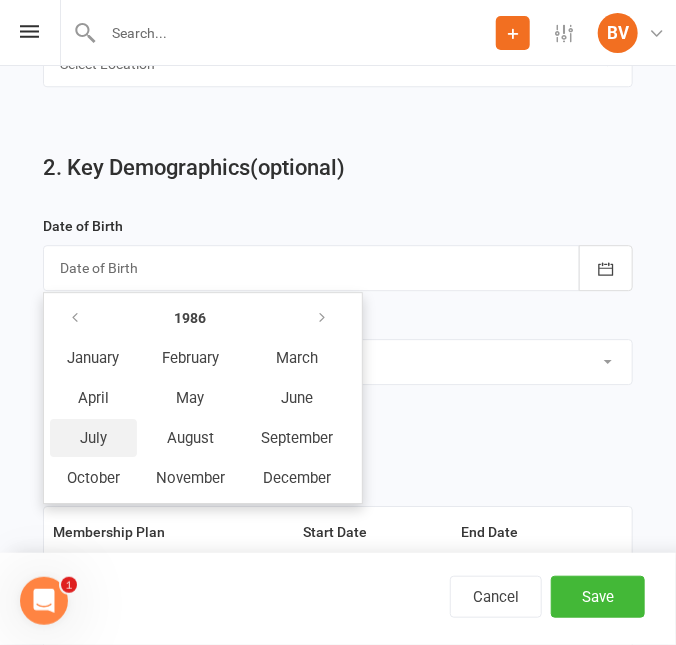 click on "July" at bounding box center (93, 438) 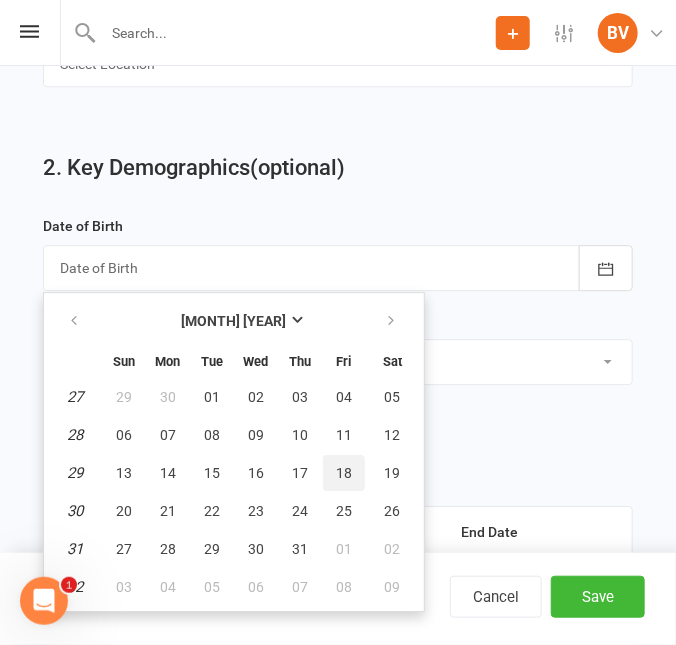 click on "18" at bounding box center [344, 473] 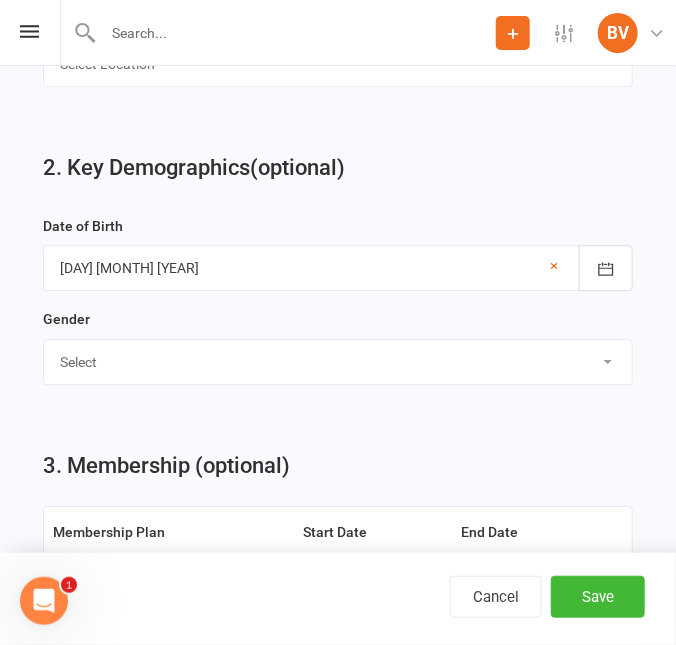click on "Select Male Female" at bounding box center [338, 362] 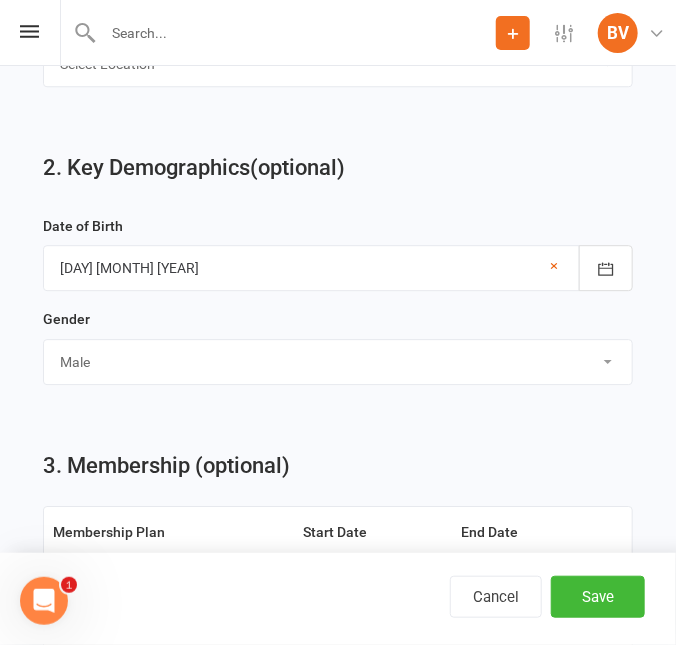 click on "Select Male Female" at bounding box center (338, 362) 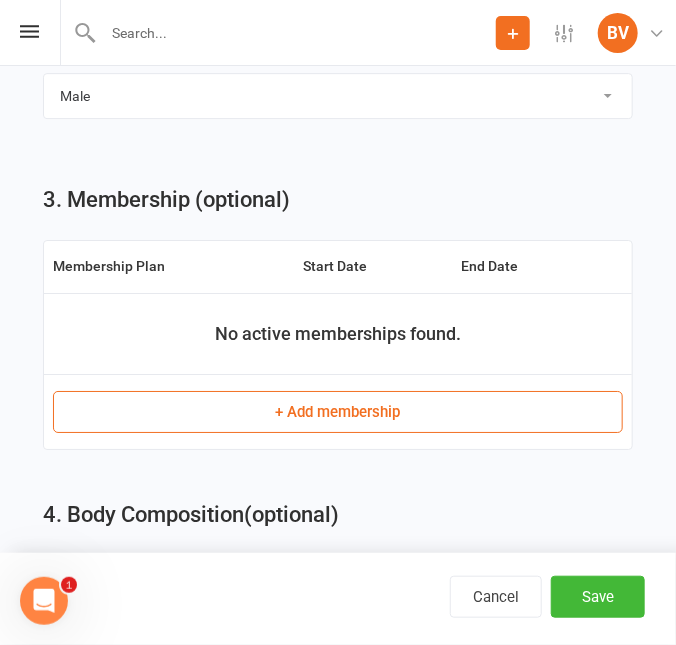 scroll, scrollTop: 1636, scrollLeft: 0, axis: vertical 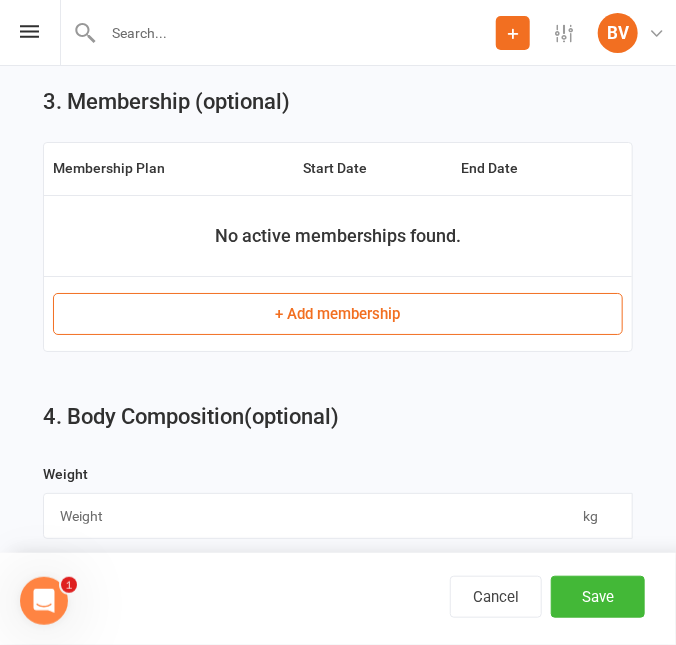 click on "+ Add membership" at bounding box center [338, 314] 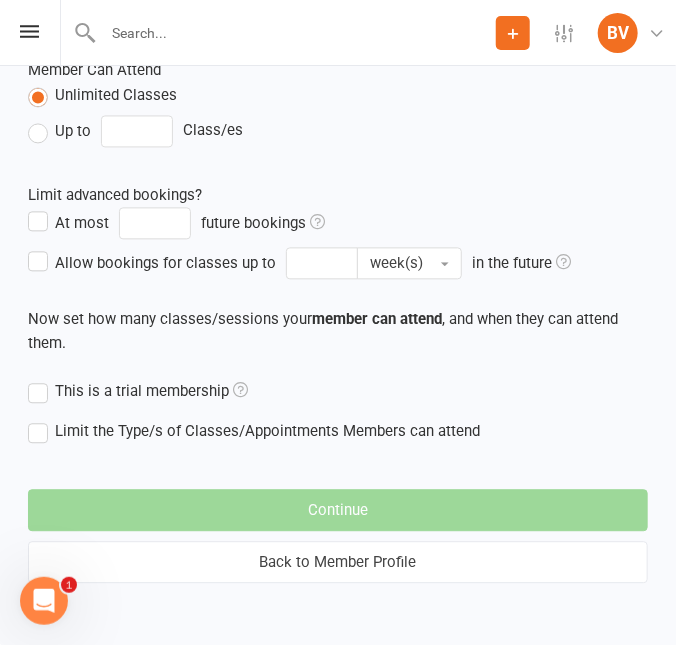scroll, scrollTop: 0, scrollLeft: 0, axis: both 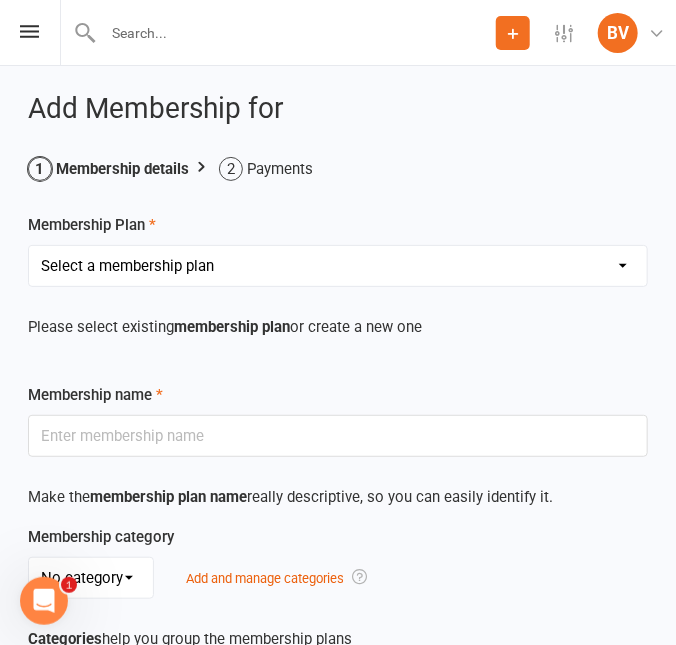 click on "Select a membership plan Create new Membership Plan Prepaid Membership RYAN AG RENT TEAM TRAINING $70 weekly membership TEAM TRAINING $140 fortnightly P4P MEMBERSHIP WEEKLY GENERAL MEMBERSHIP $17 WEEKLY FIFO MEMBERSHIP $12 WEEKLY MEMBERSHIP PLUS SIGN UP $40 $17 week WEEKLY JUNIOR & MEMBER PLAN $22 LOCKER PRE PAID $150 (12 months) LOCKER WEEKLY PAYMENT $3.50 Self care room JUNIOR ADD ON $10 WEEKLY (with guardian access only) ONE OFF PAYMENT TRAIN HEROIC $20 ADD ON Creche 1 child $10 weekly add on Creche 2 or more children $15 weekly addon WEEKLY CONCESSION MEMBERSHIP $15 ONLINE TRAINING ACCOUNTABILITY COUCHING PT RENT PT SESSIONS ADD ON WEEKLY" at bounding box center [338, 266] 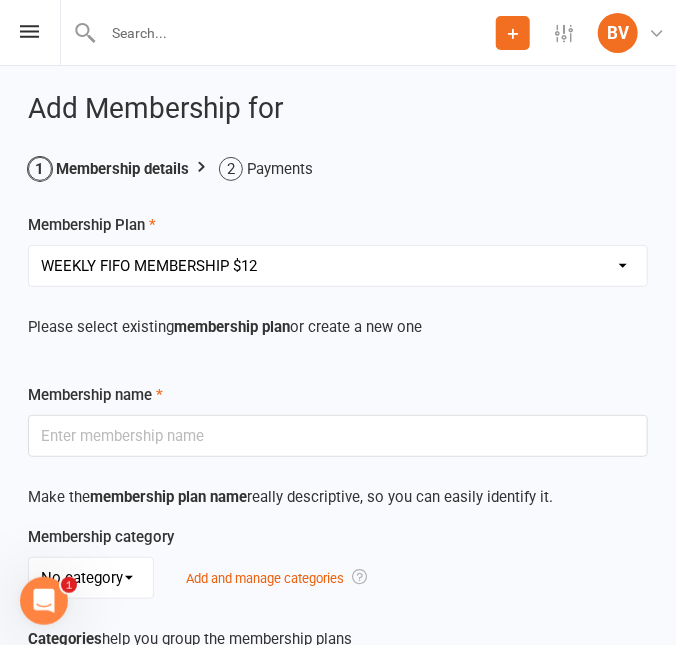 click on "Select a membership plan Create new Membership Plan Prepaid Membership RYAN AG RENT TEAM TRAINING $70 weekly membership TEAM TRAINING $140 fortnightly P4P MEMBERSHIP WEEKLY GENERAL MEMBERSHIP $17 WEEKLY FIFO MEMBERSHIP $12 WEEKLY MEMBERSHIP PLUS SIGN UP $40 $17 week WEEKLY JUNIOR & MEMBER PLAN $22 LOCKER PRE PAID $150 (12 months) LOCKER WEEKLY PAYMENT $3.50 Self care room JUNIOR ADD ON $10 WEEKLY (with guardian access only) ONE OFF PAYMENT TRAIN HEROIC $20 ADD ON Creche 1 child $10 weekly add on Creche 2 or more children $15 weekly addon WEEKLY CONCESSION MEMBERSHIP $15 ONLINE TRAINING ACCOUNTABILITY COUCHING PT RENT PT SESSIONS ADD ON WEEKLY" at bounding box center [338, 266] 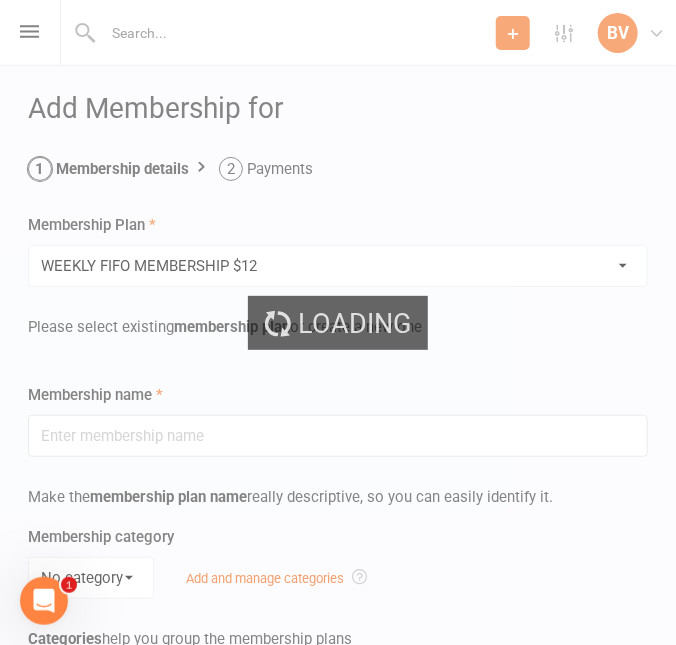 type on "WEEKLY FIFO MEMBERSHIP $12" 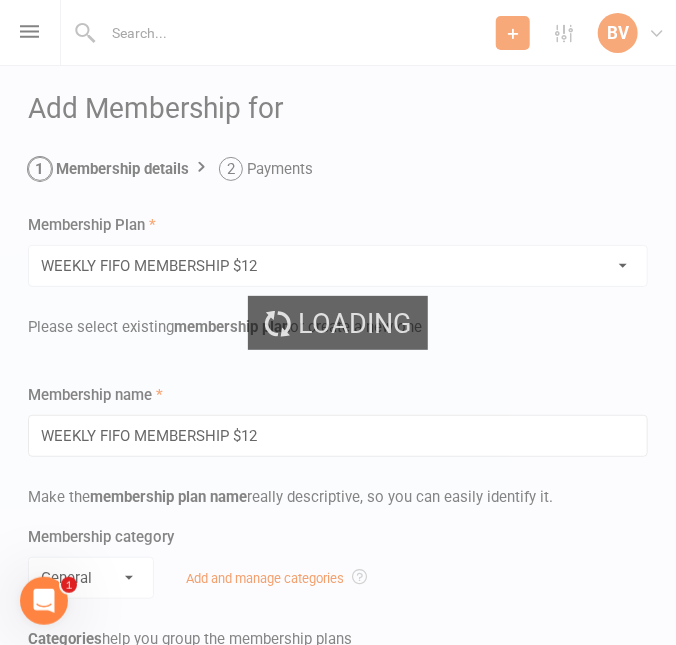 type on "0" 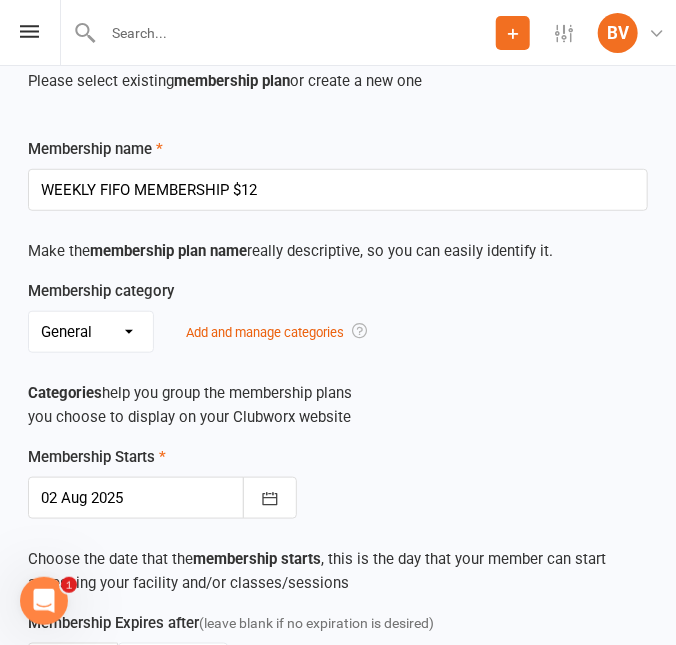 scroll, scrollTop: 363, scrollLeft: 0, axis: vertical 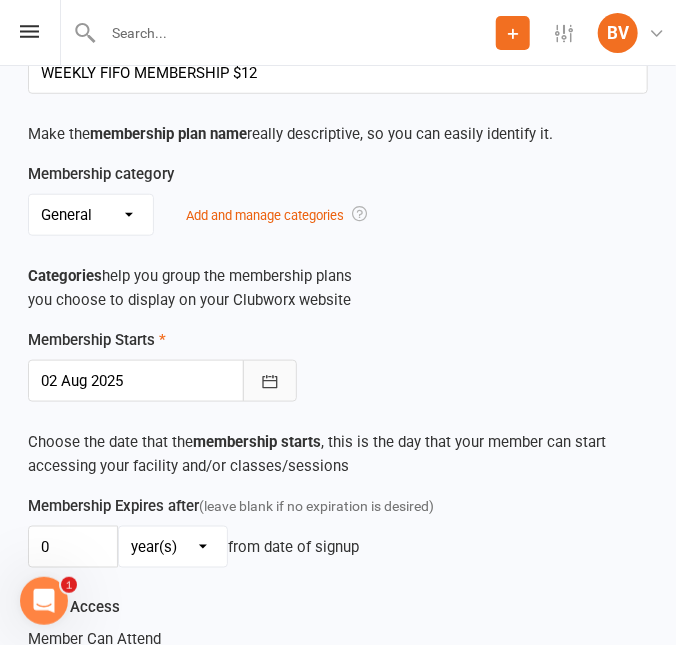 click 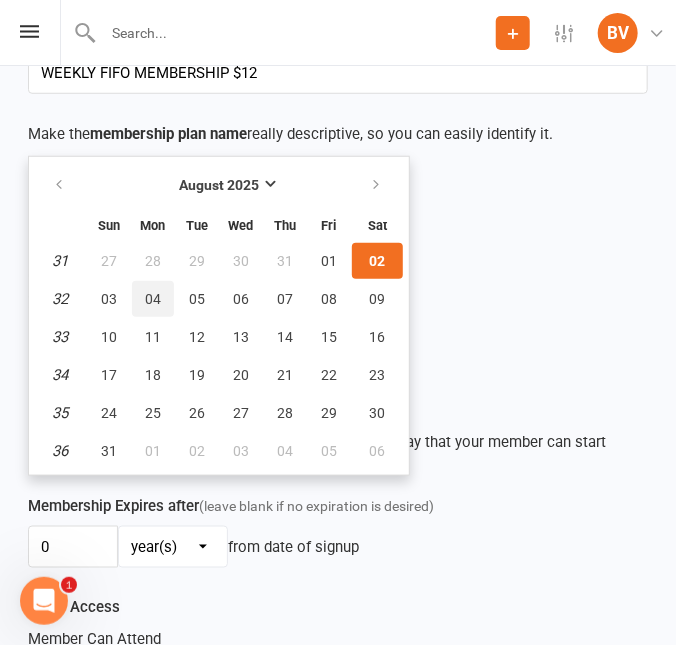 click on "04" at bounding box center (153, 299) 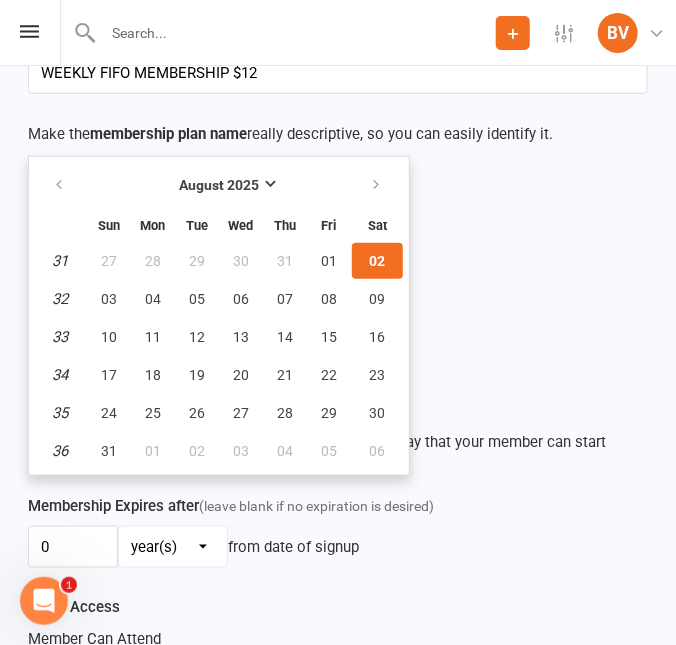 type on "04 Aug 2025" 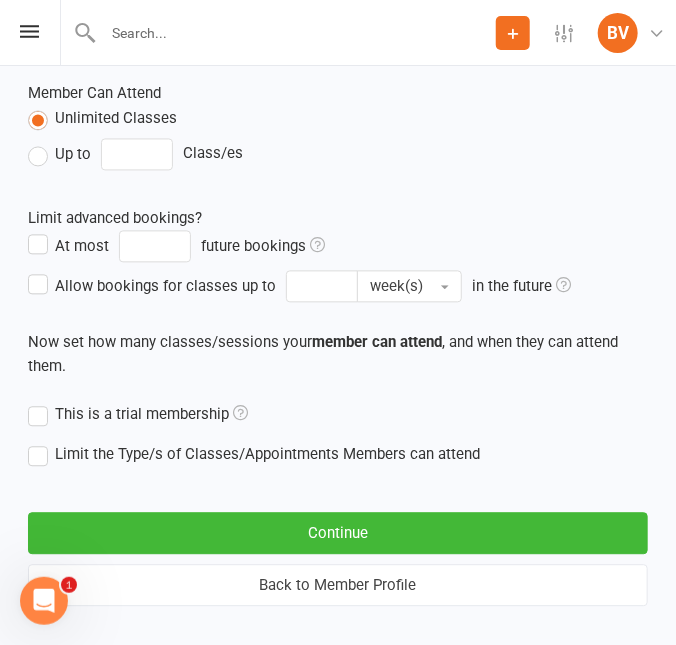 scroll, scrollTop: 929, scrollLeft: 0, axis: vertical 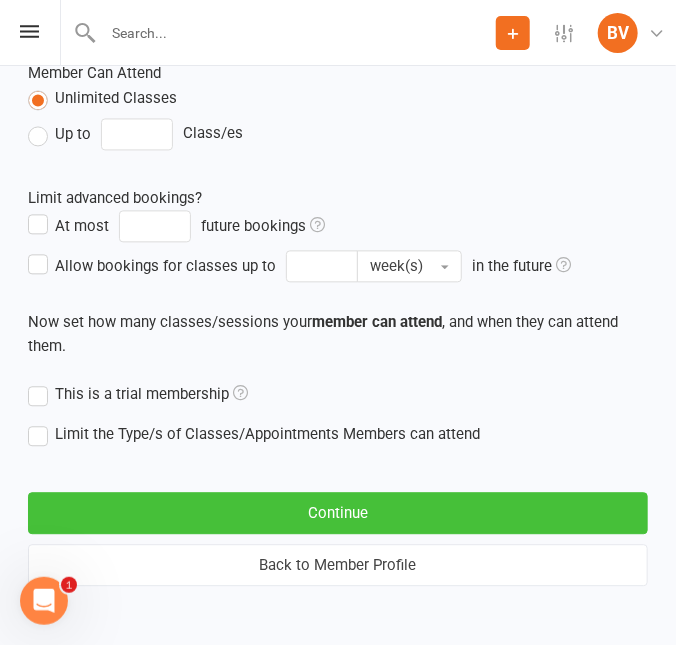 click on "Continue" at bounding box center (338, 514) 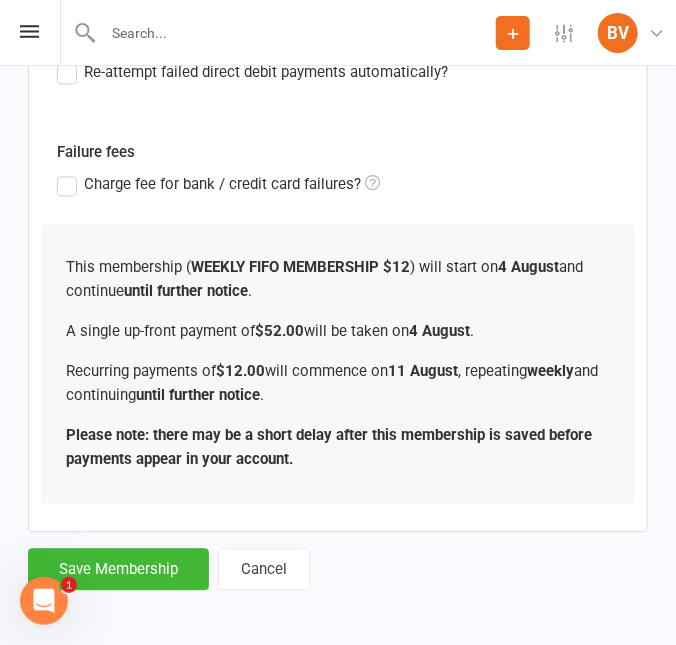 scroll, scrollTop: 897, scrollLeft: 0, axis: vertical 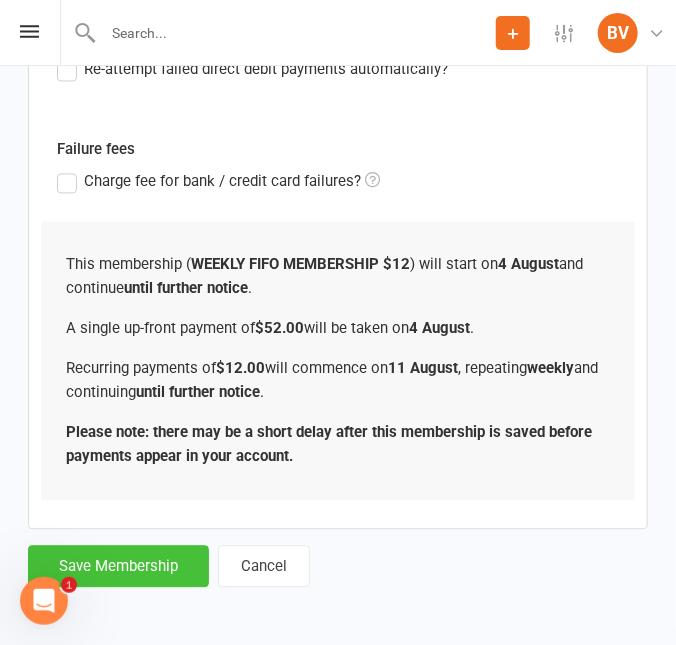 click on "Save Membership" at bounding box center (118, 567) 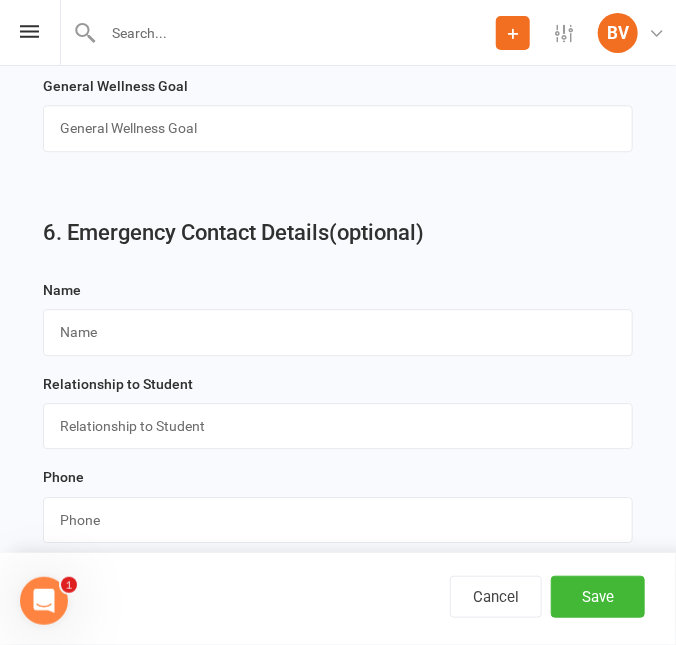 scroll, scrollTop: 3188, scrollLeft: 0, axis: vertical 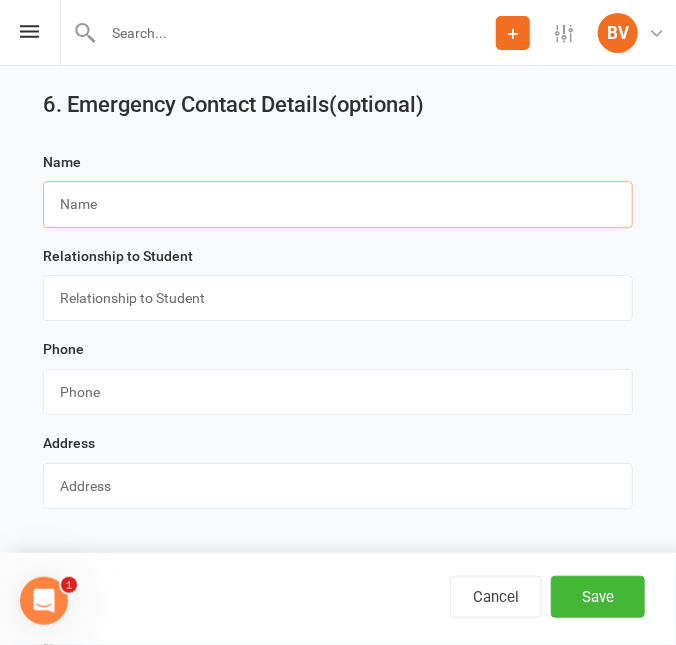 click at bounding box center (338, 204) 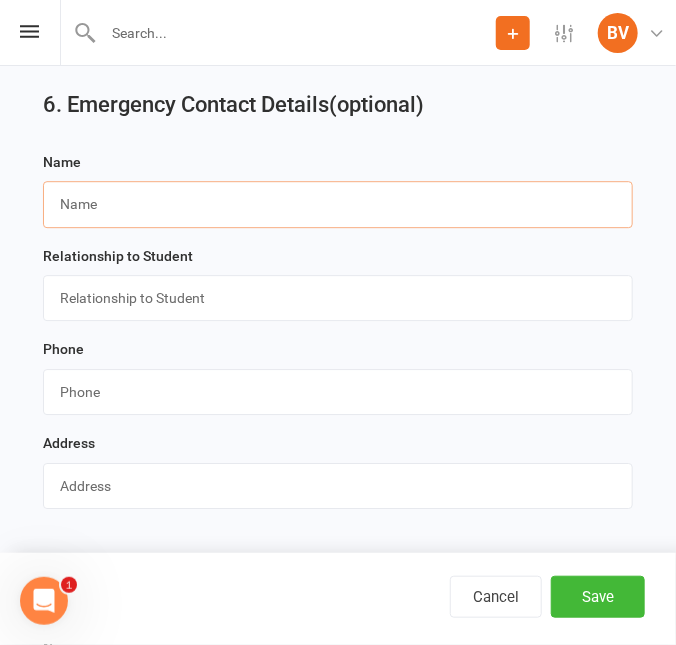 click at bounding box center [338, 204] 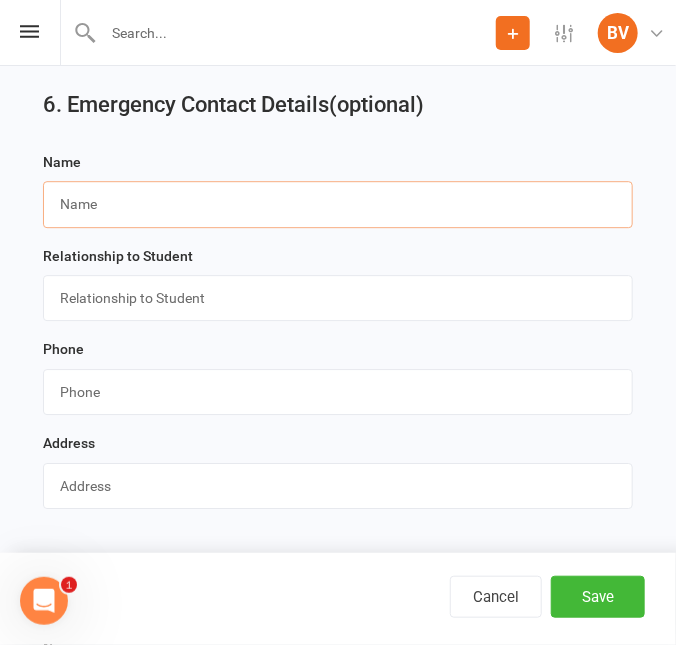 paste on "[FIRST] [LAST]" 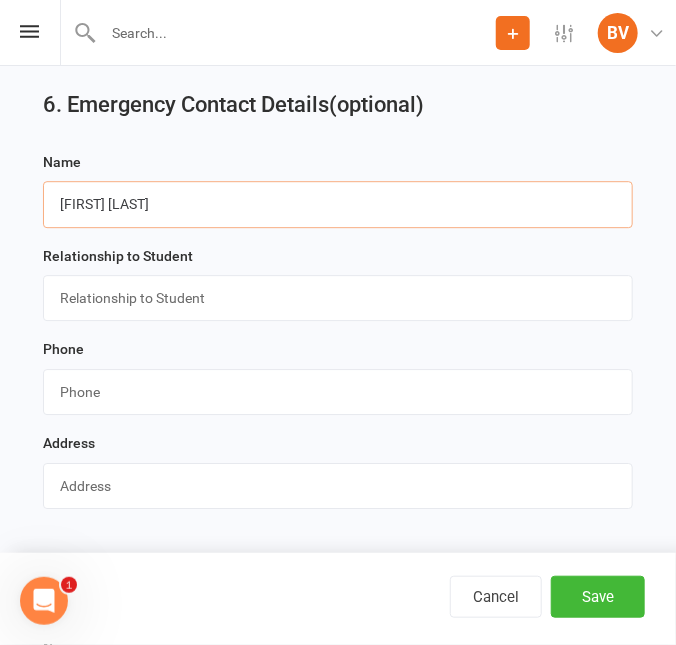 type on "[FIRST] [LAST]" 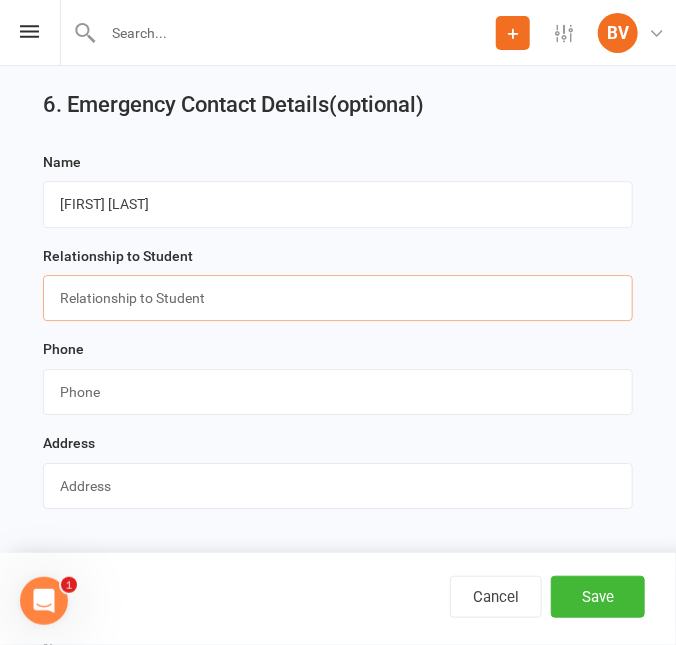 click at bounding box center [338, 298] 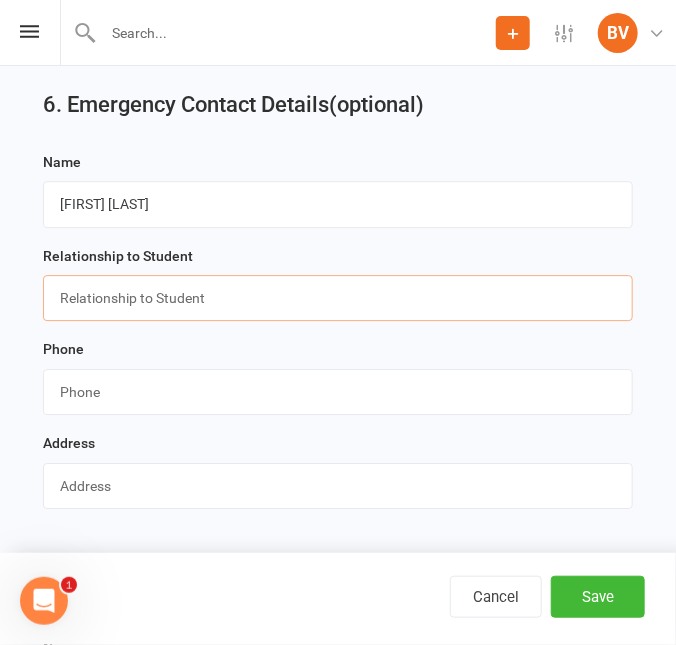 type on "Parent" 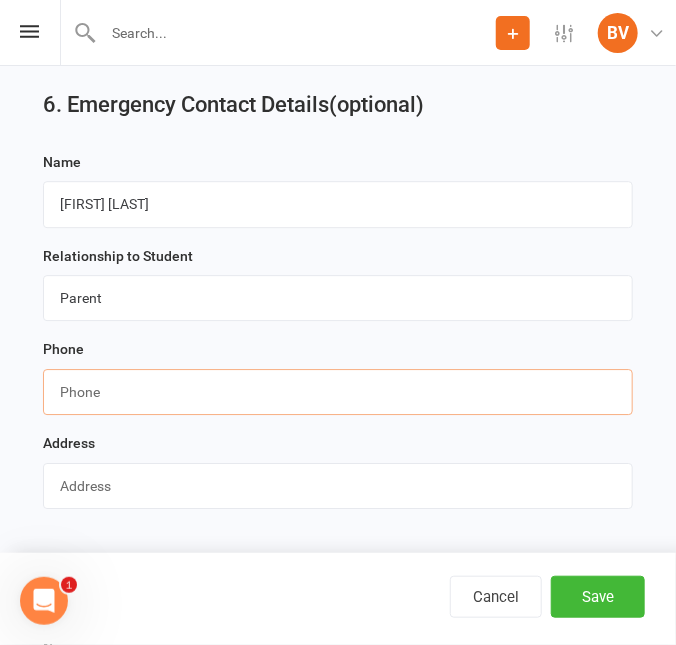 click at bounding box center [338, 392] 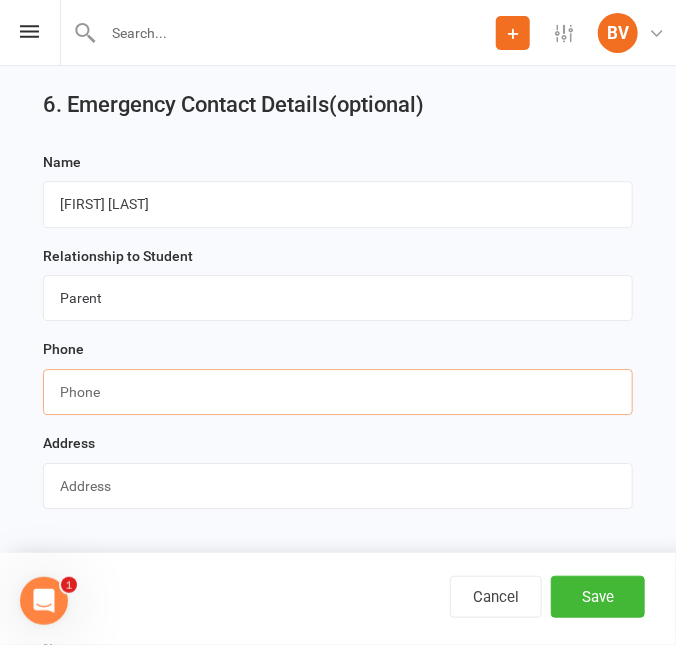 paste on "[PHONE]" 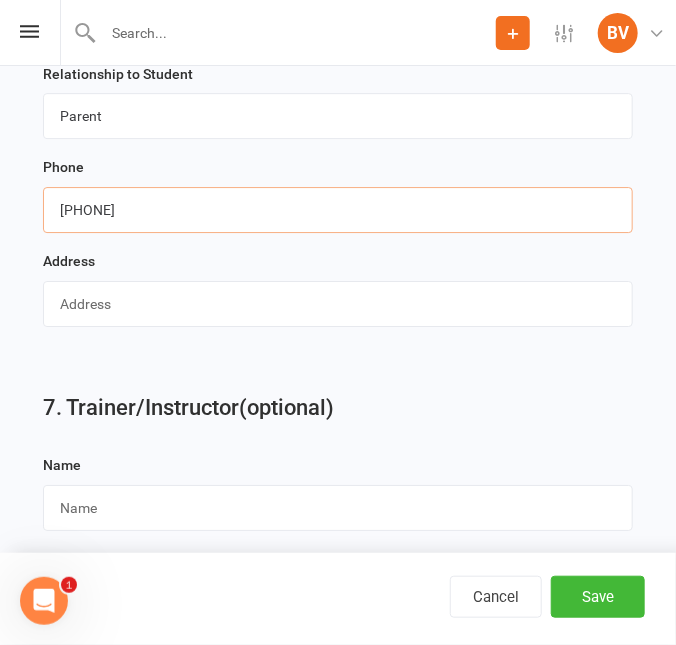 scroll, scrollTop: 3431, scrollLeft: 0, axis: vertical 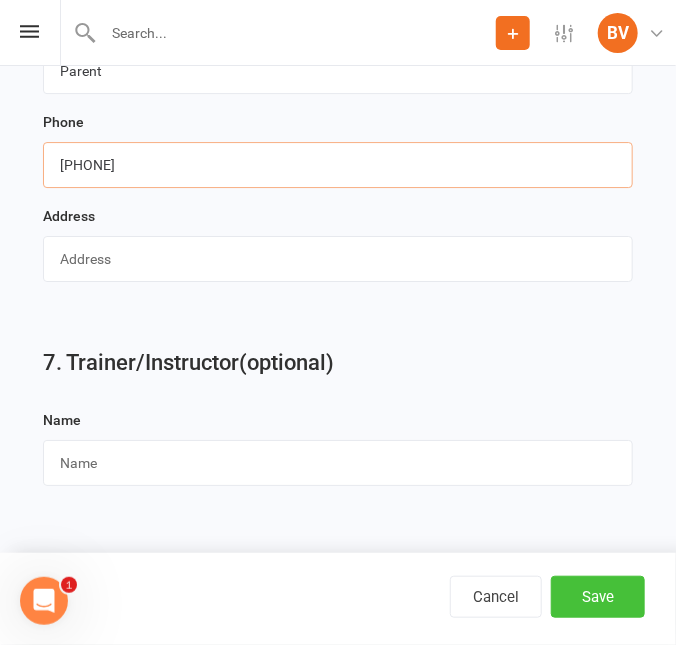 type on "[PHONE]" 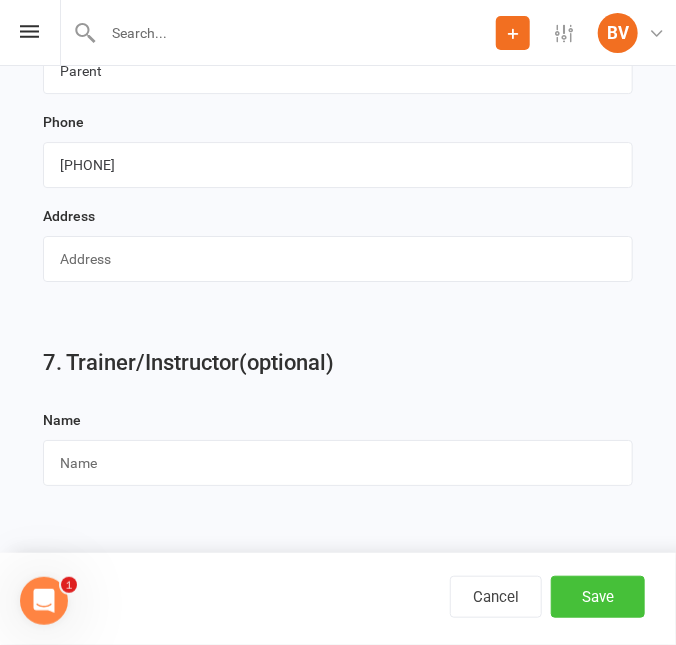 click on "Save" at bounding box center [598, 597] 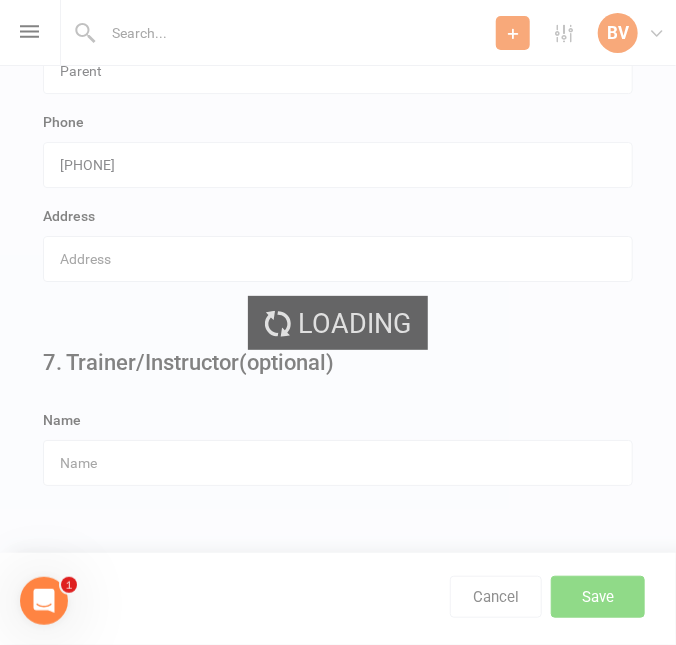 scroll, scrollTop: 0, scrollLeft: 0, axis: both 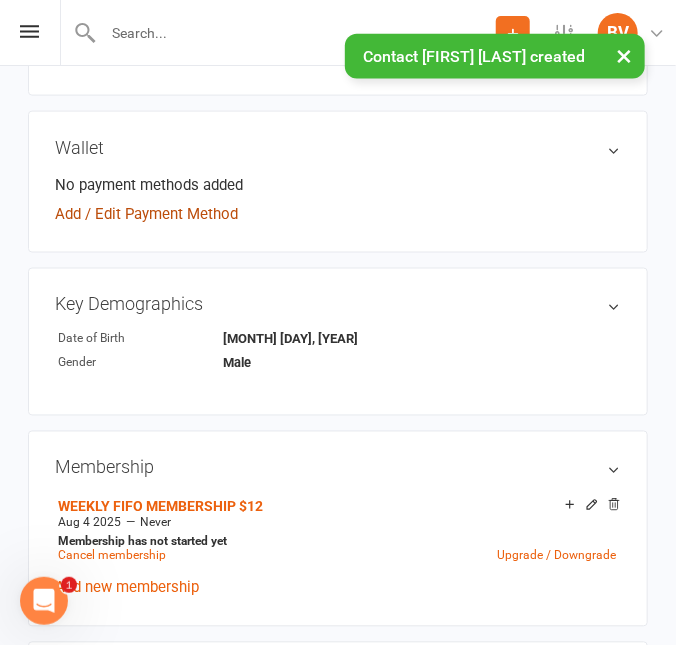 click on "Add / Edit Payment Method" at bounding box center [146, 214] 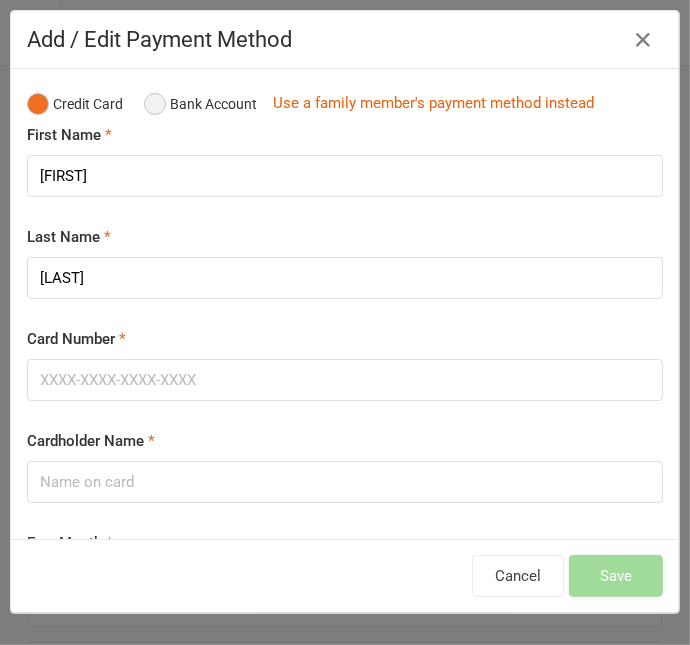 click on "Bank Account" at bounding box center [200, 104] 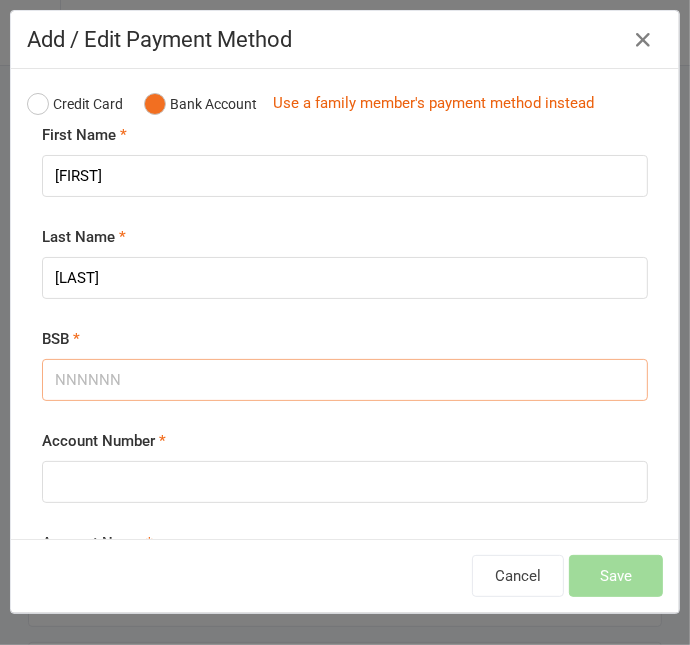 click on "BSB" at bounding box center (345, 380) 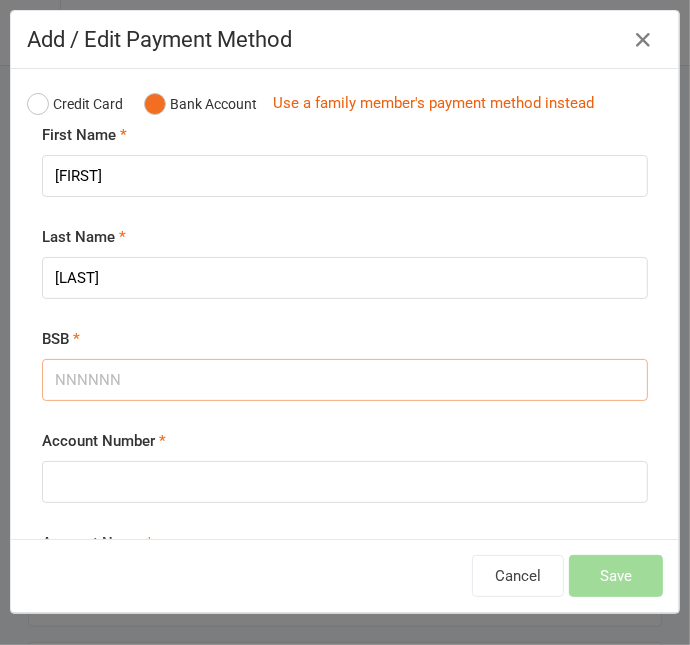 paste on "013711" 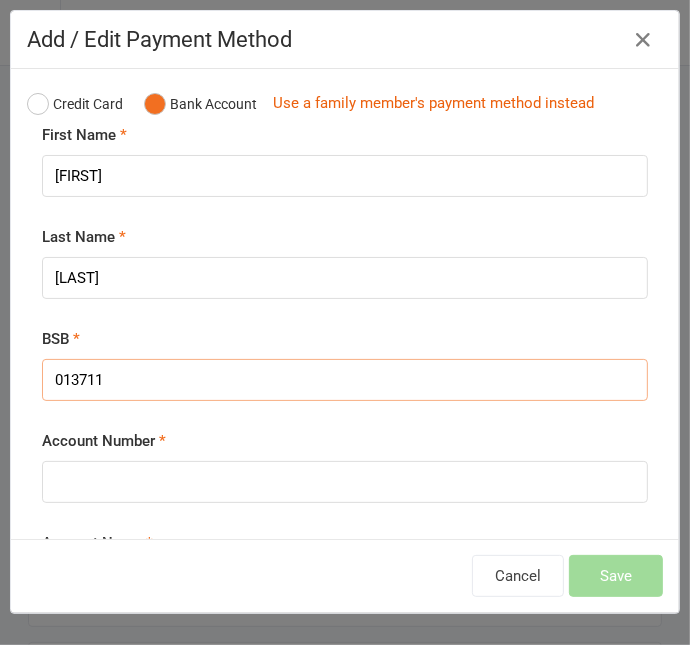 type on "013711" 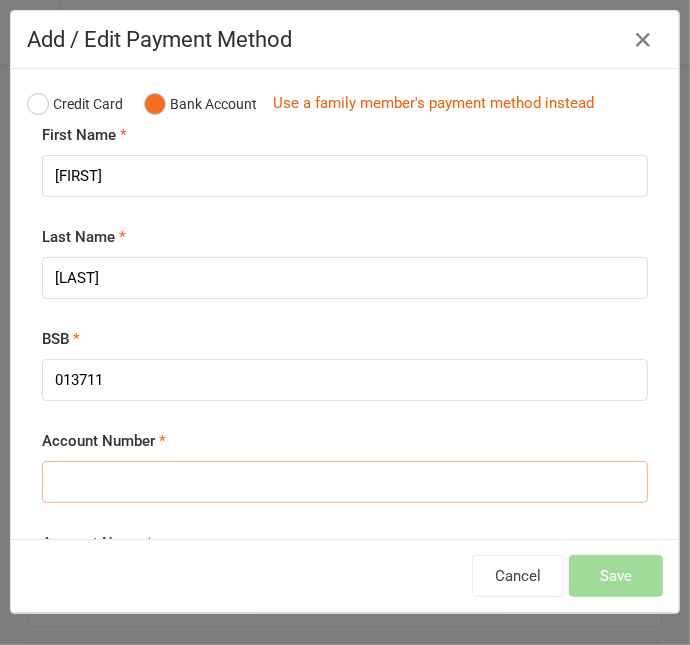click on "Account Number" at bounding box center [345, 482] 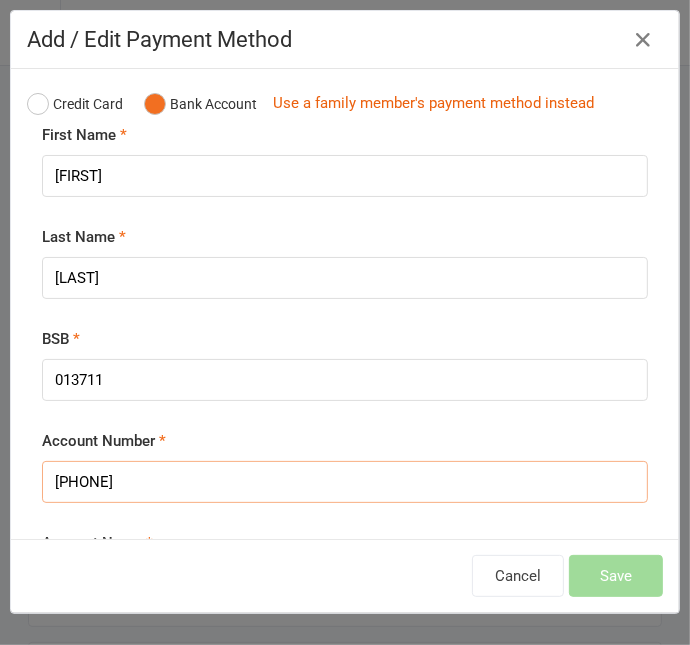 type on "[PHONE]" 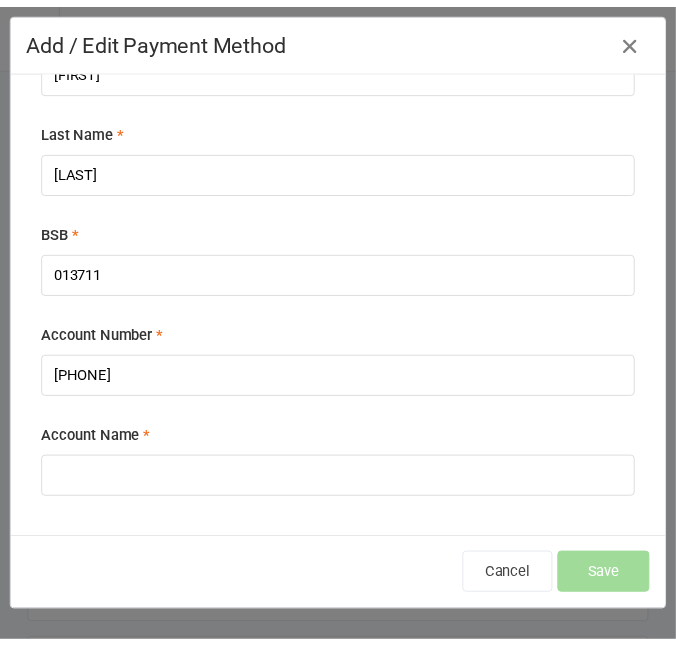 scroll, scrollTop: 107, scrollLeft: 0, axis: vertical 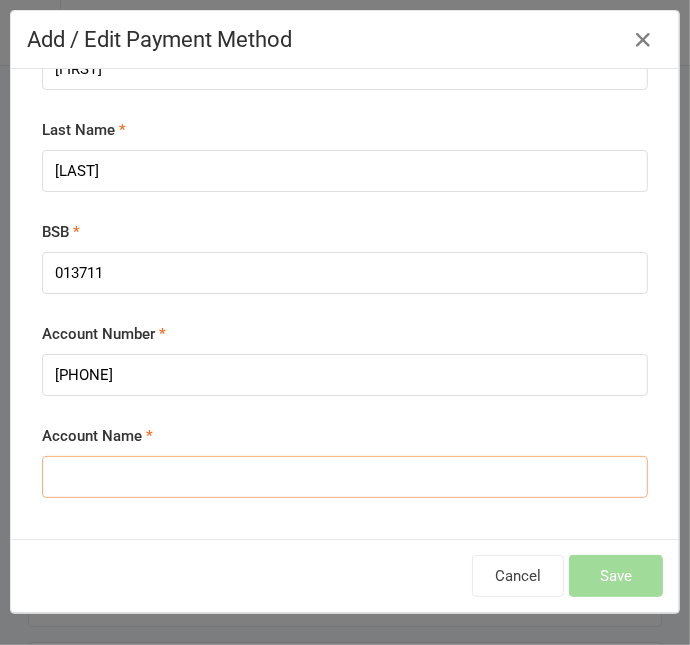 click on "Account Name" at bounding box center [345, 477] 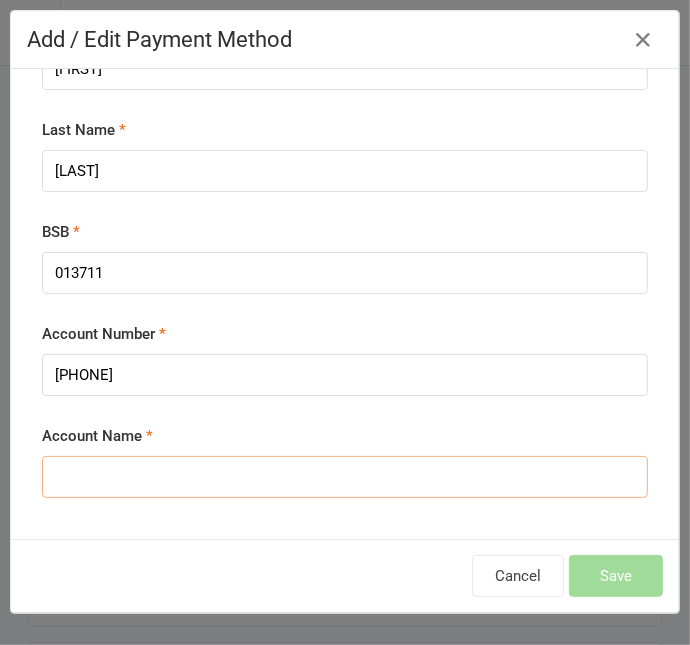 paste on "[FIRST] [LAST]" 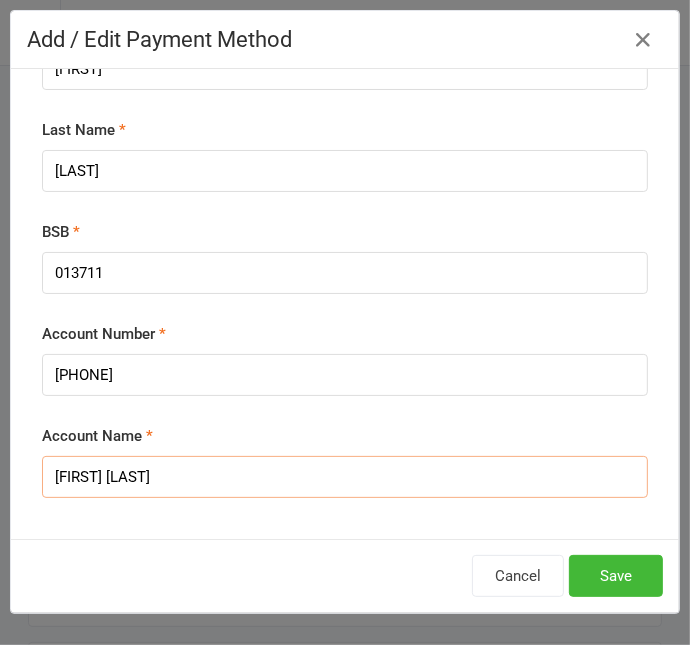 type on "[FIRST] [LAST]" 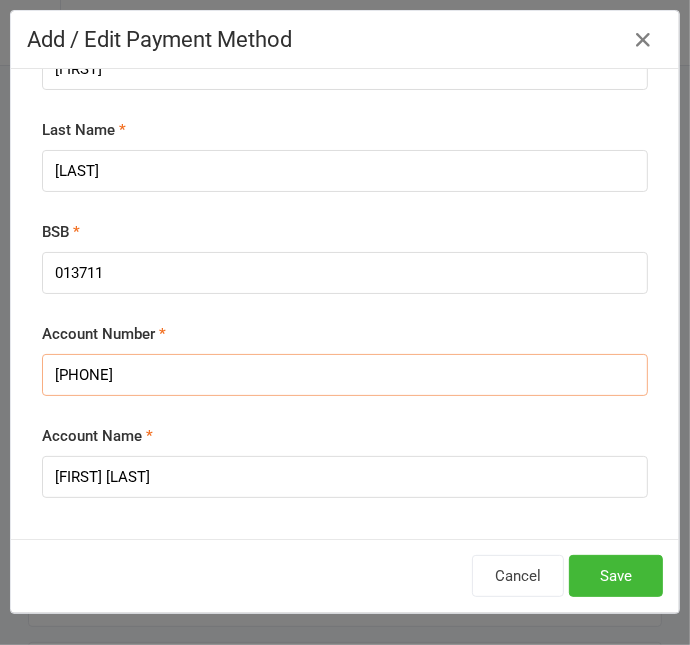 click on "[PHONE]" at bounding box center [345, 375] 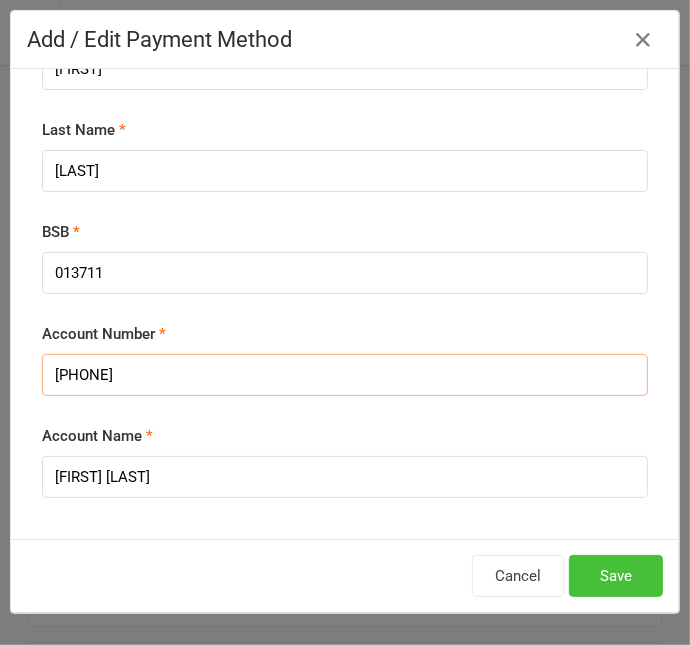 type on "[PHONE]" 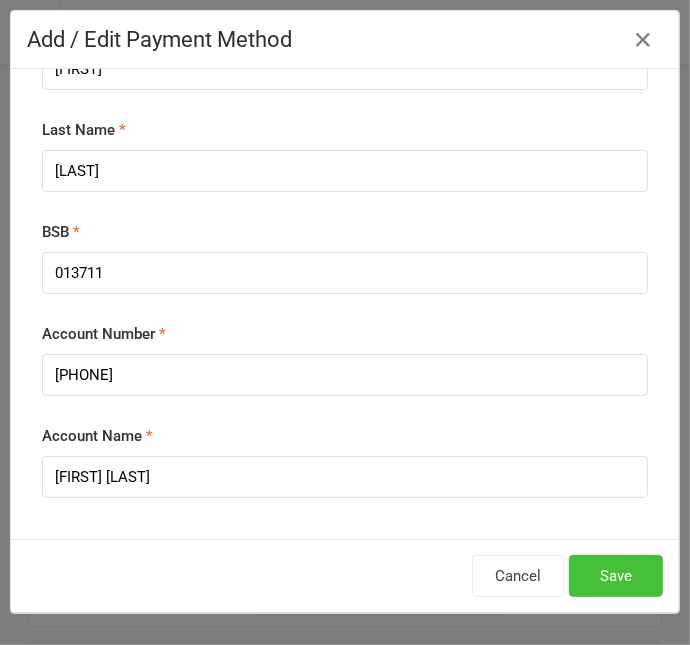 click on "Save" at bounding box center (616, 576) 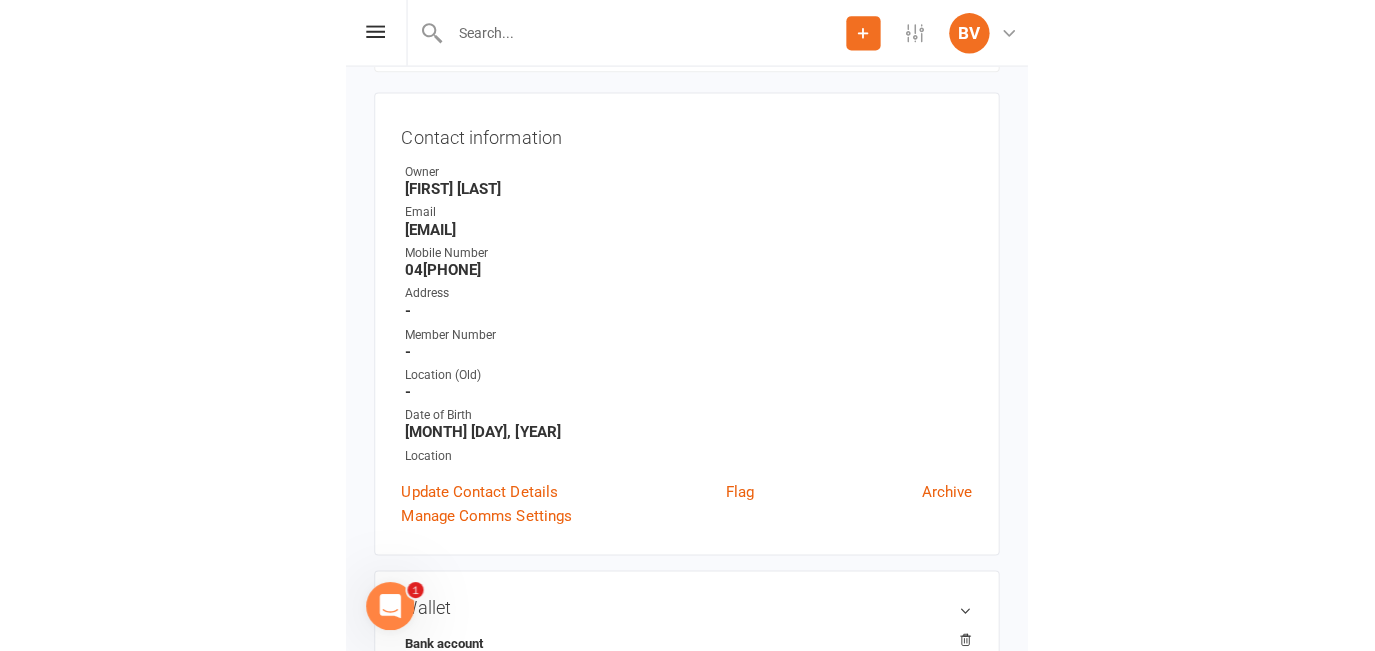 scroll, scrollTop: 0, scrollLeft: 0, axis: both 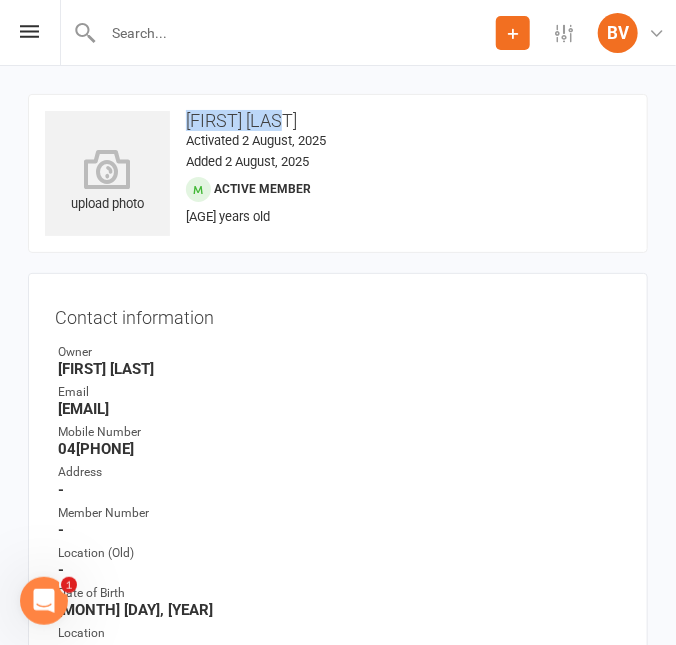 drag, startPoint x: 185, startPoint y: 112, endPoint x: 295, endPoint y: 120, distance: 110.29053 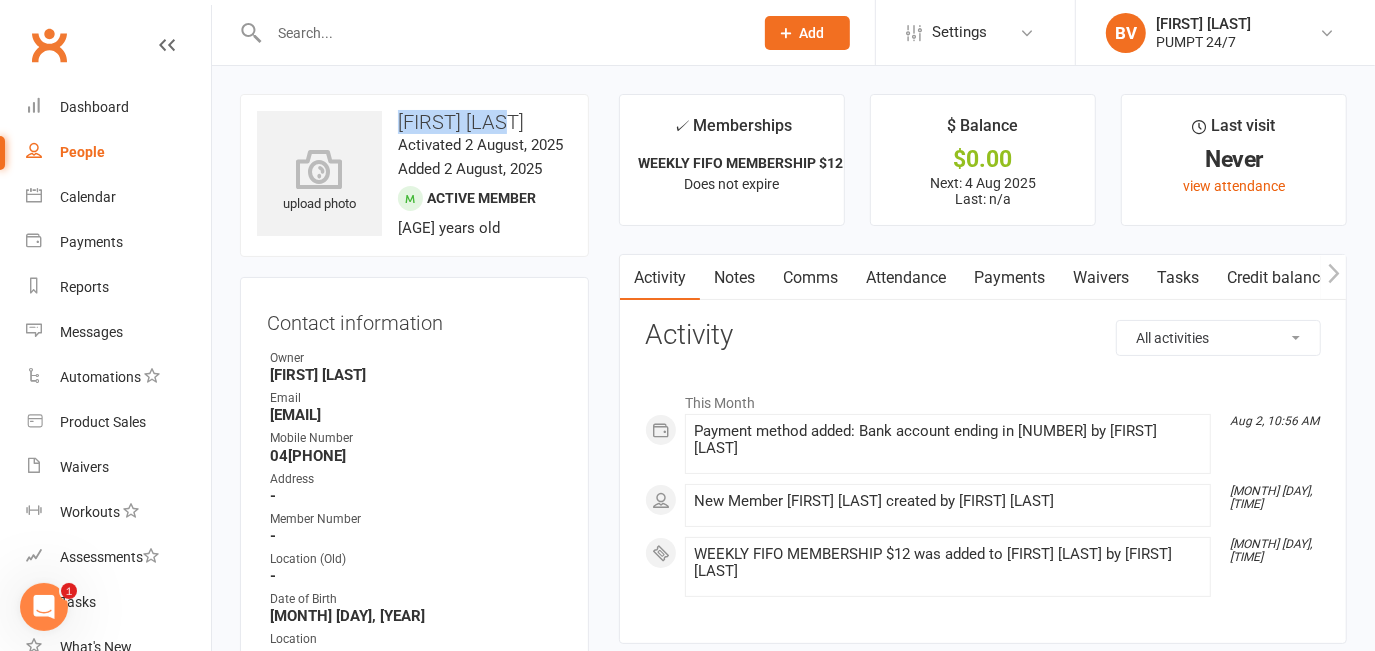 click at bounding box center [501, 33] 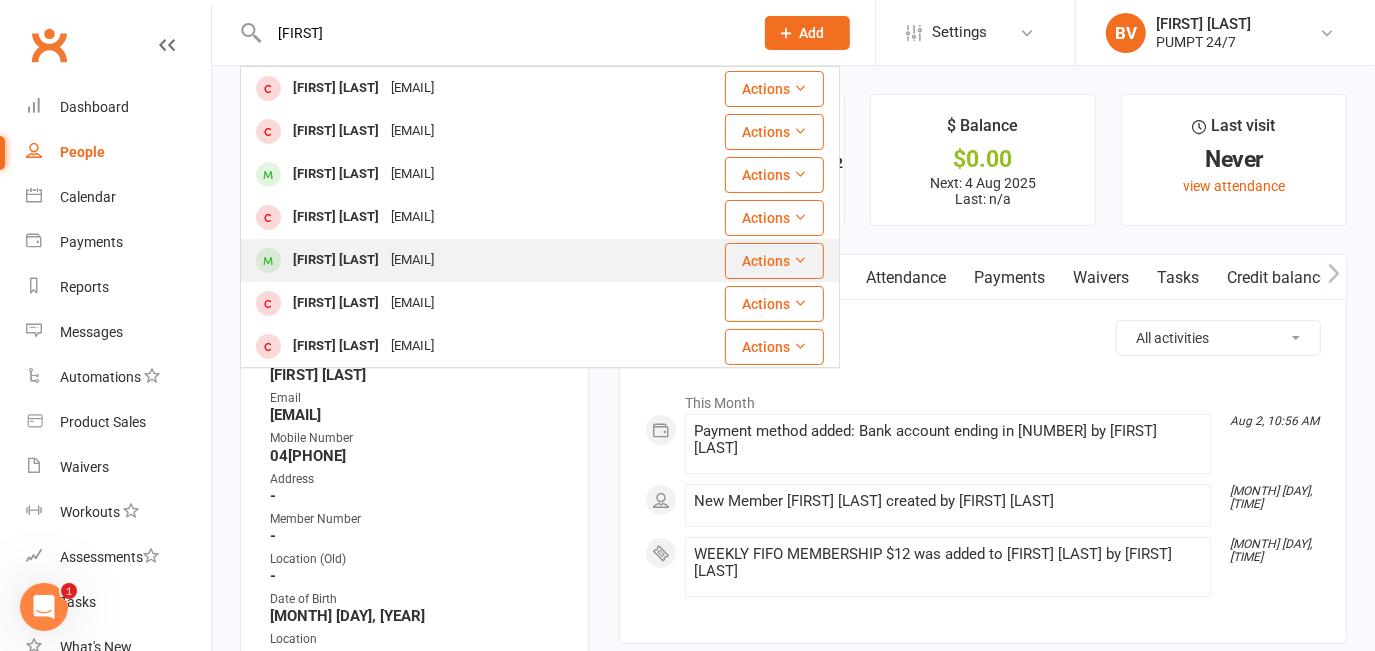 scroll, scrollTop: 0, scrollLeft: 0, axis: both 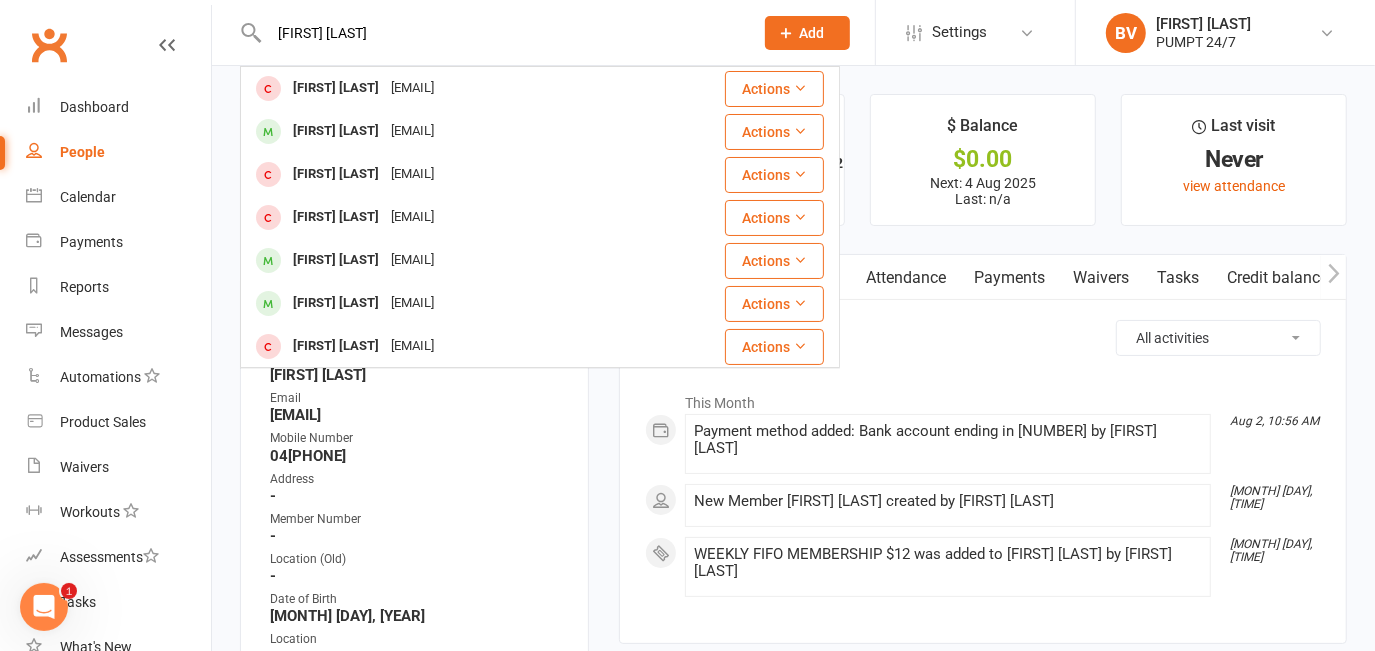 type on "[FIRST] [LAST]" 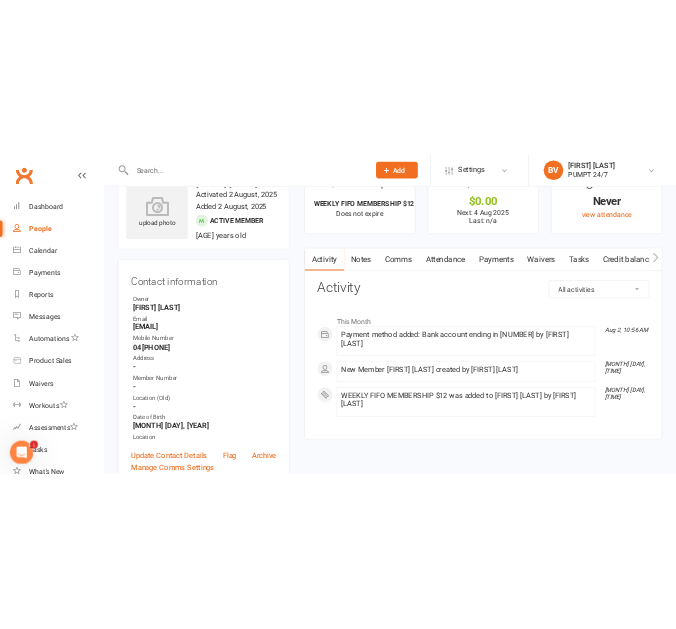 scroll, scrollTop: 0, scrollLeft: 0, axis: both 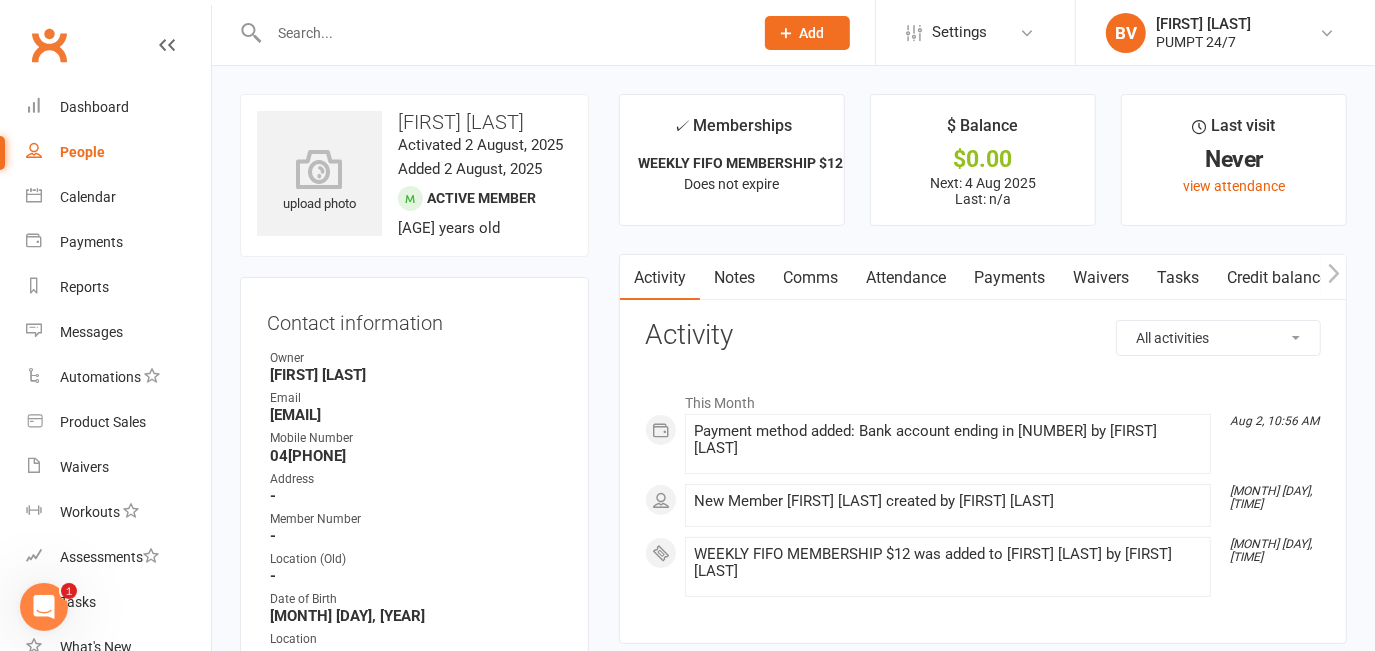 click on "Add" 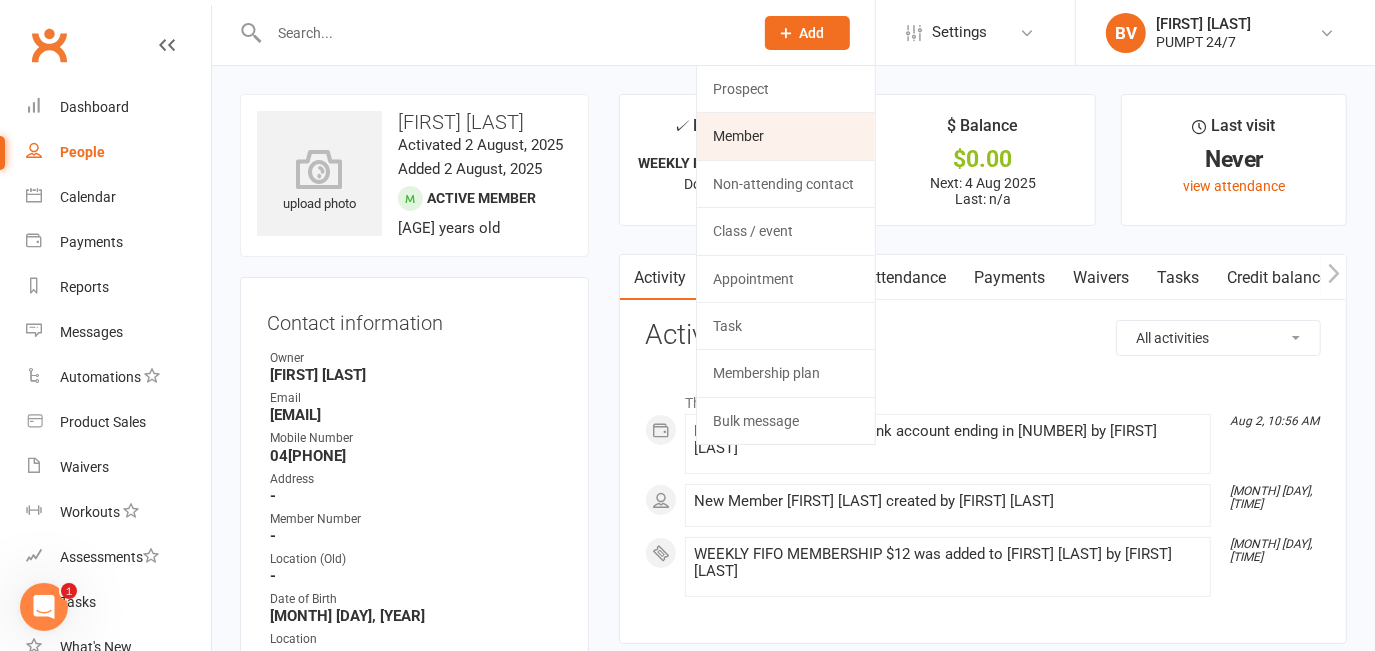 click on "Member" 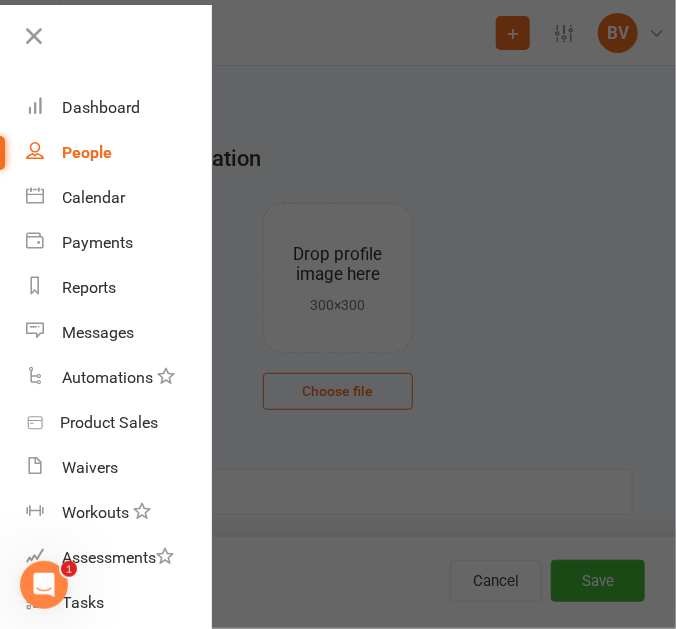 click at bounding box center (338, 314) 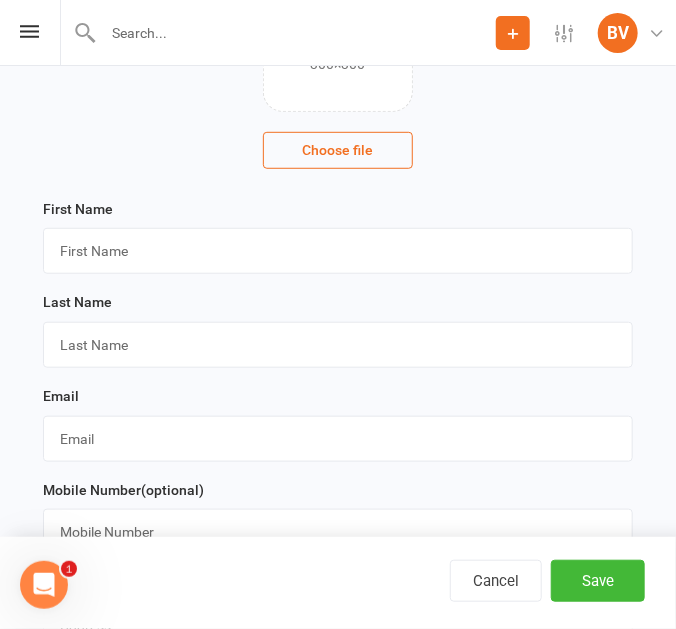 scroll, scrollTop: 272, scrollLeft: 0, axis: vertical 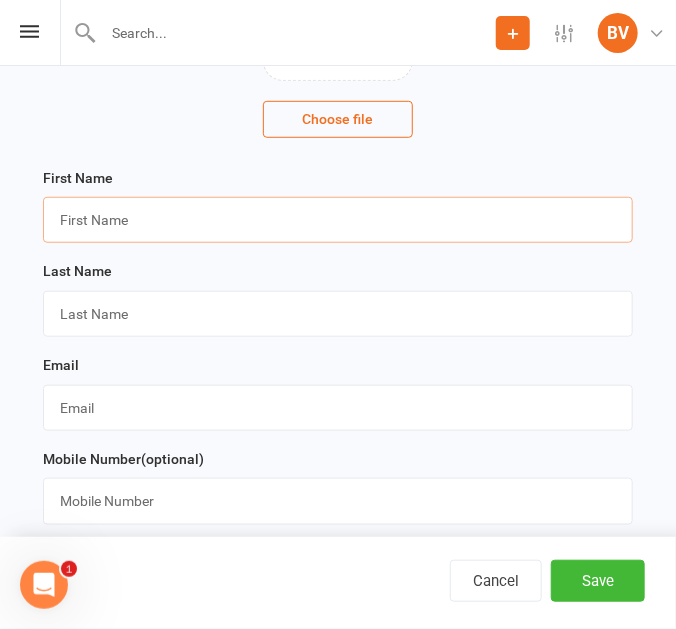click at bounding box center (338, 220) 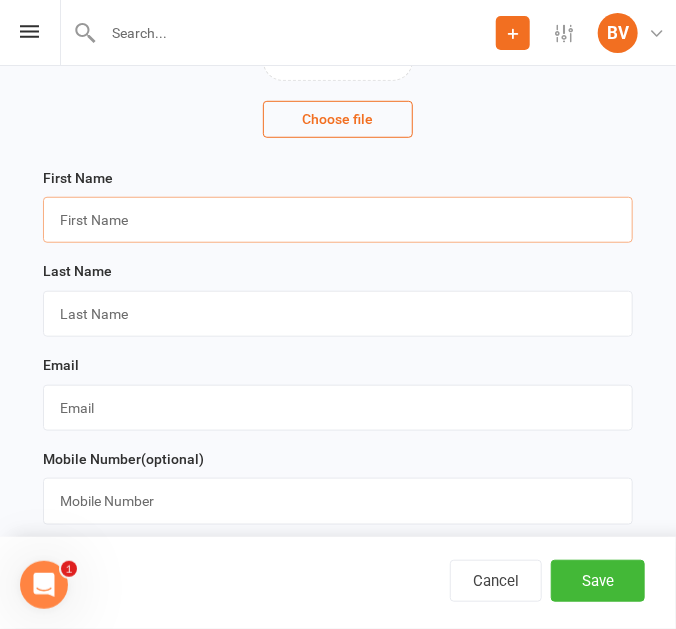 paste on "[FIRST] [LAST]" 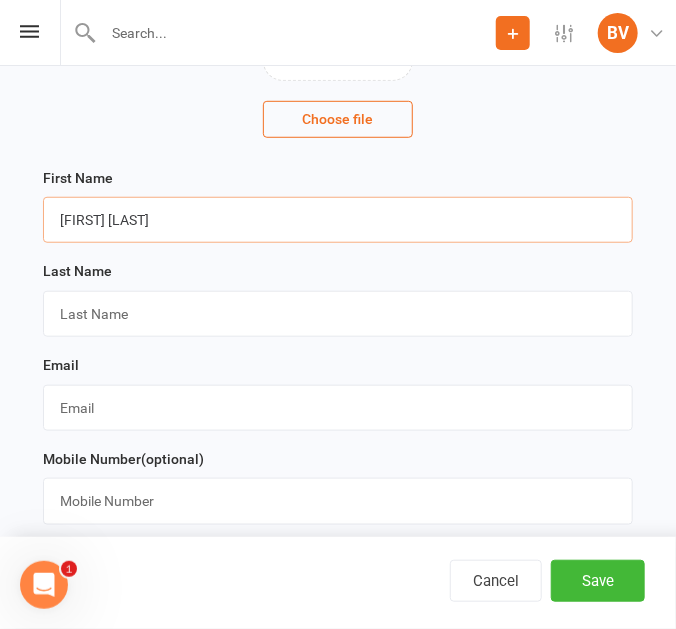 click on "[FIRST] [LAST]" at bounding box center (338, 220) 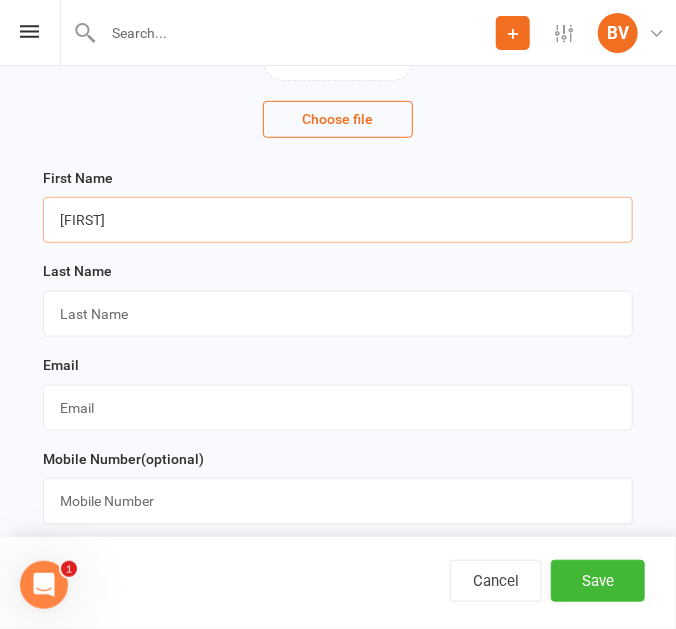 type on "[FIRST]" 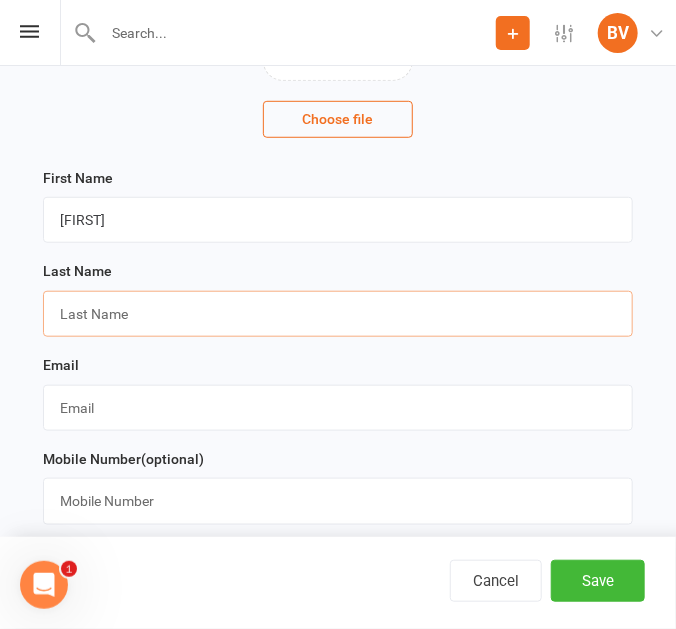 click at bounding box center (338, 314) 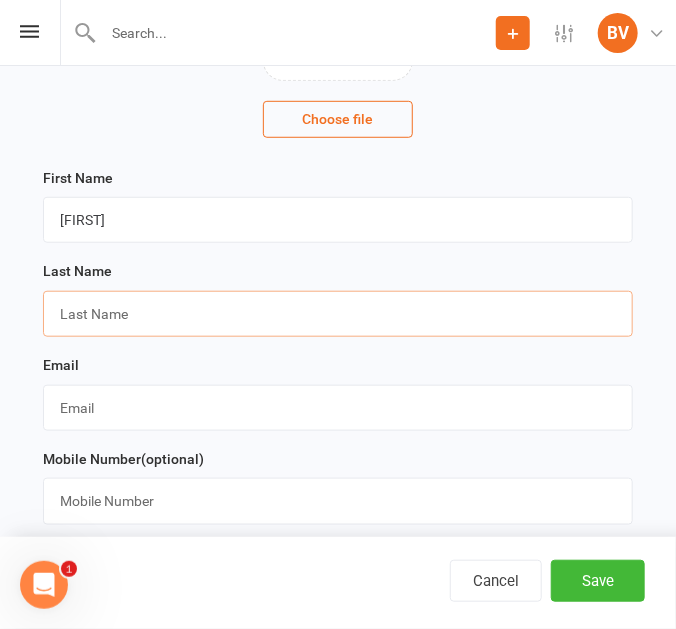 paste on "[LAST]" 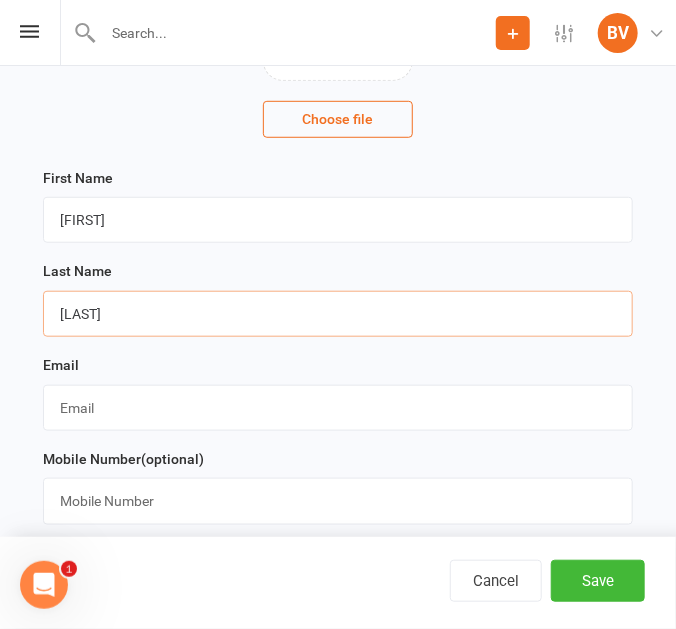 type on "[LAST]" 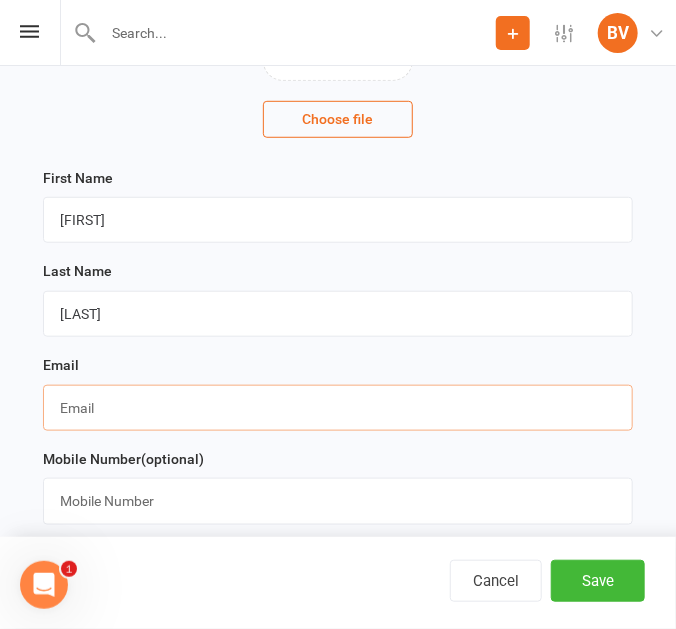 click at bounding box center [338, 408] 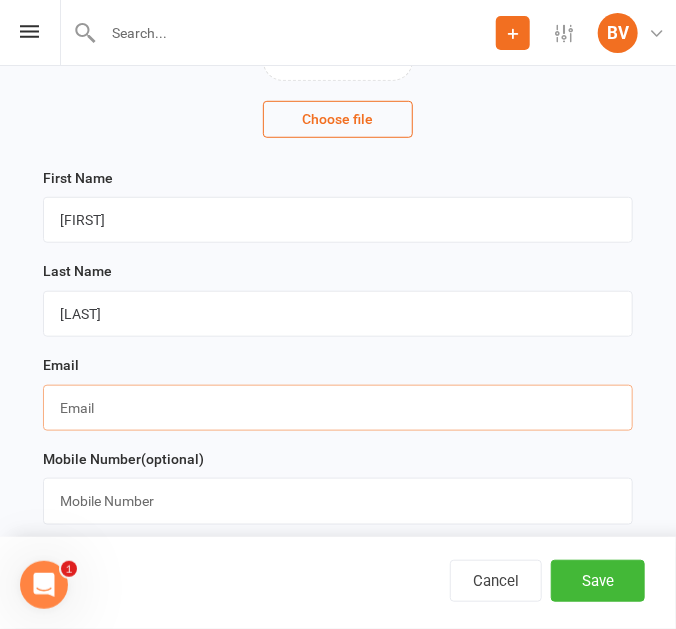 click at bounding box center [338, 408] 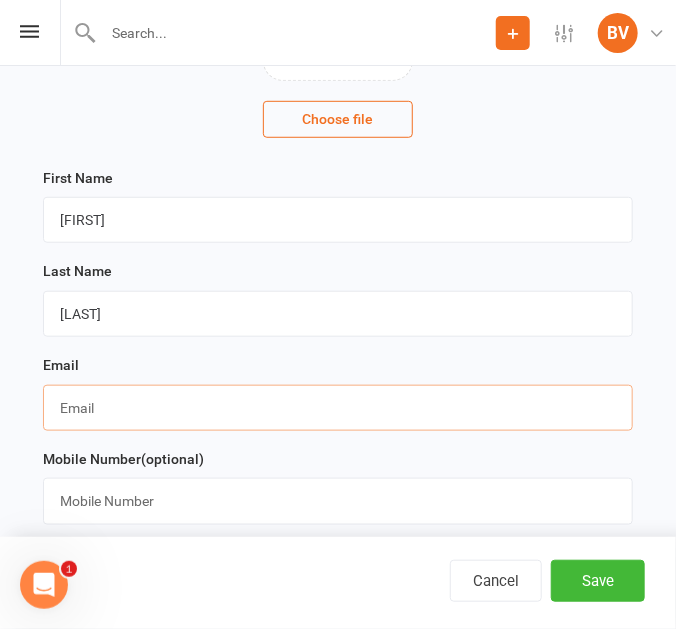 paste on "[EMAIL]" 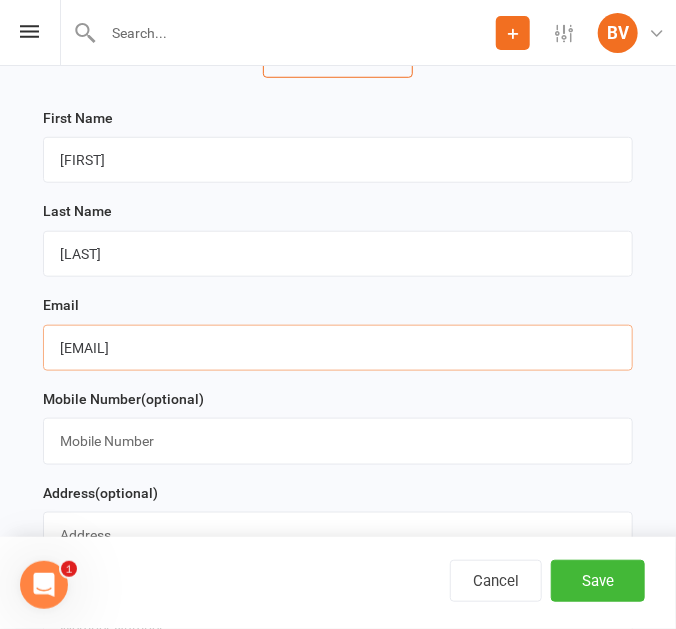 scroll, scrollTop: 363, scrollLeft: 0, axis: vertical 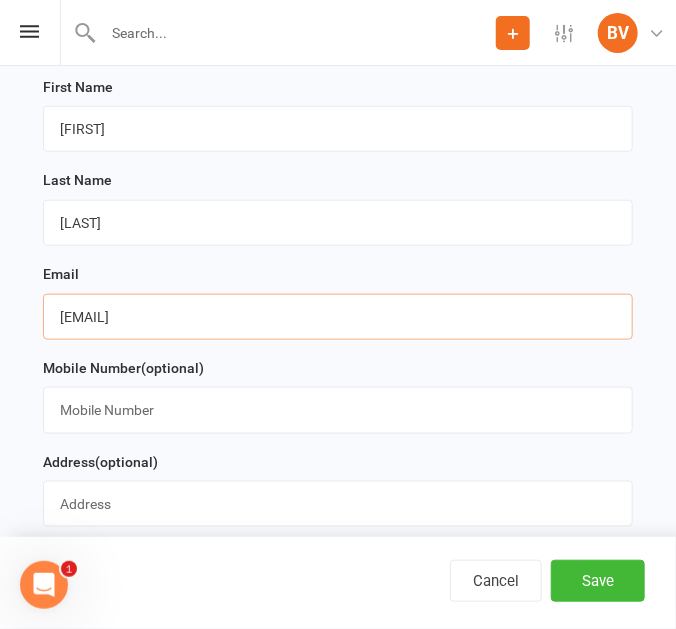 click on "[EMAIL]" at bounding box center [338, 317] 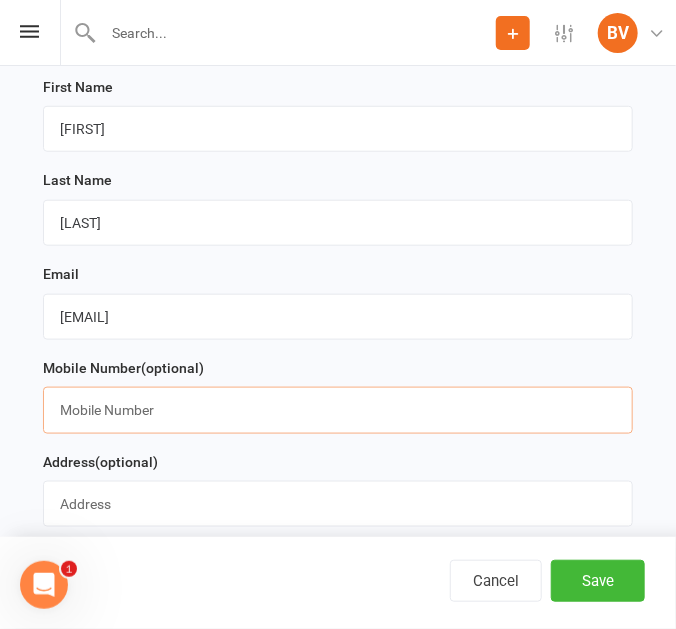 click at bounding box center (338, 410) 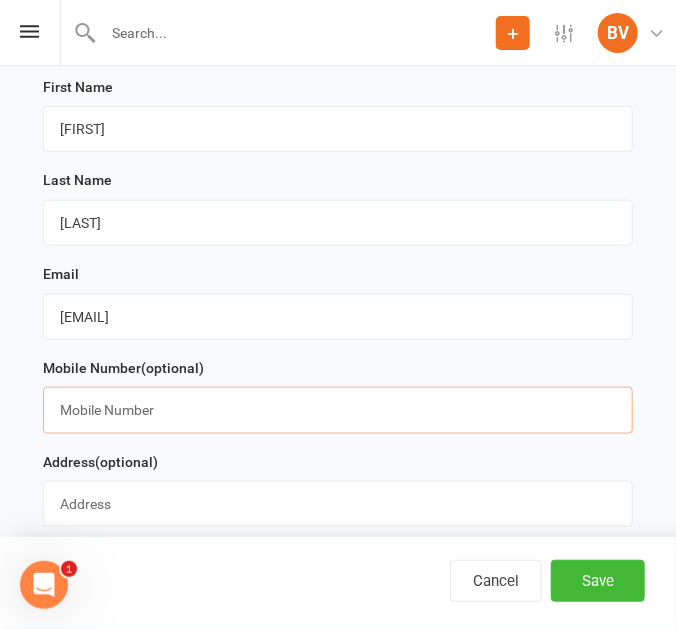paste on "04[PHONE]" 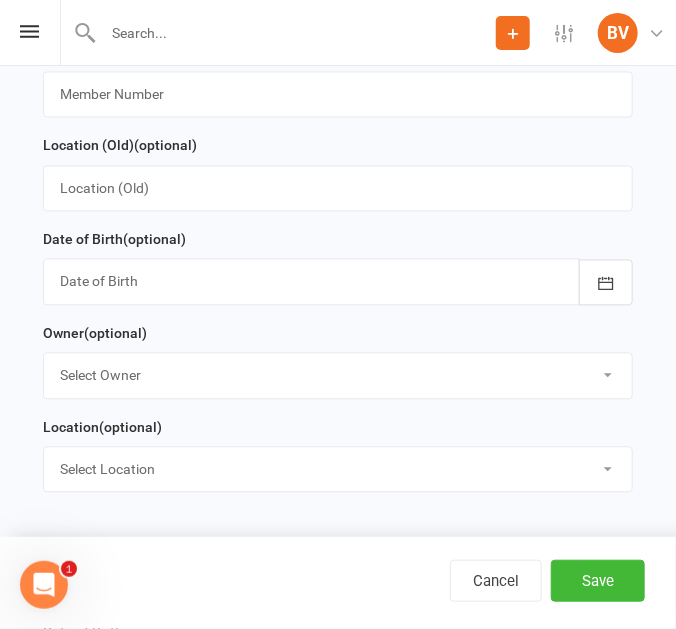 scroll, scrollTop: 909, scrollLeft: 0, axis: vertical 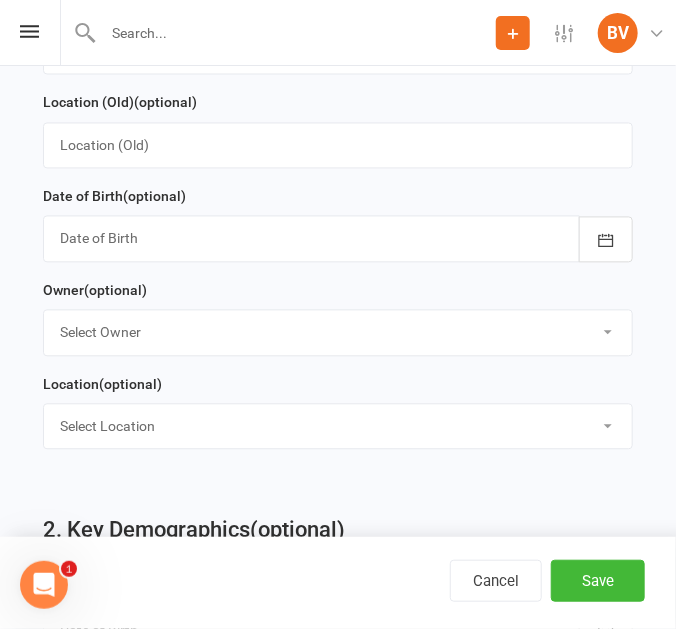 type on "04[PHONE]" 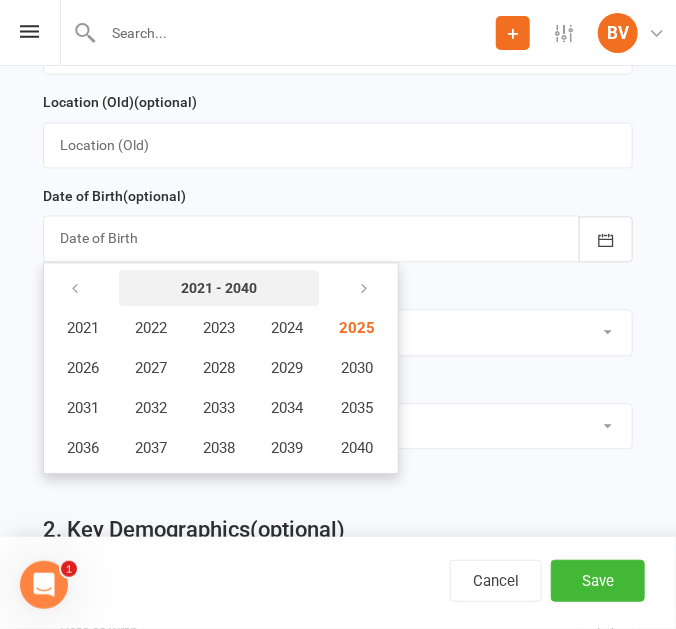 click on "2021 - 2040" at bounding box center [219, 289] 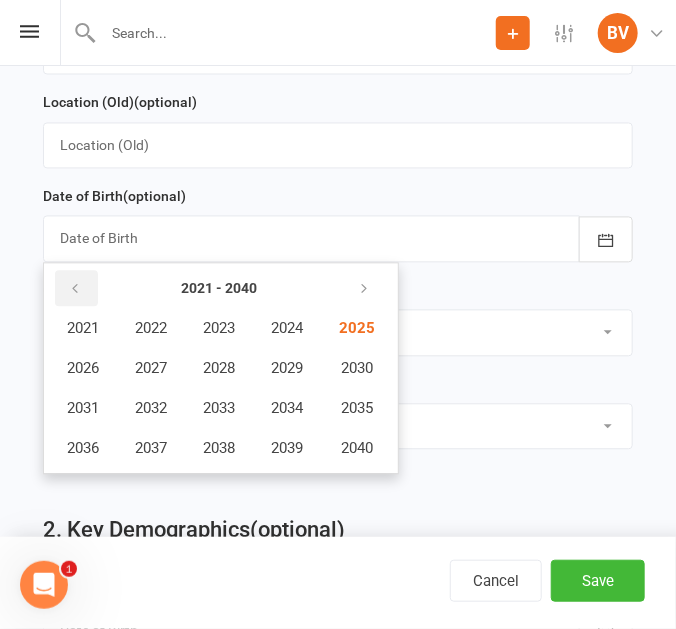 click at bounding box center [75, 290] 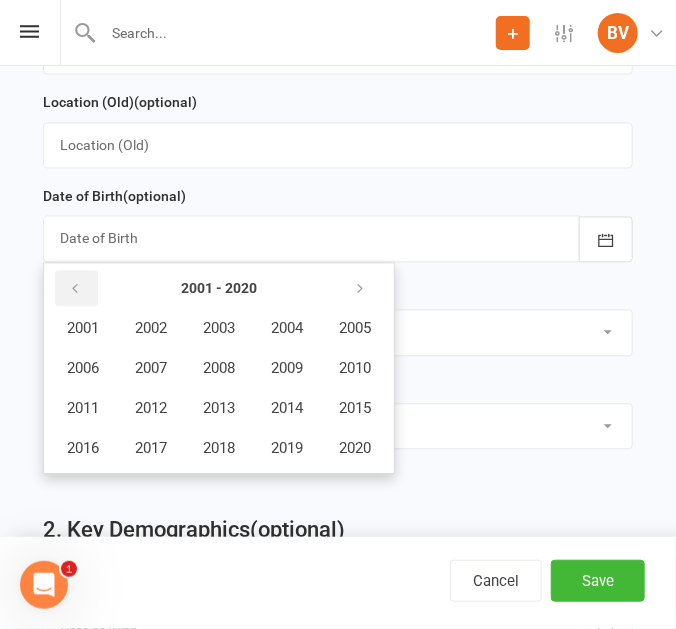 click at bounding box center [75, 290] 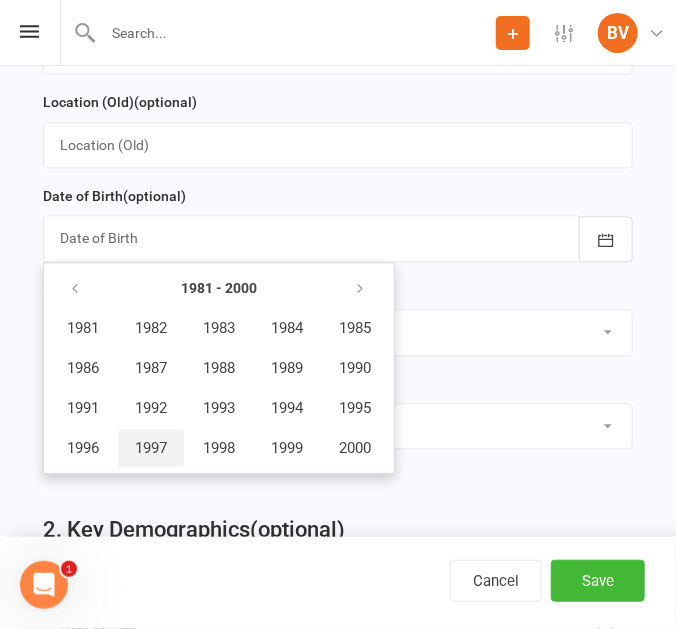 click on "1997" at bounding box center (151, 449) 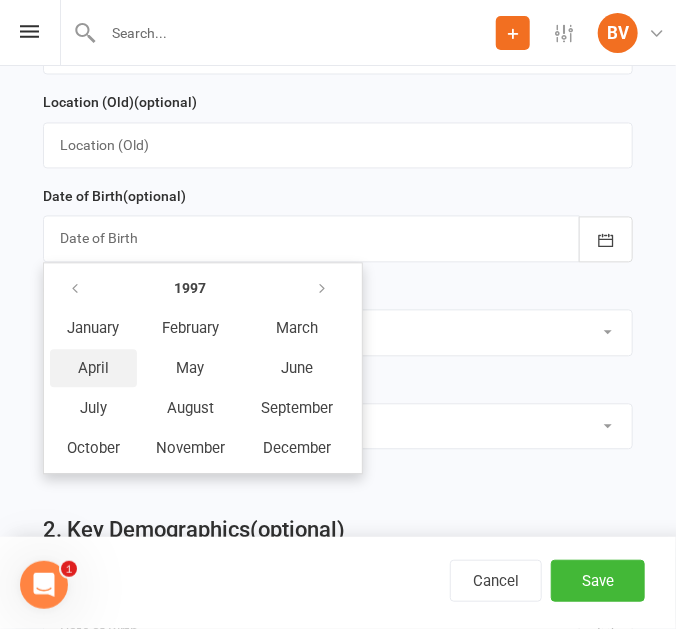 click on "April" at bounding box center (93, 369) 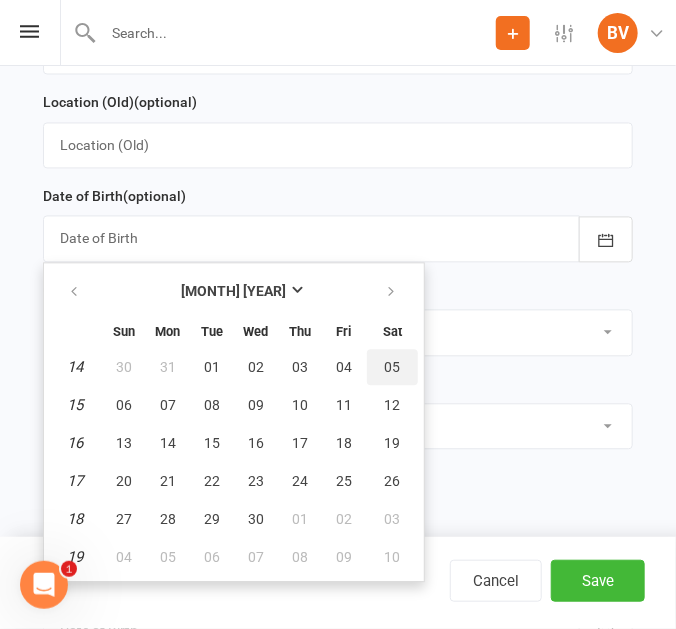 click on "05" at bounding box center (393, 368) 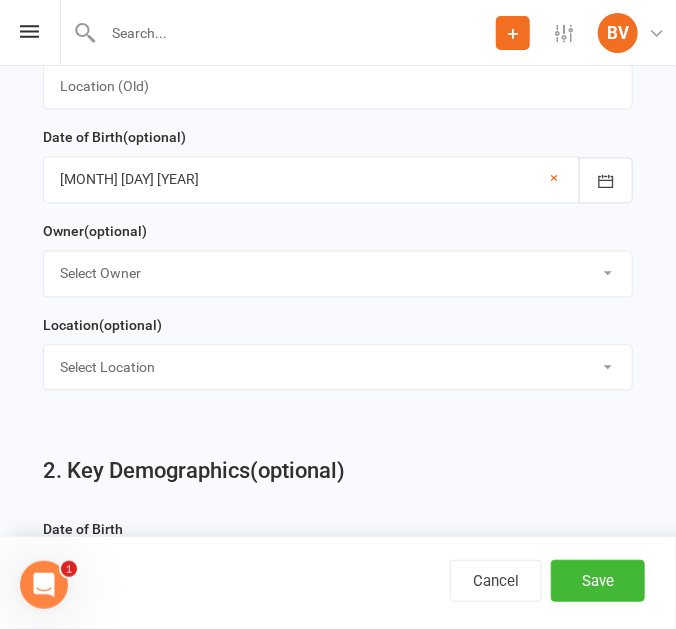 scroll, scrollTop: 1000, scrollLeft: 0, axis: vertical 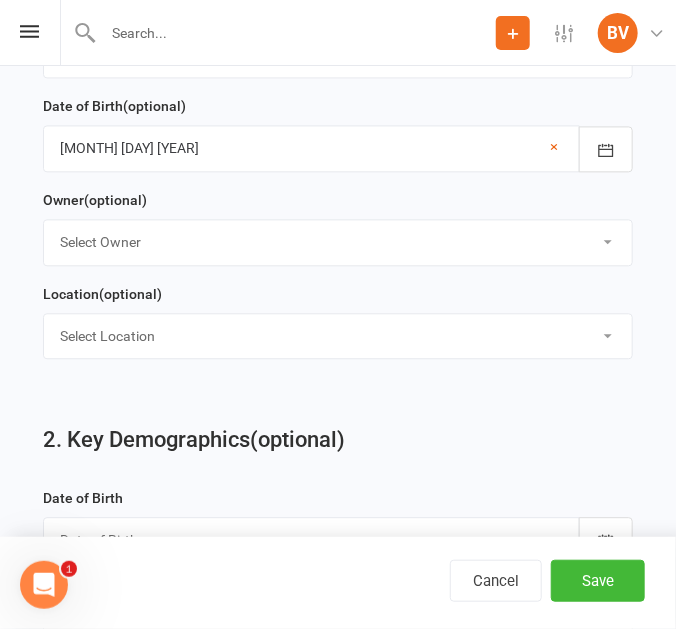 click on "Select Owner [FIRST] [LAST]" at bounding box center [338, 242] 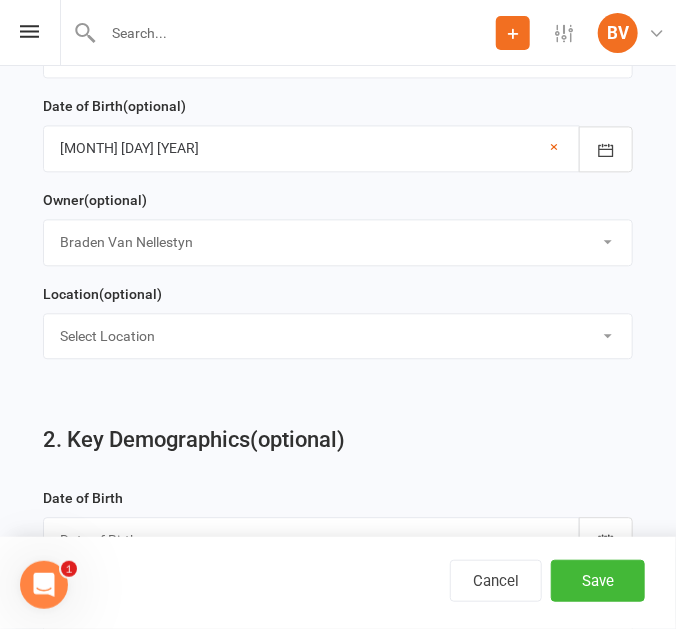 click on "Select Owner [FIRST] [LAST]" at bounding box center [338, 242] 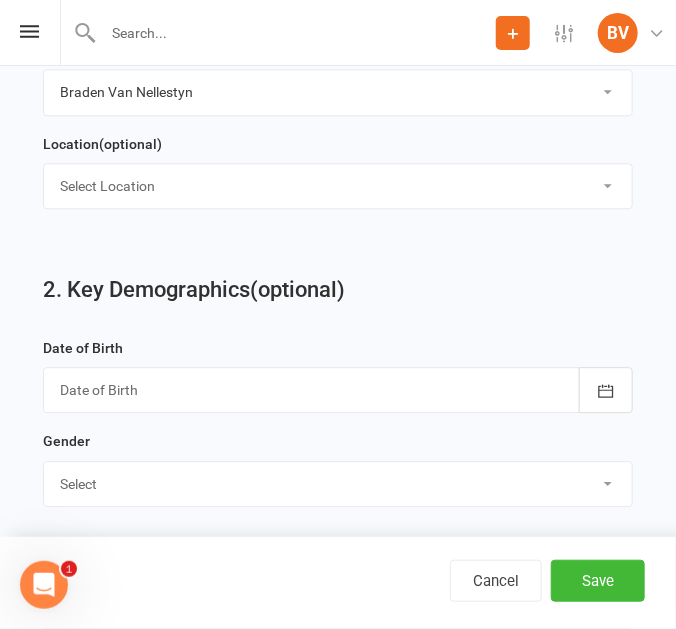 scroll, scrollTop: 1181, scrollLeft: 0, axis: vertical 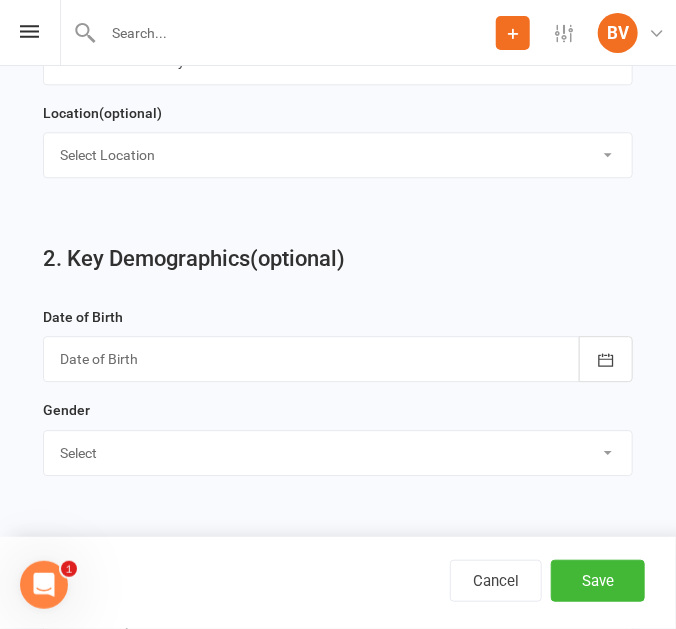 click at bounding box center [338, 359] 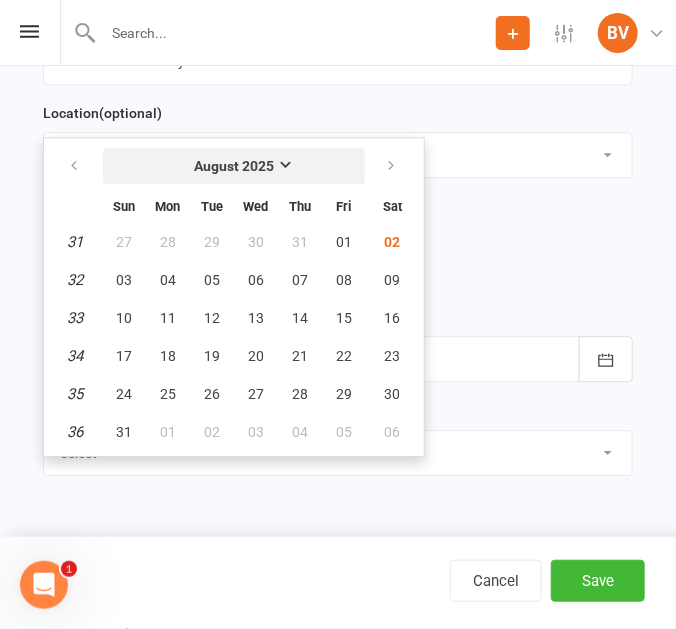 click on "August 2025" at bounding box center [234, 166] 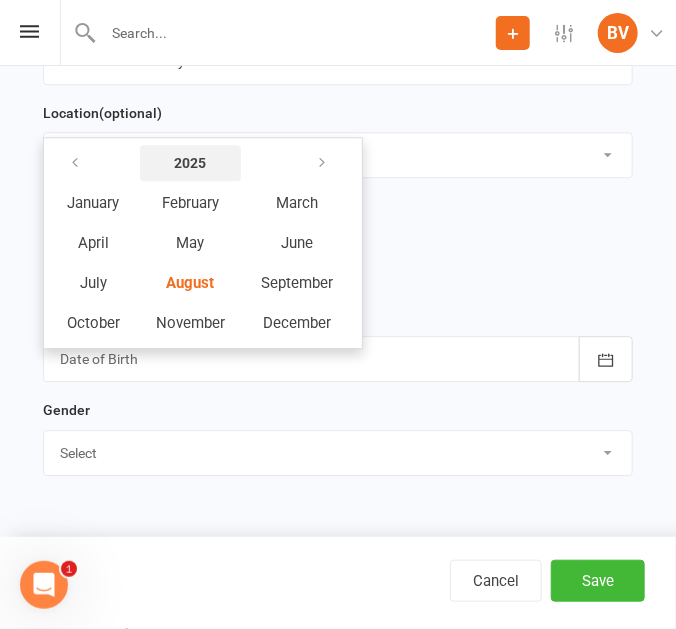 click on "2025" at bounding box center [191, 163] 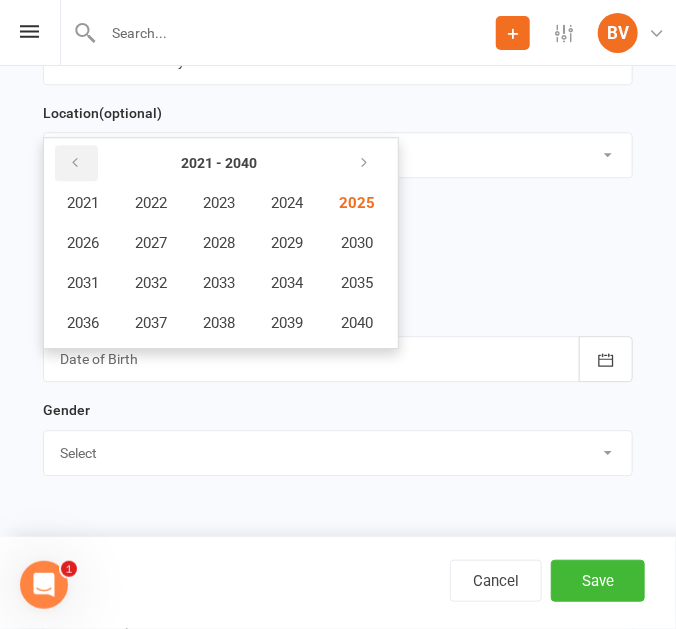 click at bounding box center [75, 163] 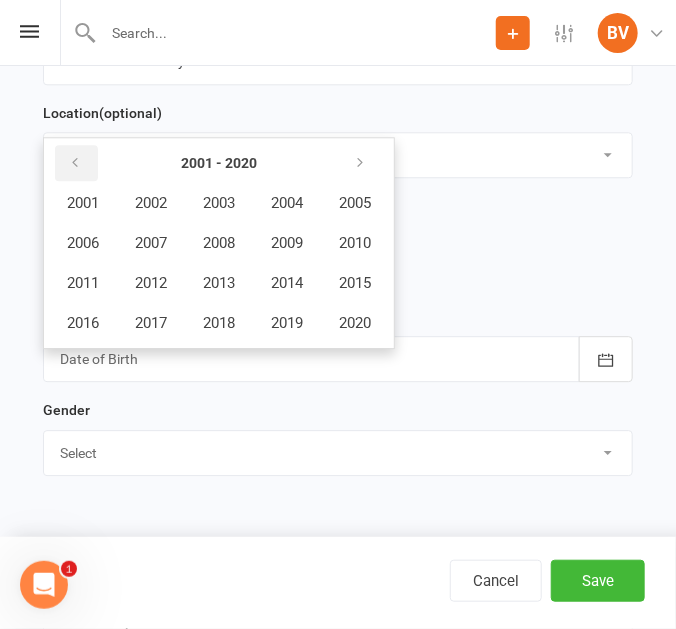 click at bounding box center (75, 163) 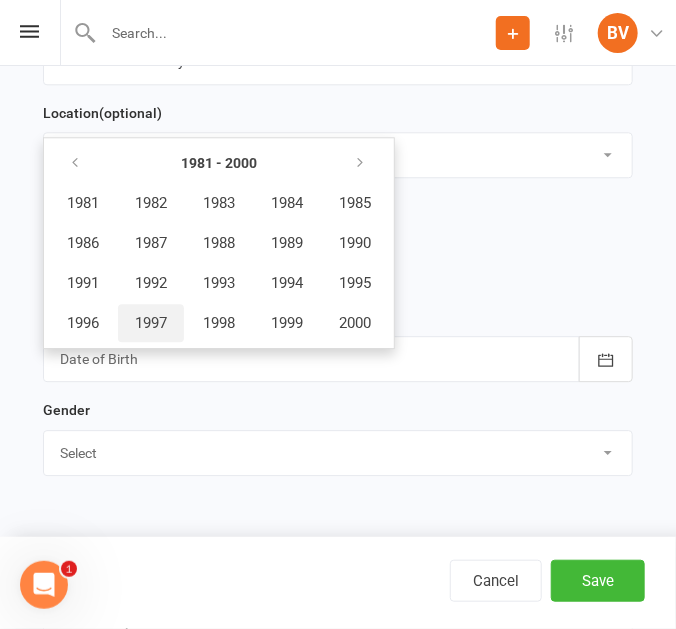 click on "1997" at bounding box center [151, 323] 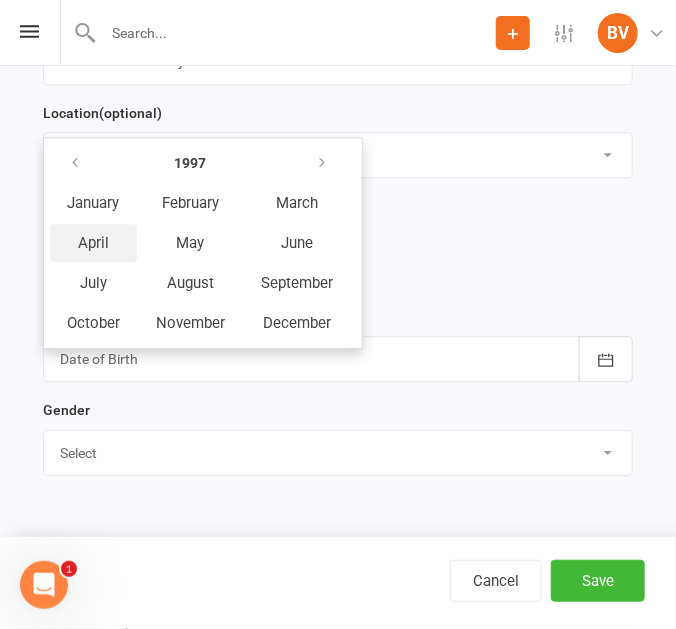 click on "April" at bounding box center (93, 243) 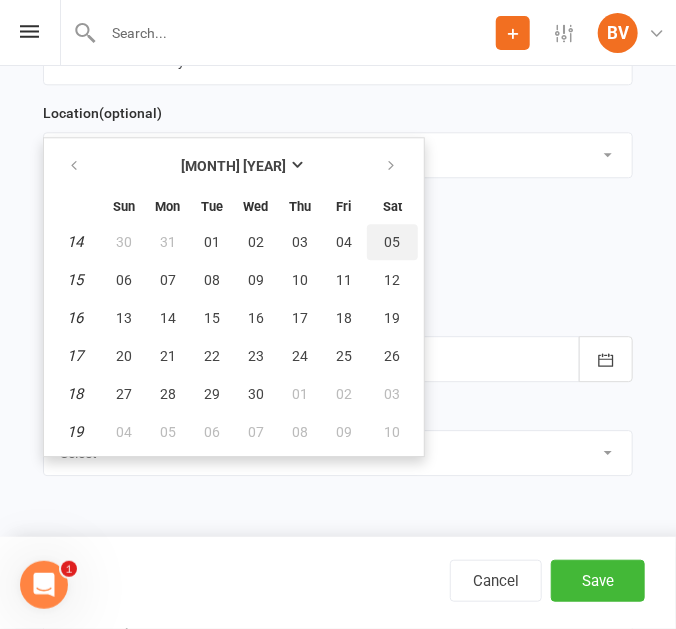 click on "05" at bounding box center [393, 242] 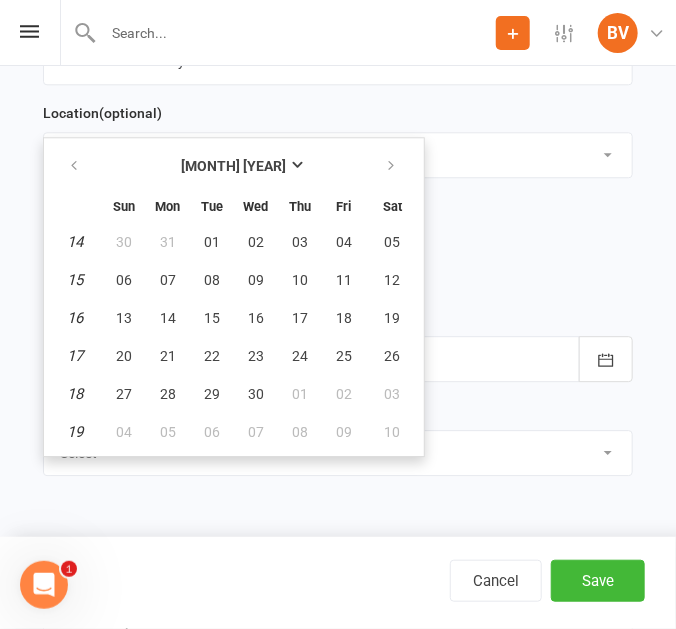 type on "[MONTH] [DAY] [YEAR]" 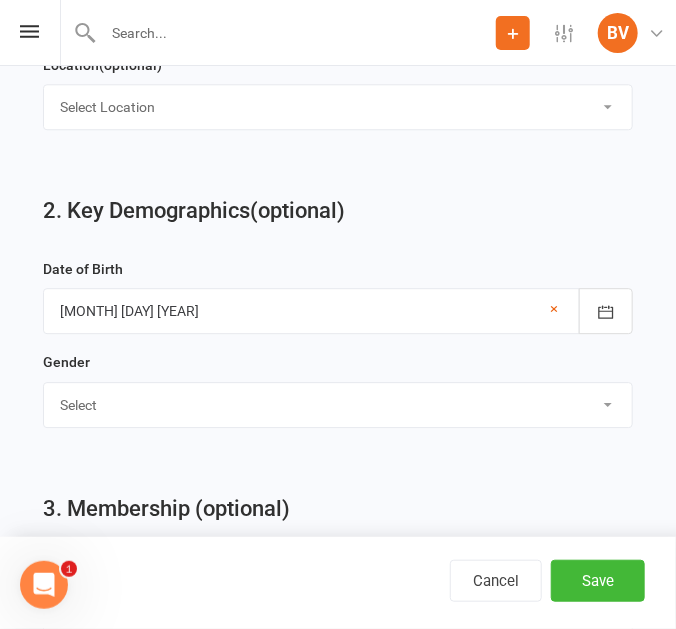 scroll, scrollTop: 1272, scrollLeft: 0, axis: vertical 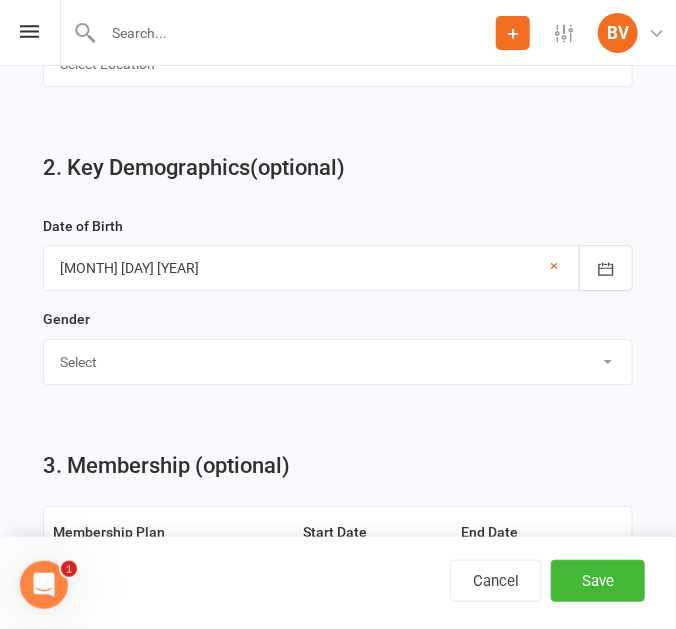 click on "Select Male Female" at bounding box center (338, 362) 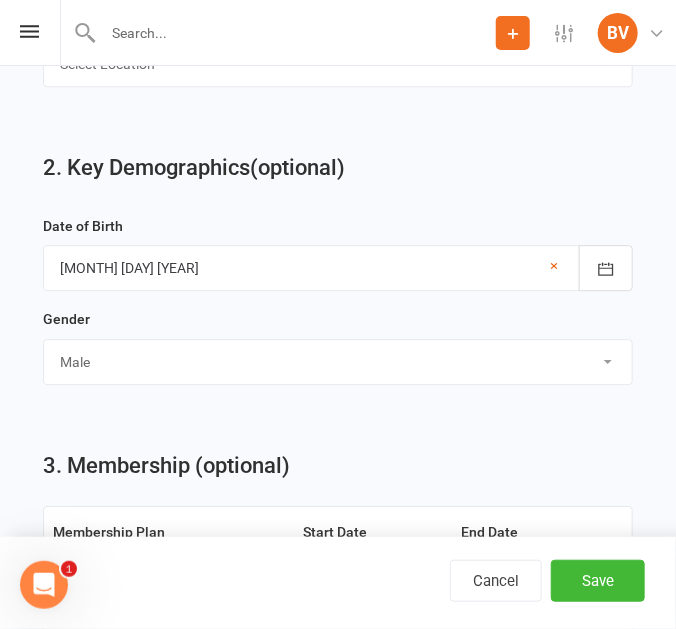 click on "Select Male Female" at bounding box center (338, 362) 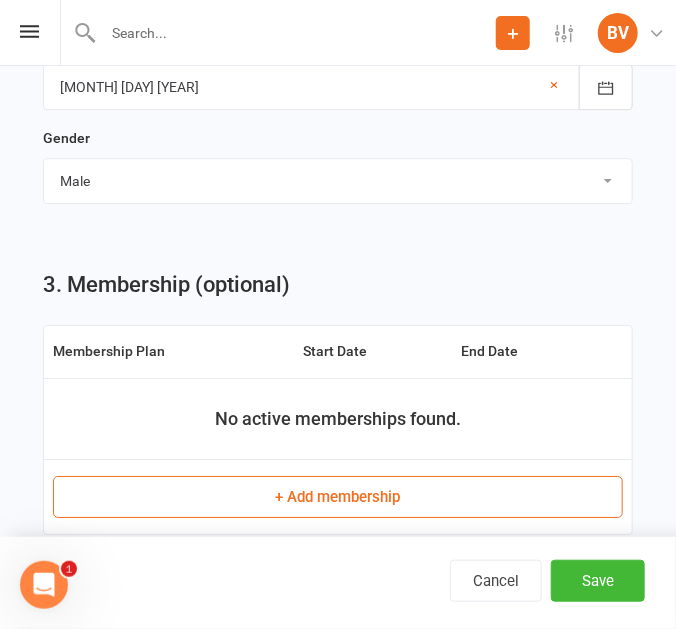 scroll, scrollTop: 1454, scrollLeft: 0, axis: vertical 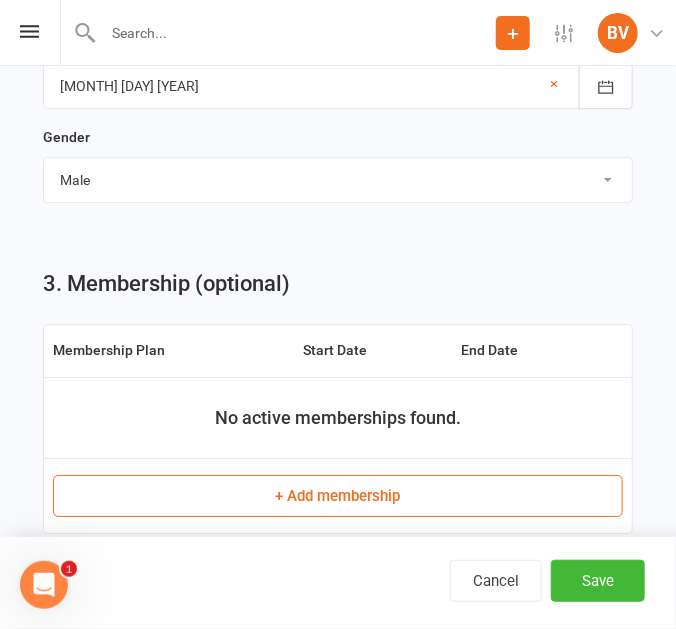 click on "+ Add membership" at bounding box center (338, 496) 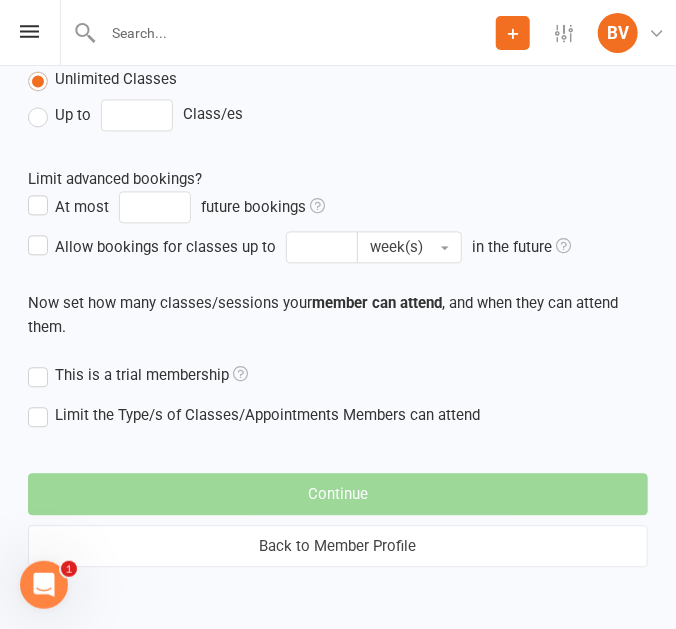 scroll, scrollTop: 0, scrollLeft: 0, axis: both 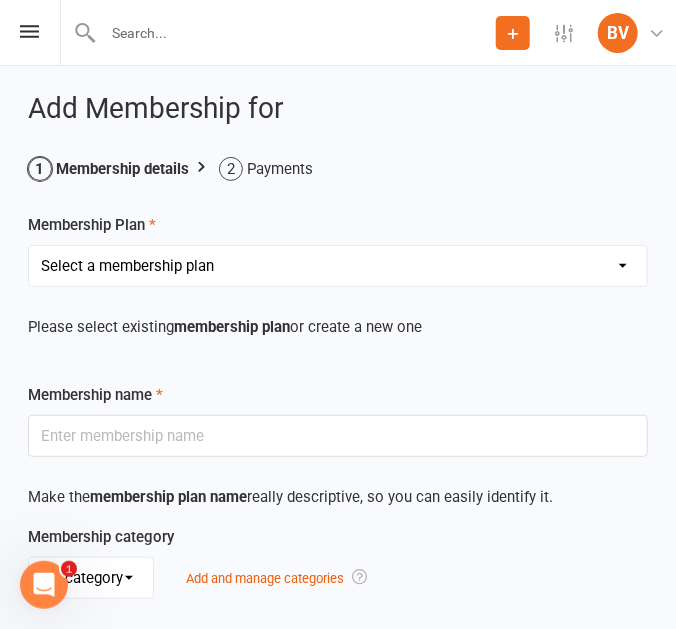 click on "Select a membership plan Create new Membership Plan Prepaid Membership RYAN AG RENT TEAM TRAINING $70 weekly membership TEAM TRAINING $140 fortnightly P4P MEMBERSHIP WEEKLY GENERAL MEMBERSHIP $17 WEEKLY FIFO MEMBERSHIP $12 WEEKLY MEMBERSHIP PLUS SIGN UP $40 $17 week WEEKLY JUNIOR & MEMBER PLAN $22 LOCKER PRE PAID $150 (12 months) LOCKER WEEKLY PAYMENT $3.50 Self care room JUNIOR ADD ON $10 WEEKLY (with guardian access only) ONE OFF PAYMENT TRAIN HEROIC $20 ADD ON Creche 1 child $10 weekly add on Creche 2 or more children $15 weekly addon WEEKLY CONCESSION MEMBERSHIP $15 ONLINE TRAINING ACCOUNTABILITY COUCHING PT RENT PT SESSIONS ADD ON WEEKLY" at bounding box center (338, 266) 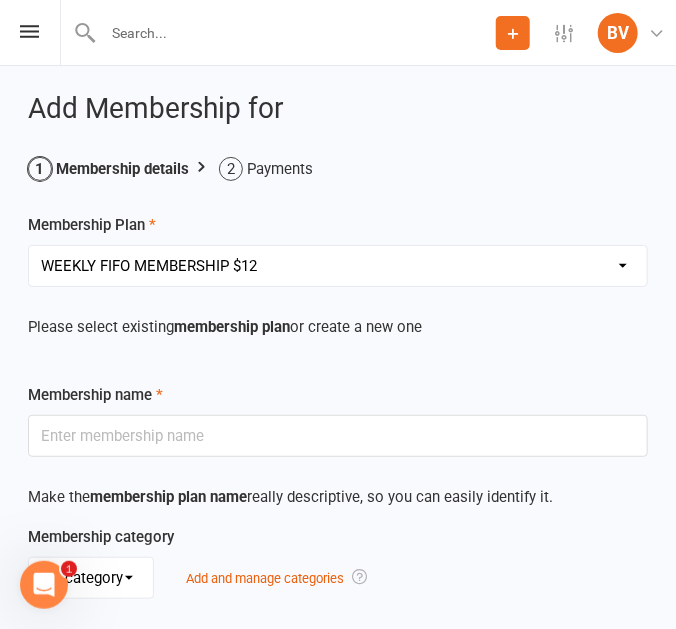 click on "Select a membership plan Create new Membership Plan Prepaid Membership RYAN AG RENT TEAM TRAINING $70 weekly membership TEAM TRAINING $140 fortnightly P4P MEMBERSHIP WEEKLY GENERAL MEMBERSHIP $17 WEEKLY FIFO MEMBERSHIP $12 WEEKLY MEMBERSHIP PLUS SIGN UP $40 $17 week WEEKLY JUNIOR & MEMBER PLAN $22 LOCKER PRE PAID $150 (12 months) LOCKER WEEKLY PAYMENT $3.50 Self care room JUNIOR ADD ON $10 WEEKLY (with guardian access only) ONE OFF PAYMENT TRAIN HEROIC $20 ADD ON Creche 1 child $10 weekly add on Creche 2 or more children $15 weekly addon WEEKLY CONCESSION MEMBERSHIP $15 ONLINE TRAINING ACCOUNTABILITY COUCHING PT RENT PT SESSIONS ADD ON WEEKLY" at bounding box center [338, 266] 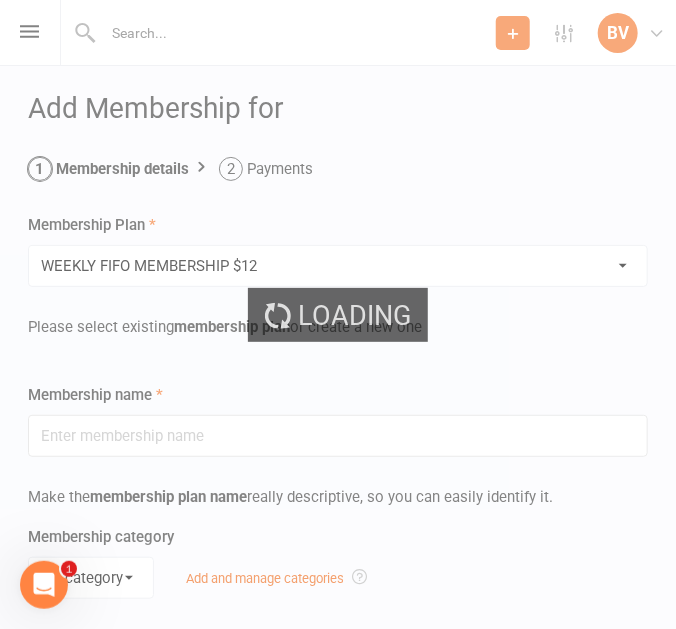 type on "WEEKLY FIFO MEMBERSHIP $12" 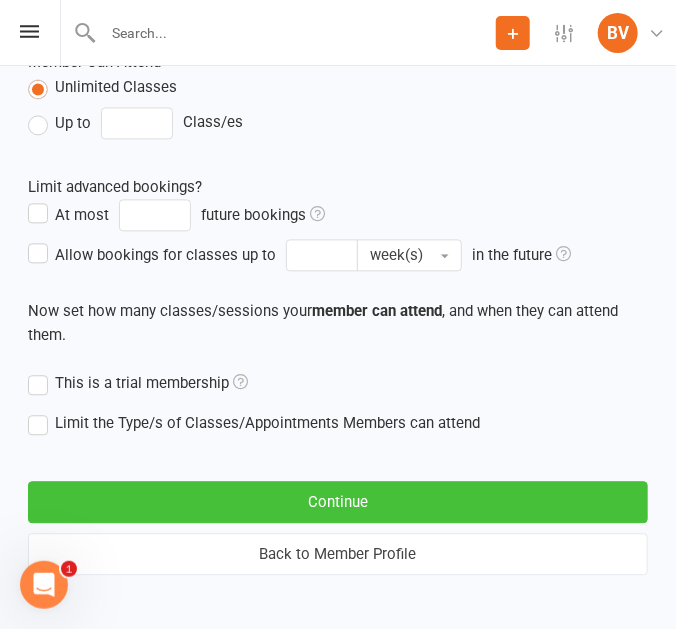 scroll, scrollTop: 945, scrollLeft: 0, axis: vertical 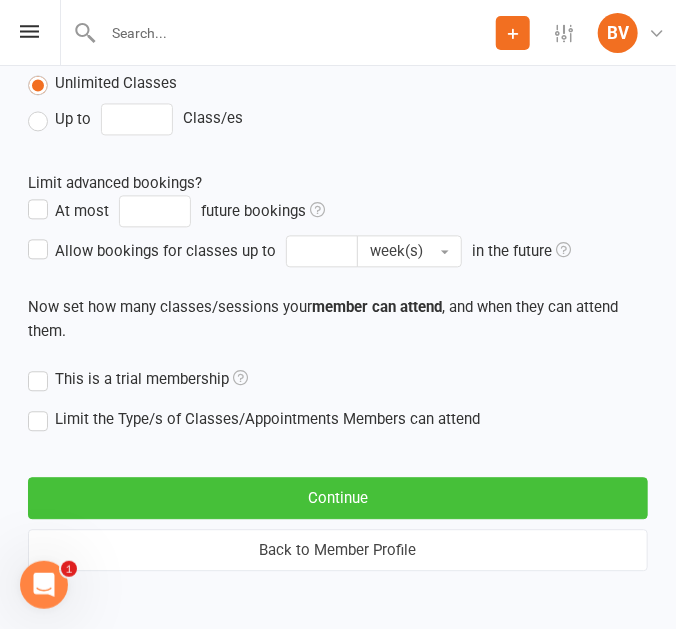 click on "Continue" at bounding box center [338, 498] 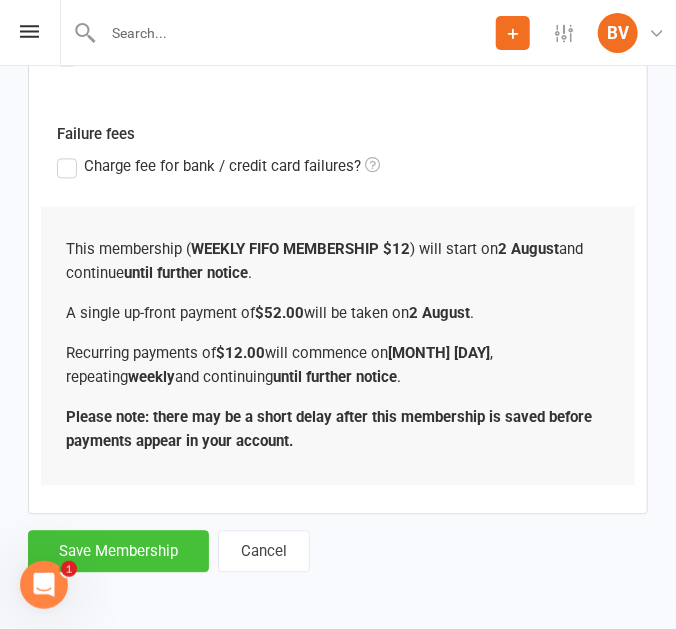 scroll, scrollTop: 913, scrollLeft: 0, axis: vertical 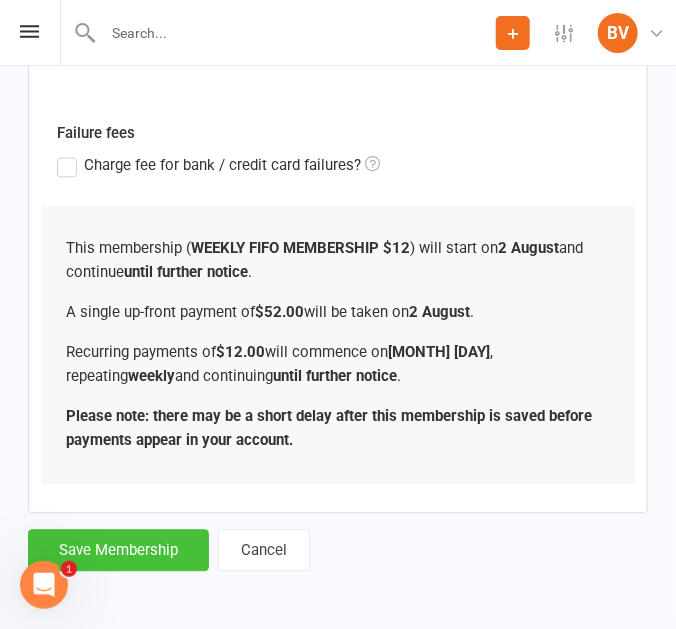 click on "Save Membership" at bounding box center (118, 551) 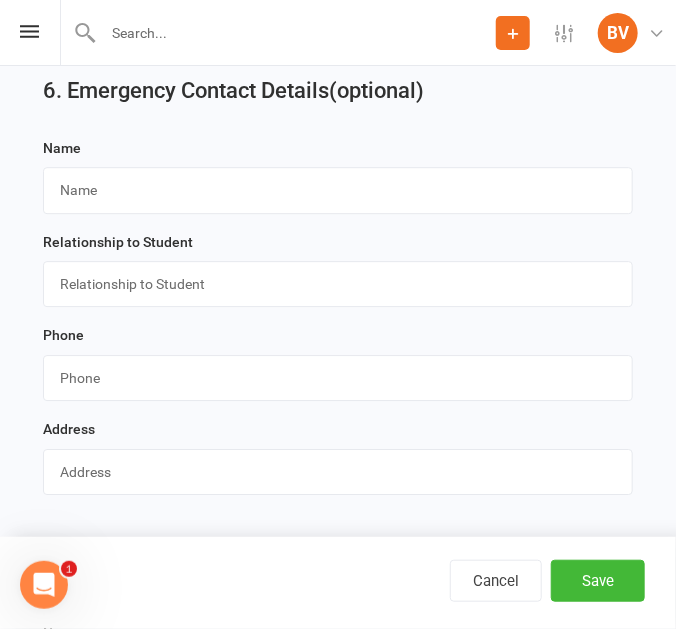 scroll, scrollTop: 3097, scrollLeft: 0, axis: vertical 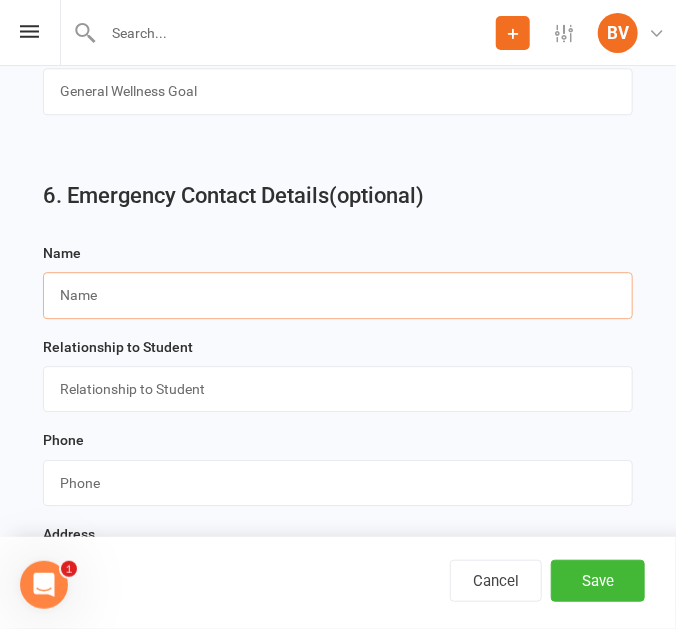 click at bounding box center (338, 295) 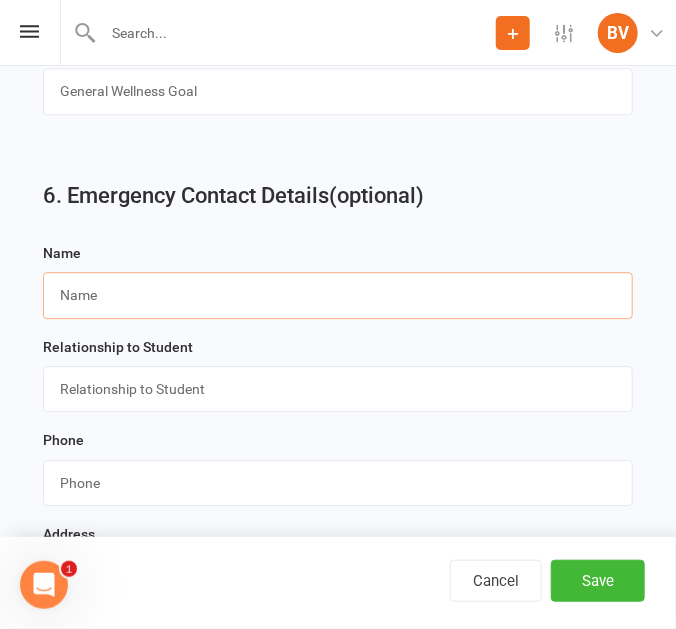 click at bounding box center [338, 295] 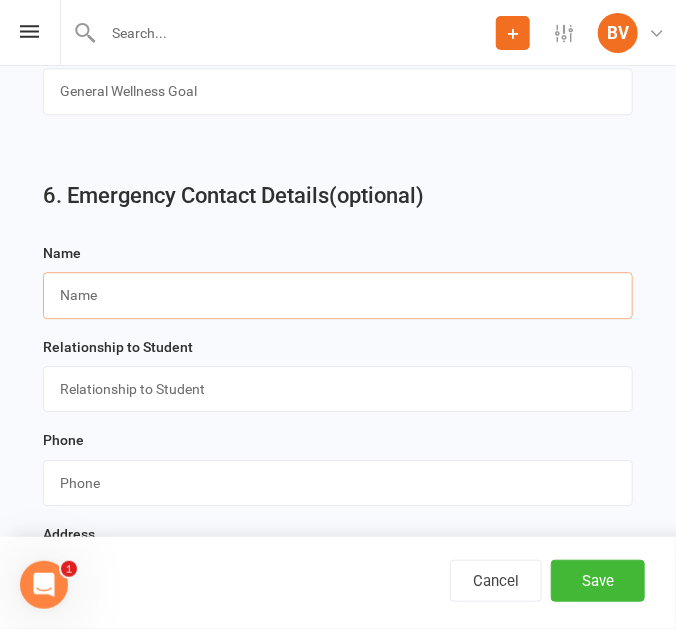 paste on "[FIRST] [LAST]" 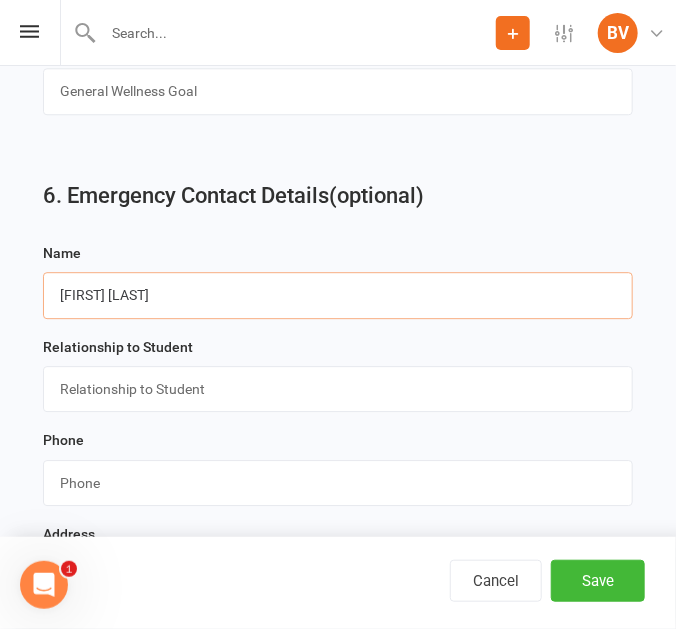 type on "[FIRST] [LAST]" 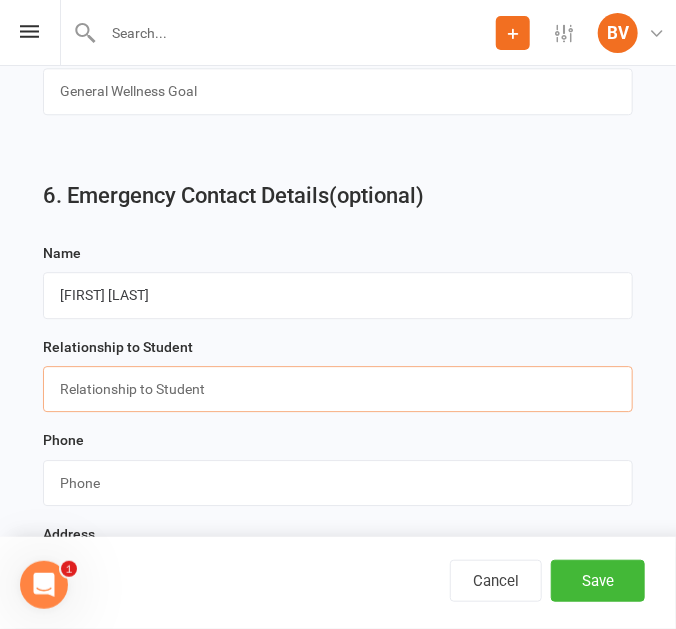 click at bounding box center [338, 389] 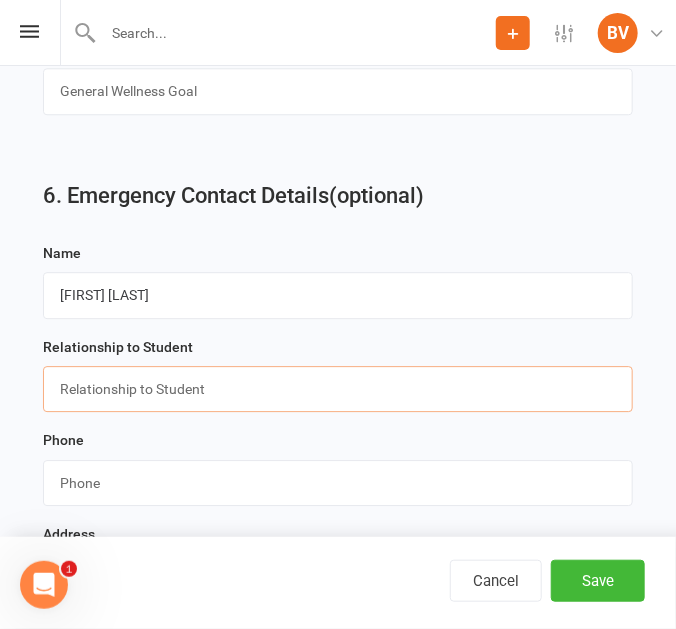 type on "Parent" 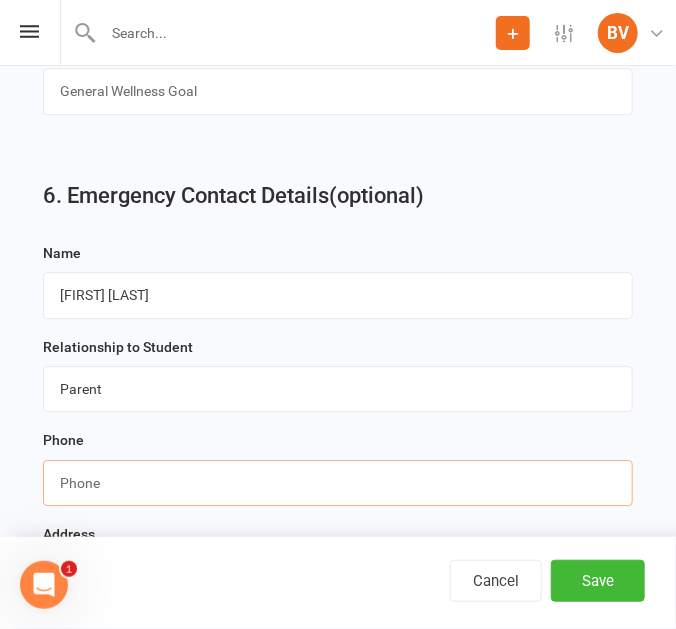 click at bounding box center [338, 483] 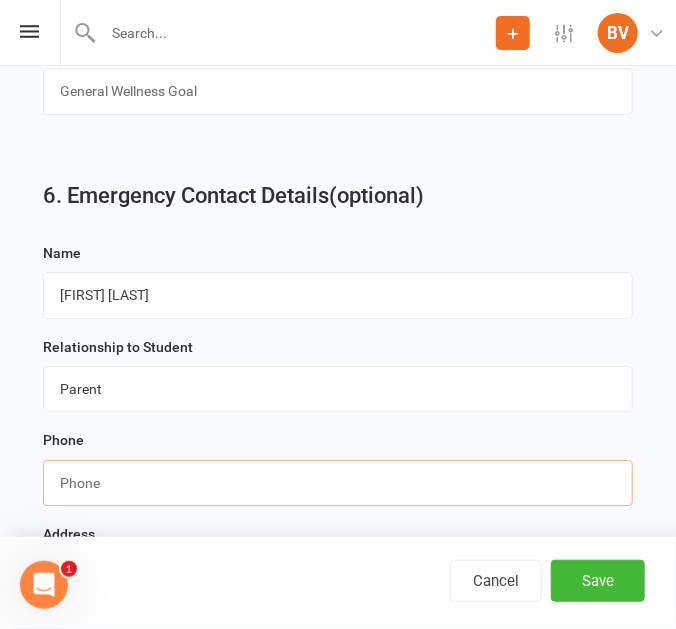 click at bounding box center (338, 483) 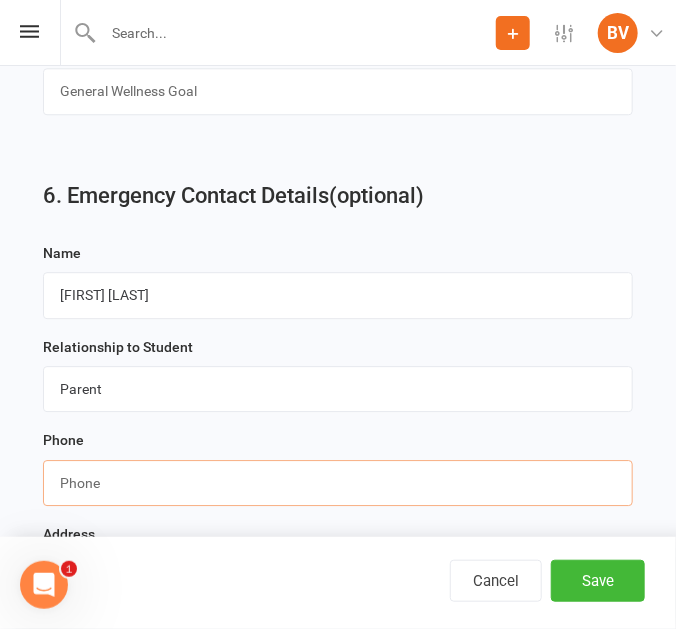 paste on "0[PHONE]" 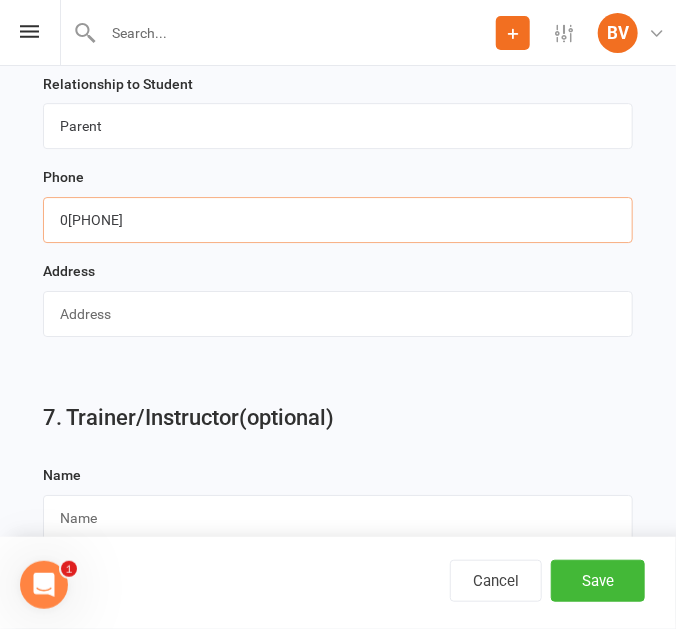 scroll, scrollTop: 3447, scrollLeft: 0, axis: vertical 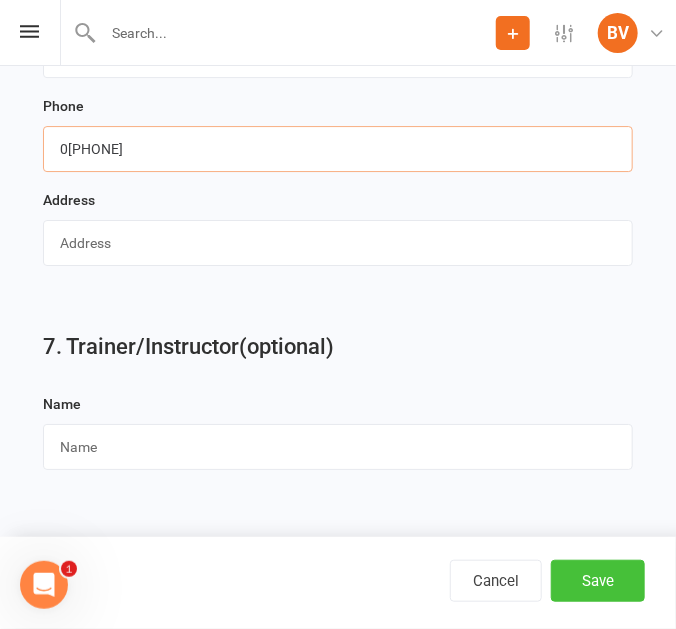 type on "0[PHONE]" 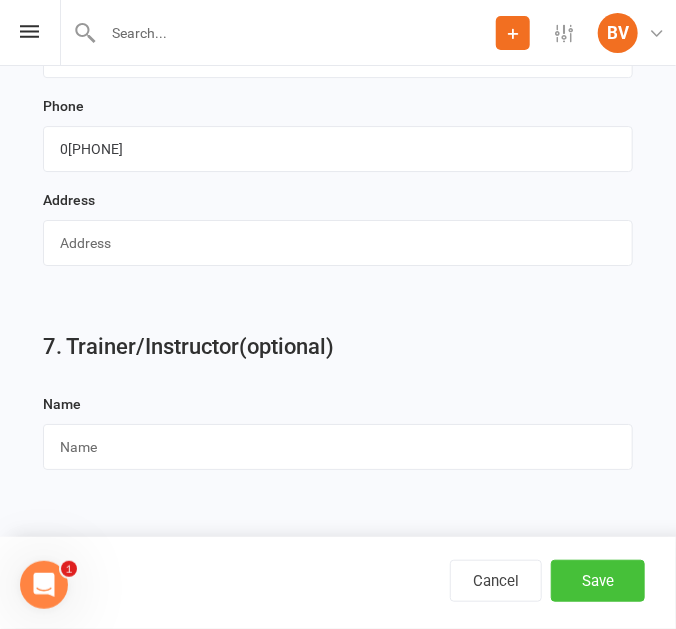 click on "Save" at bounding box center [598, 581] 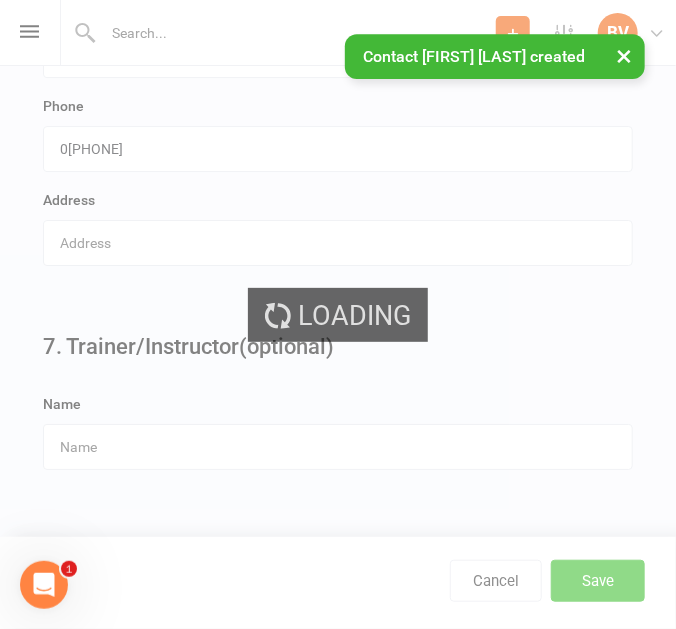 scroll, scrollTop: 0, scrollLeft: 0, axis: both 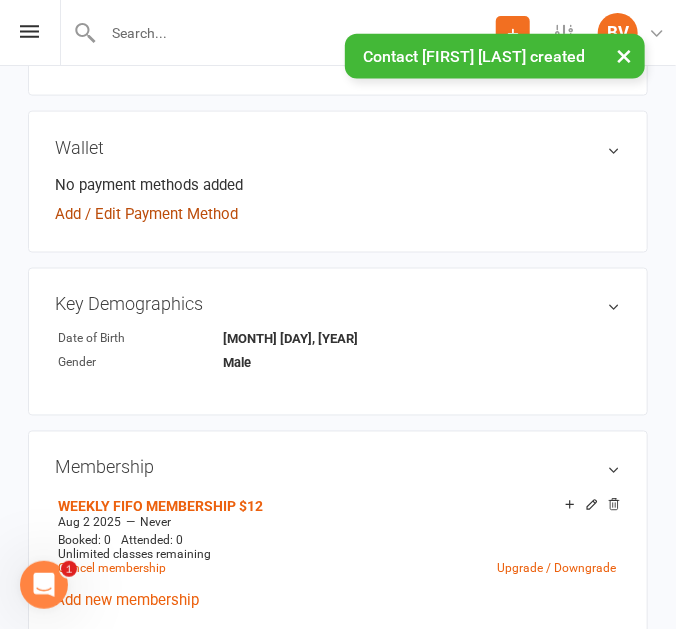 click on "Add / Edit Payment Method" at bounding box center (146, 214) 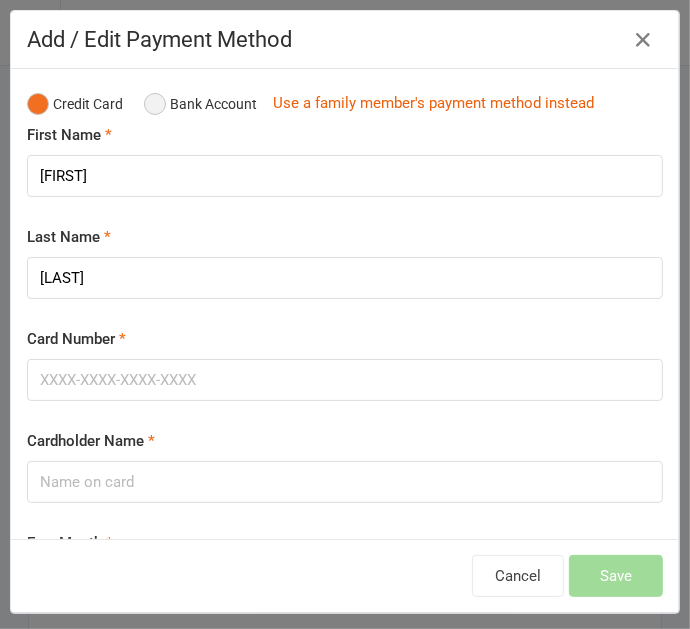 drag, startPoint x: 149, startPoint y: 99, endPoint x: 147, endPoint y: 120, distance: 21.095022 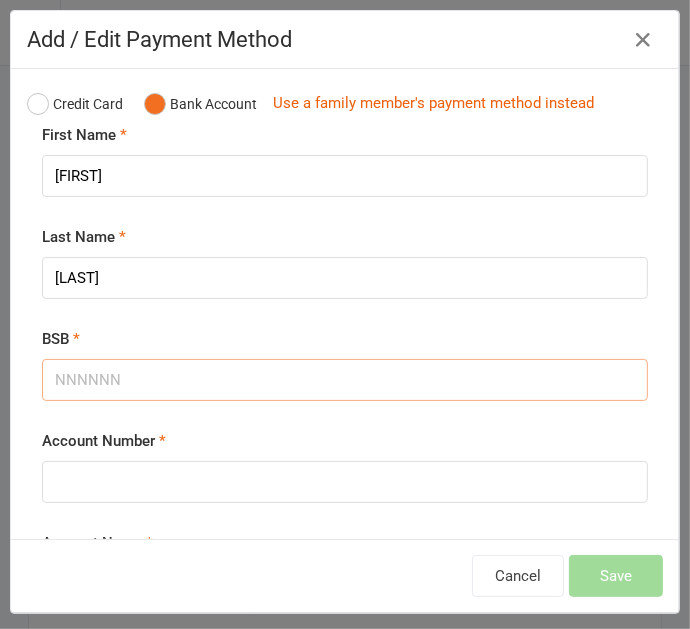 click on "BSB" at bounding box center [345, 380] 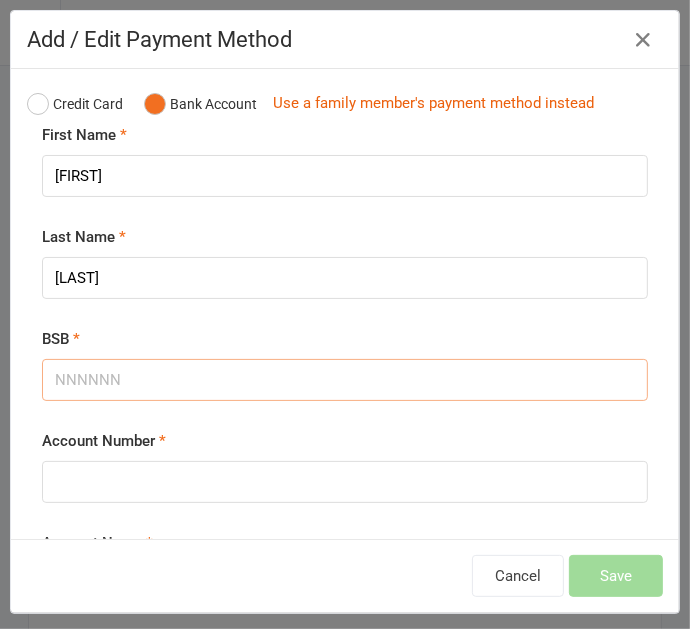 click on "BSB" at bounding box center [345, 380] 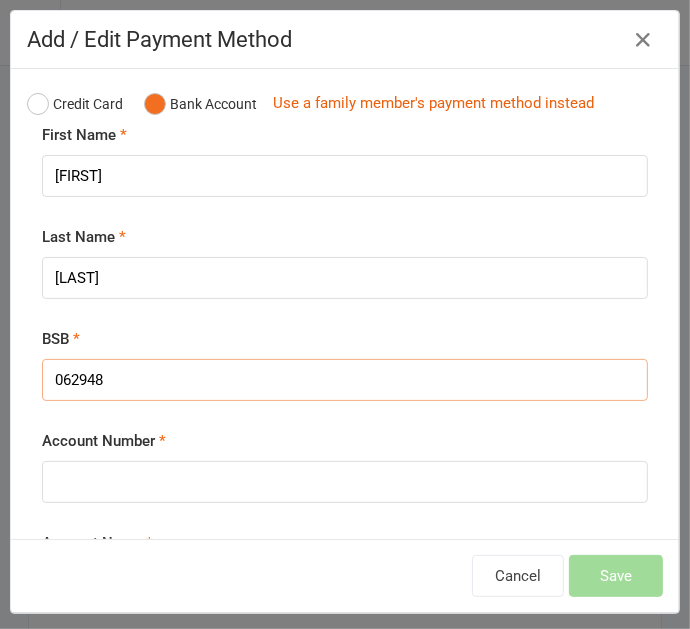 type on "062948" 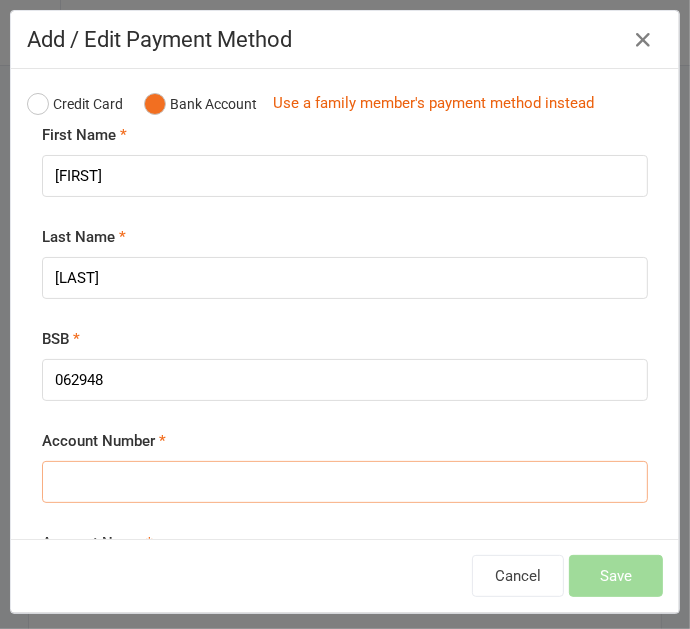 click on "Account Number" at bounding box center (345, 482) 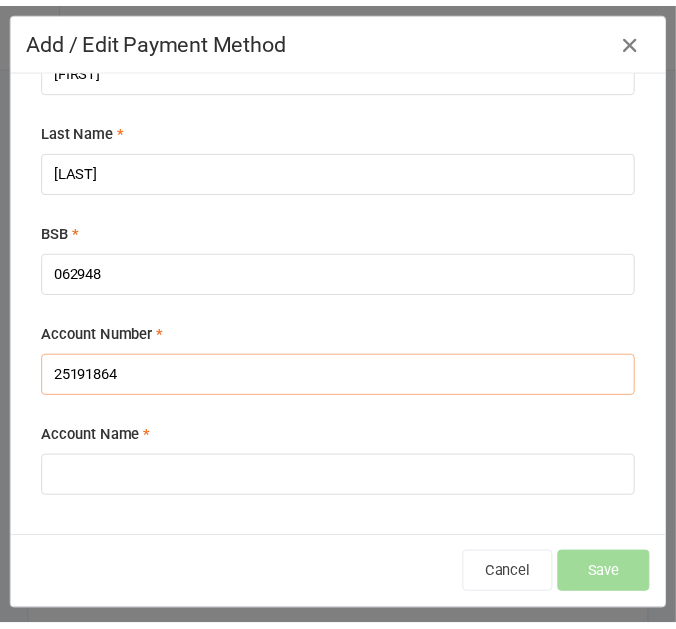 scroll, scrollTop: 107, scrollLeft: 0, axis: vertical 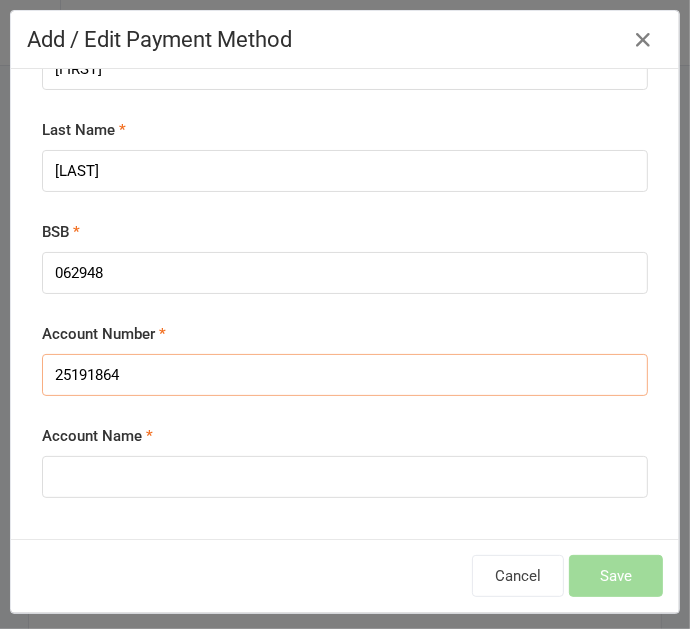 type on "25191864" 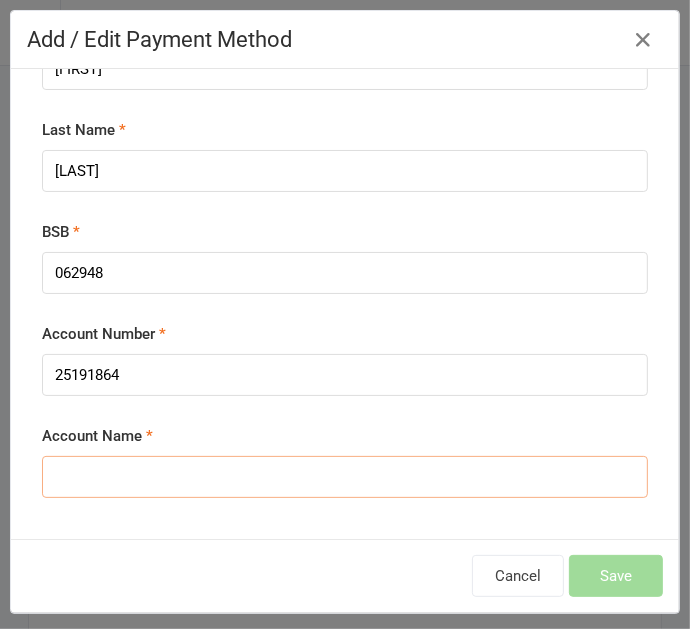 drag, startPoint x: 138, startPoint y: 476, endPoint x: 0, endPoint y: 518, distance: 144.24979 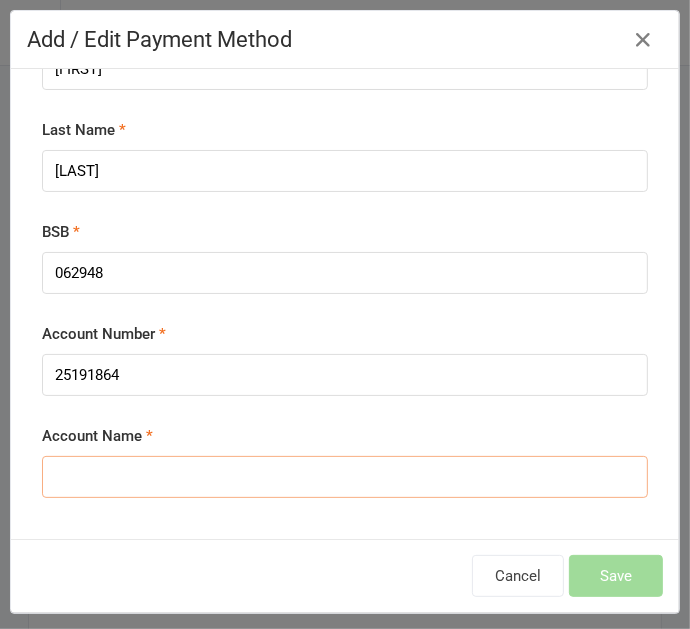 drag, startPoint x: 138, startPoint y: 470, endPoint x: 146, endPoint y: 459, distance: 13.601471 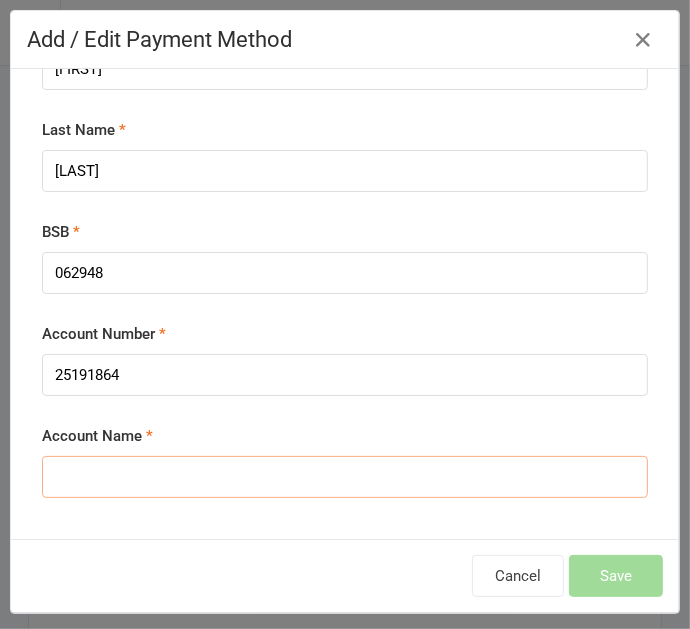 paste on "[FIRST] [LAST]" 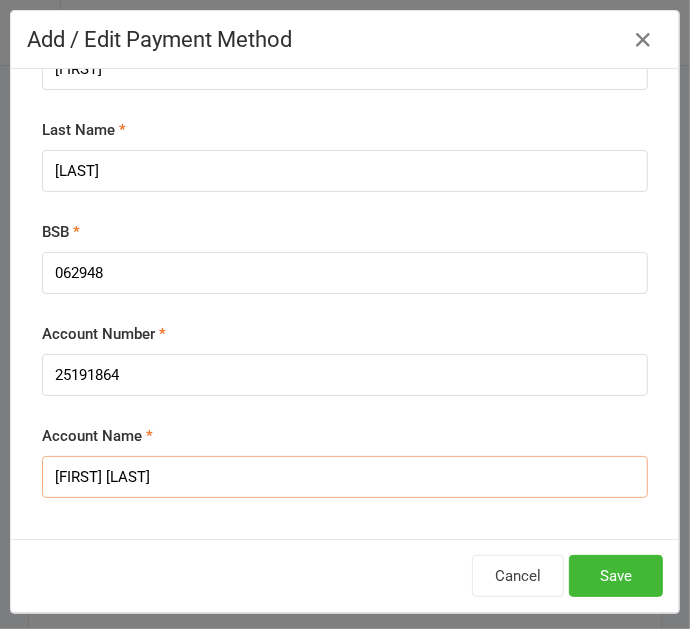 click on "[FIRST] [LAST]" at bounding box center (345, 477) 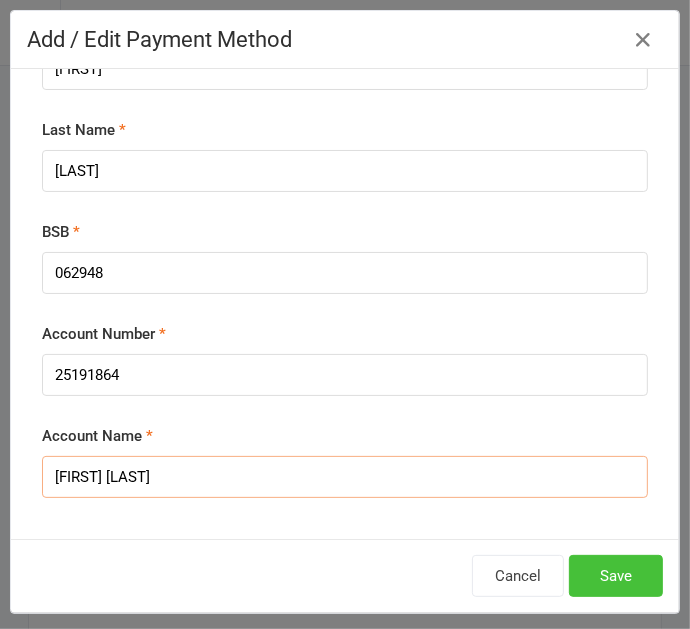 type on "[FIRST] [LAST]" 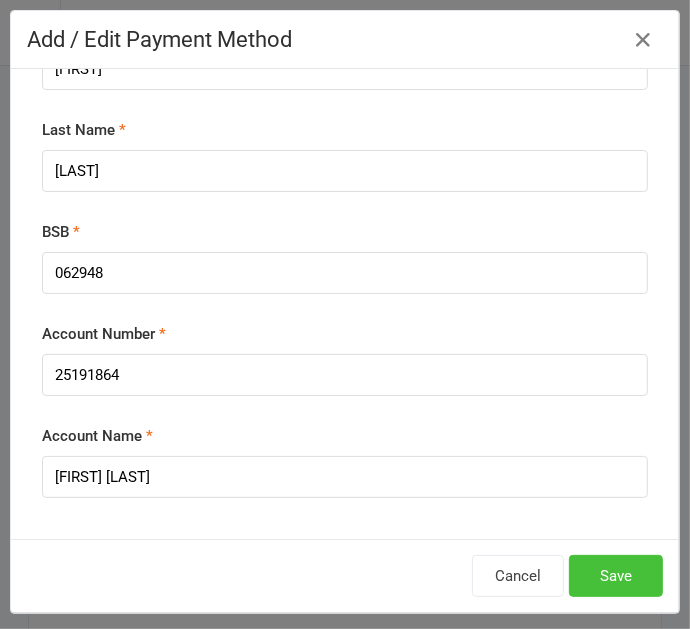 click on "Save" at bounding box center [616, 576] 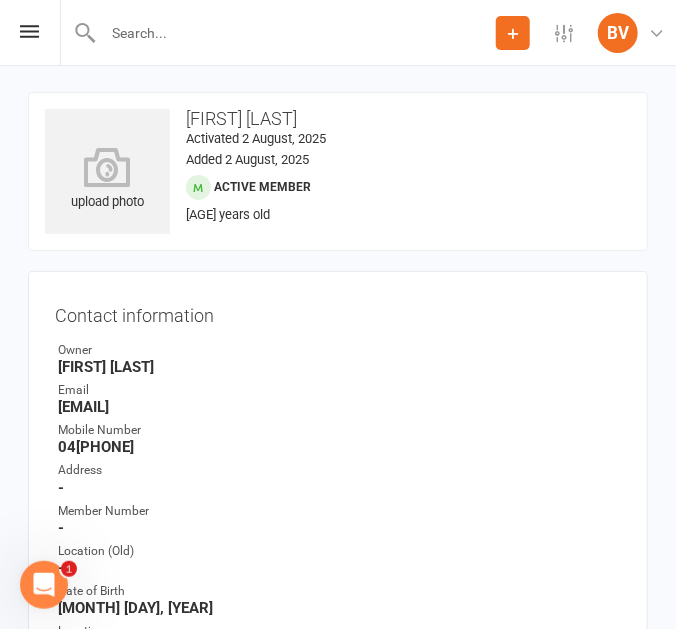 scroll, scrollTop: 0, scrollLeft: 0, axis: both 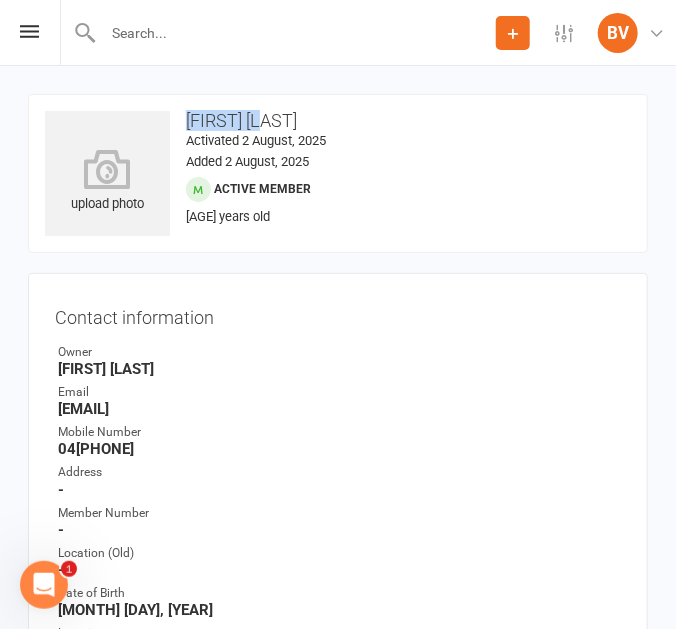 drag, startPoint x: 189, startPoint y: 120, endPoint x: 277, endPoint y: 123, distance: 88.051125 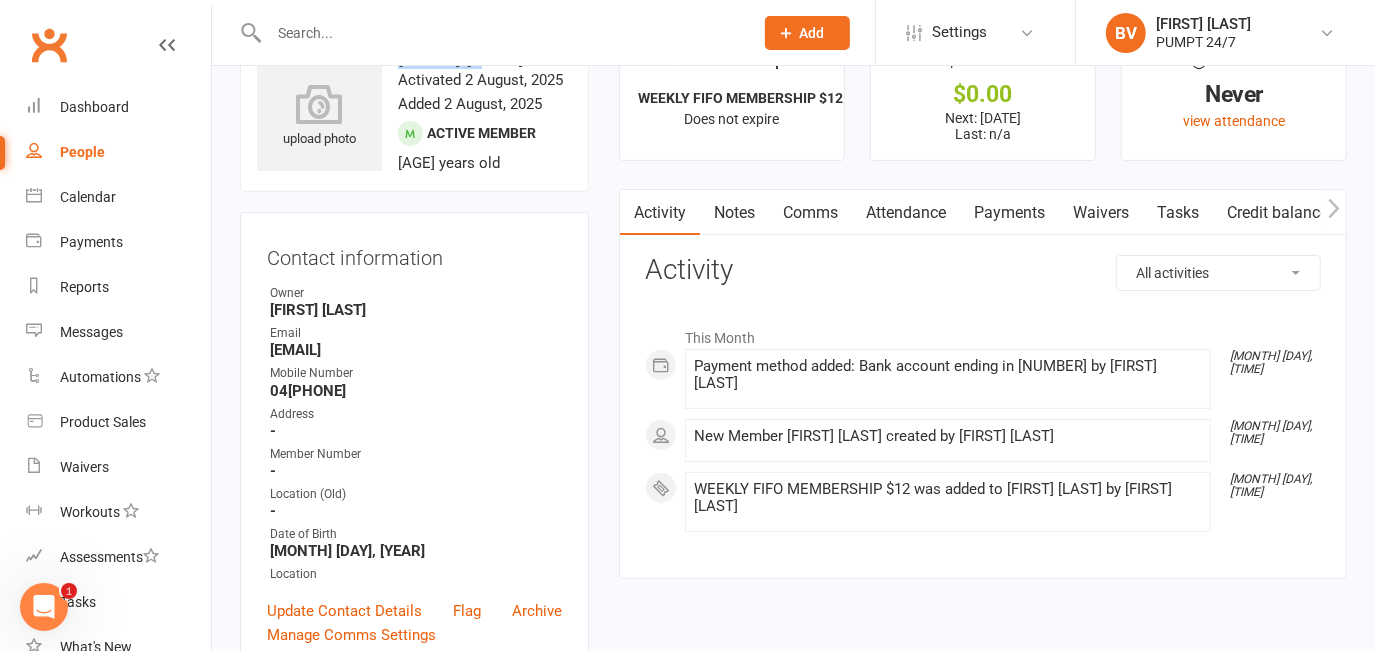 scroll, scrollTop: 0, scrollLeft: 0, axis: both 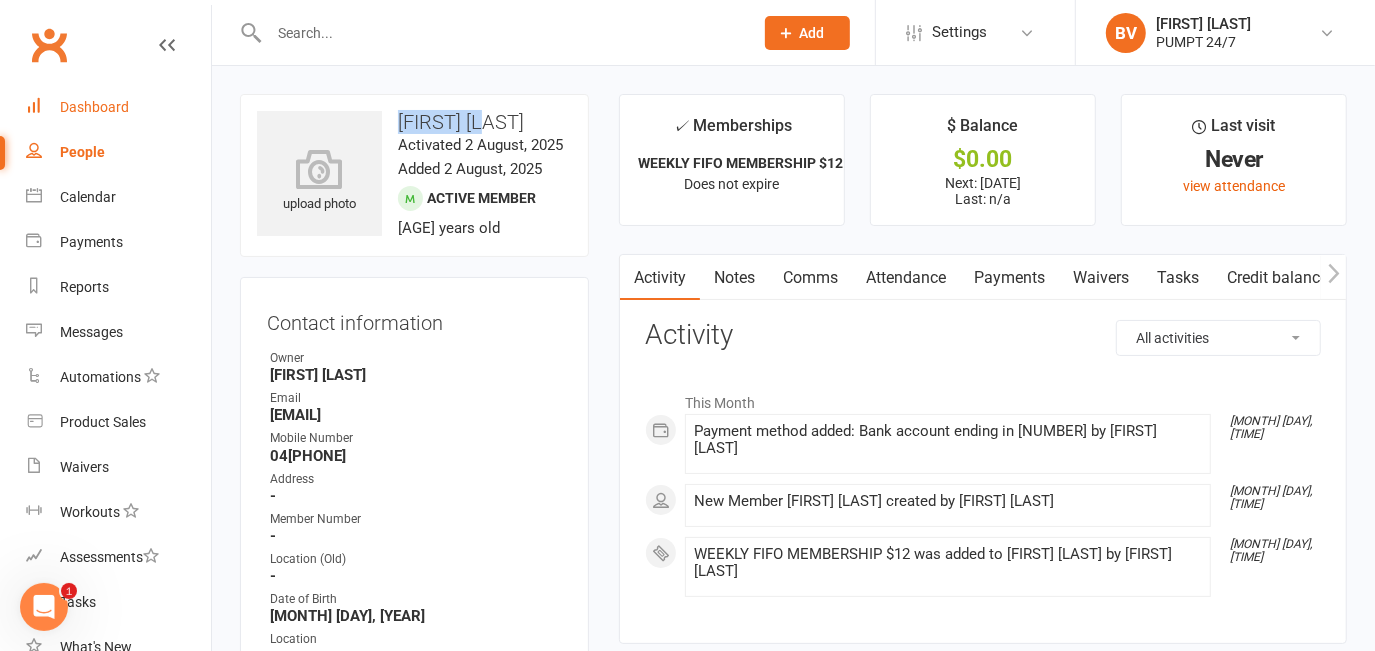 click on "Dashboard" at bounding box center (94, 107) 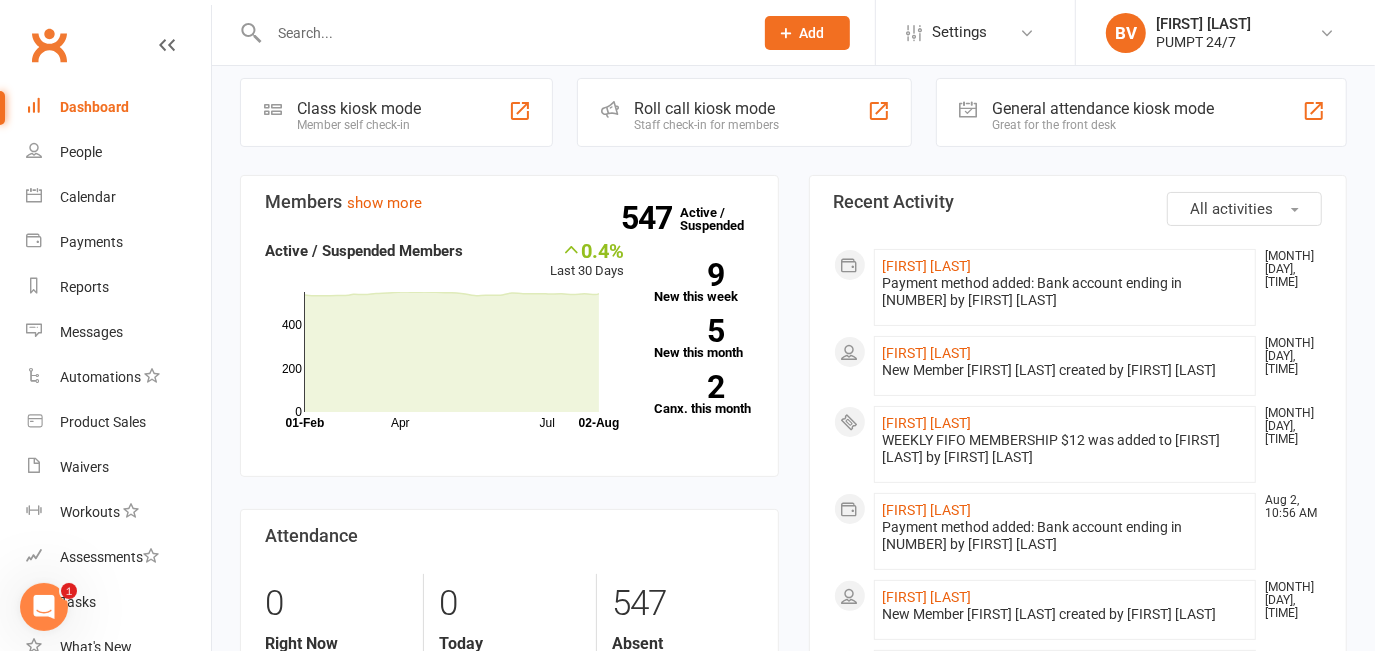 scroll, scrollTop: 90, scrollLeft: 0, axis: vertical 